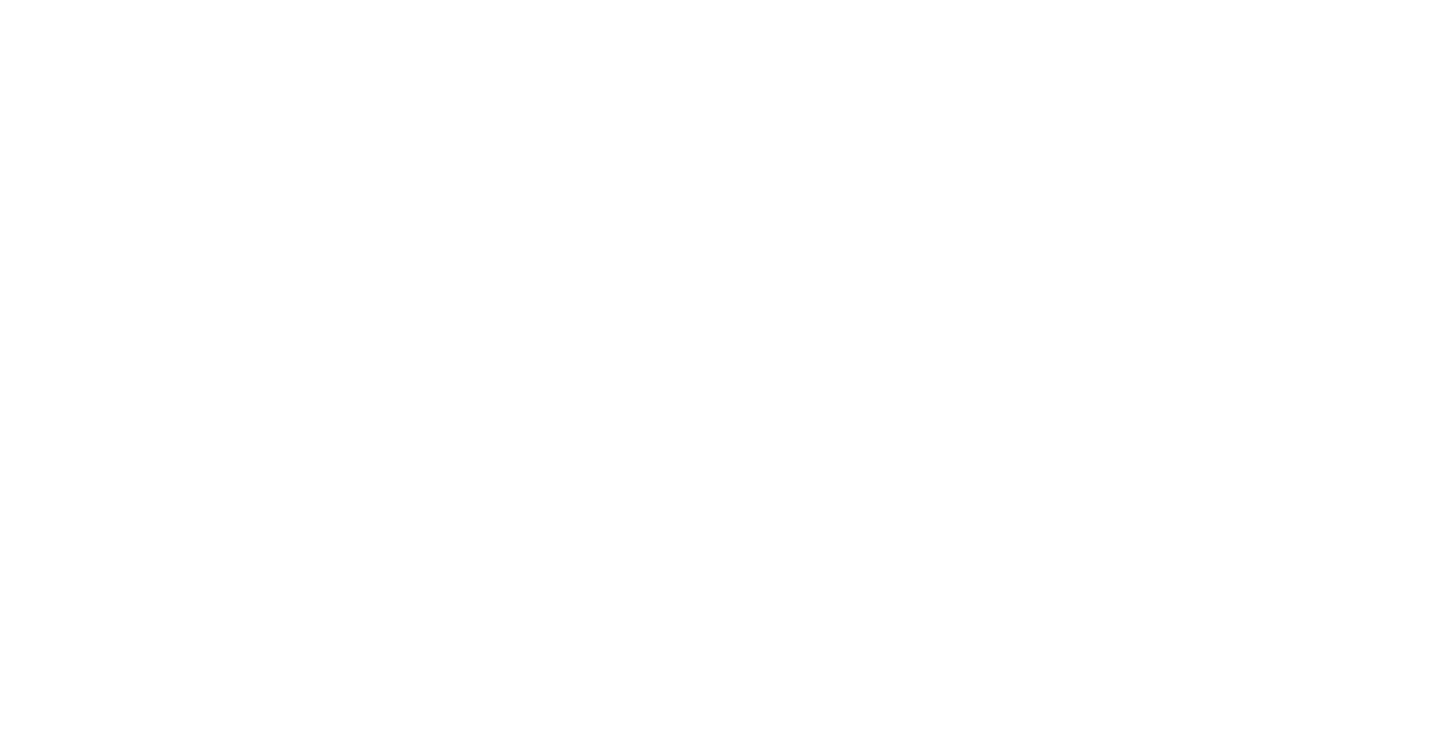 scroll, scrollTop: 0, scrollLeft: 0, axis: both 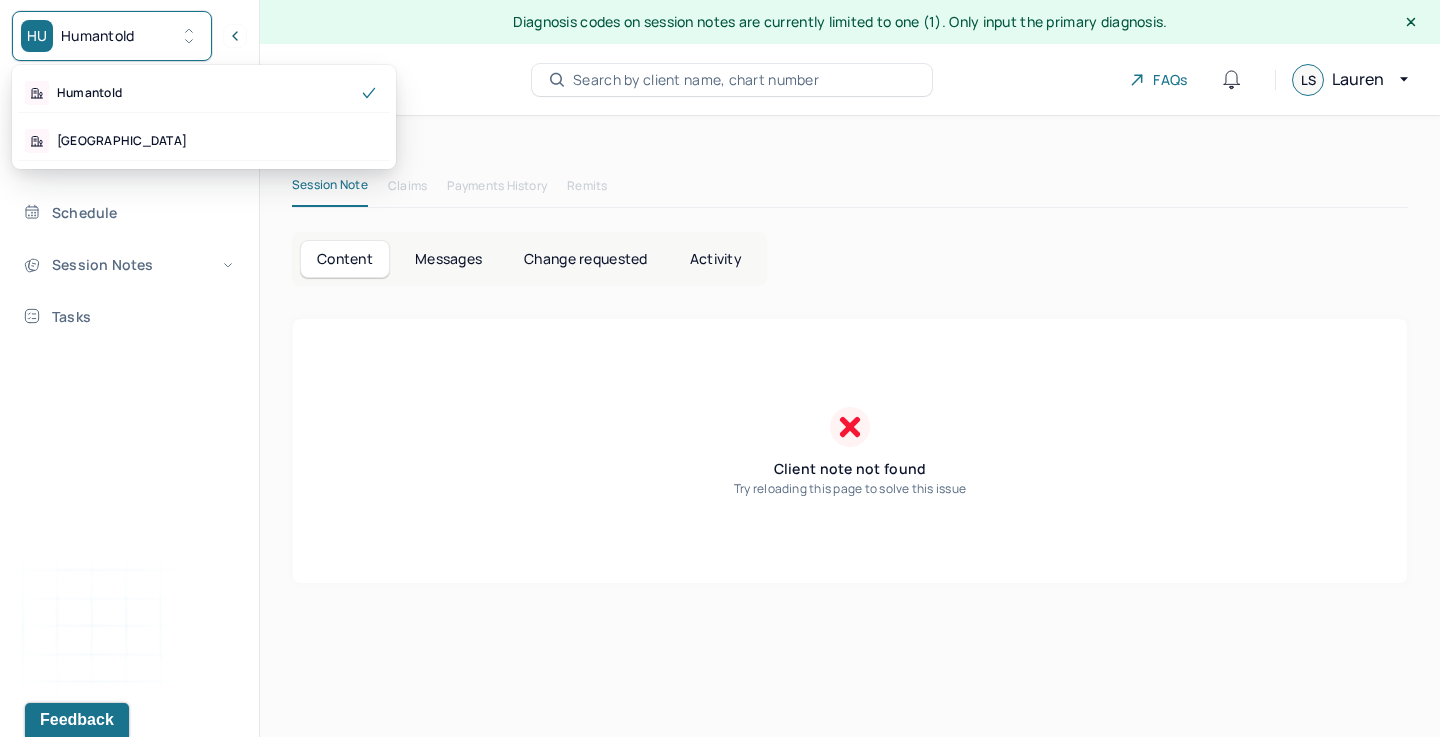 click on "Humantold" at bounding box center (98, 36) 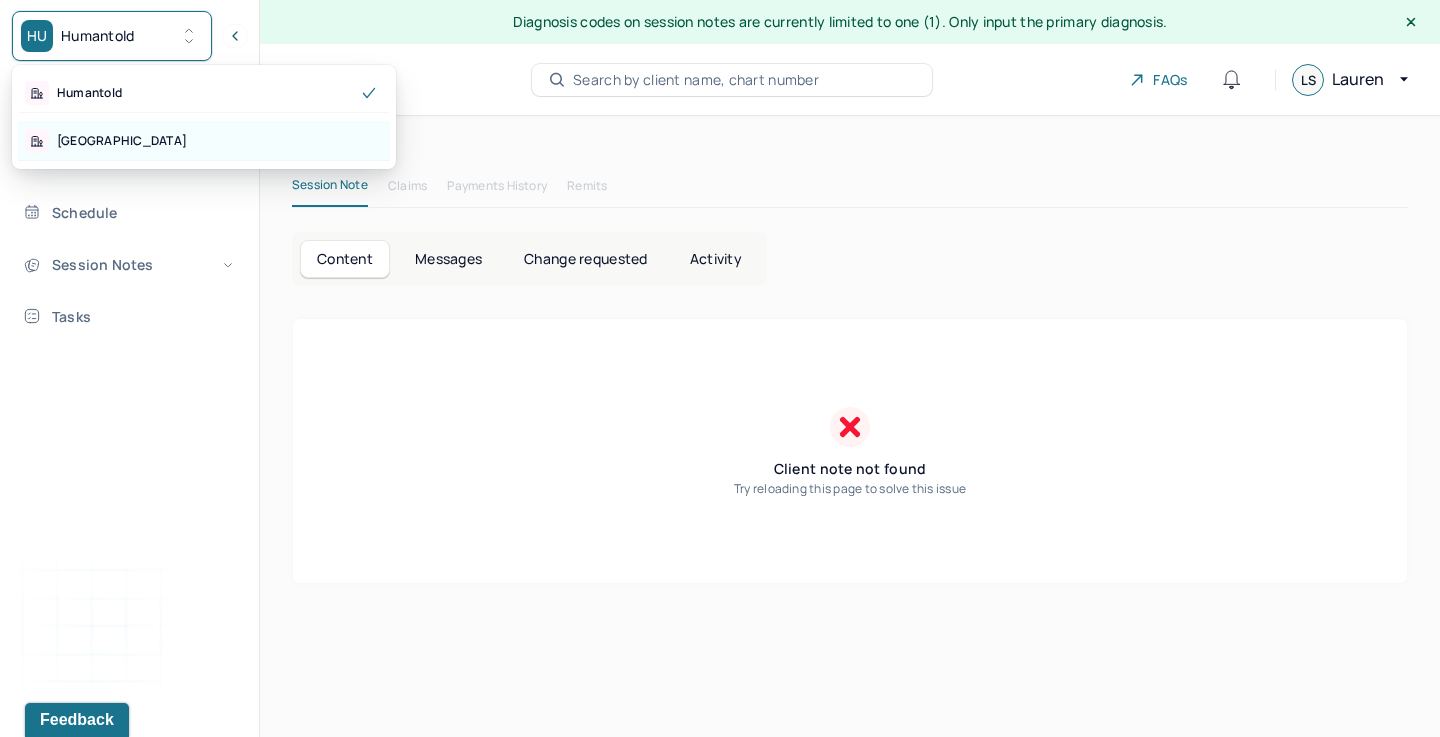 click on "[GEOGRAPHIC_DATA]" at bounding box center (204, 141) 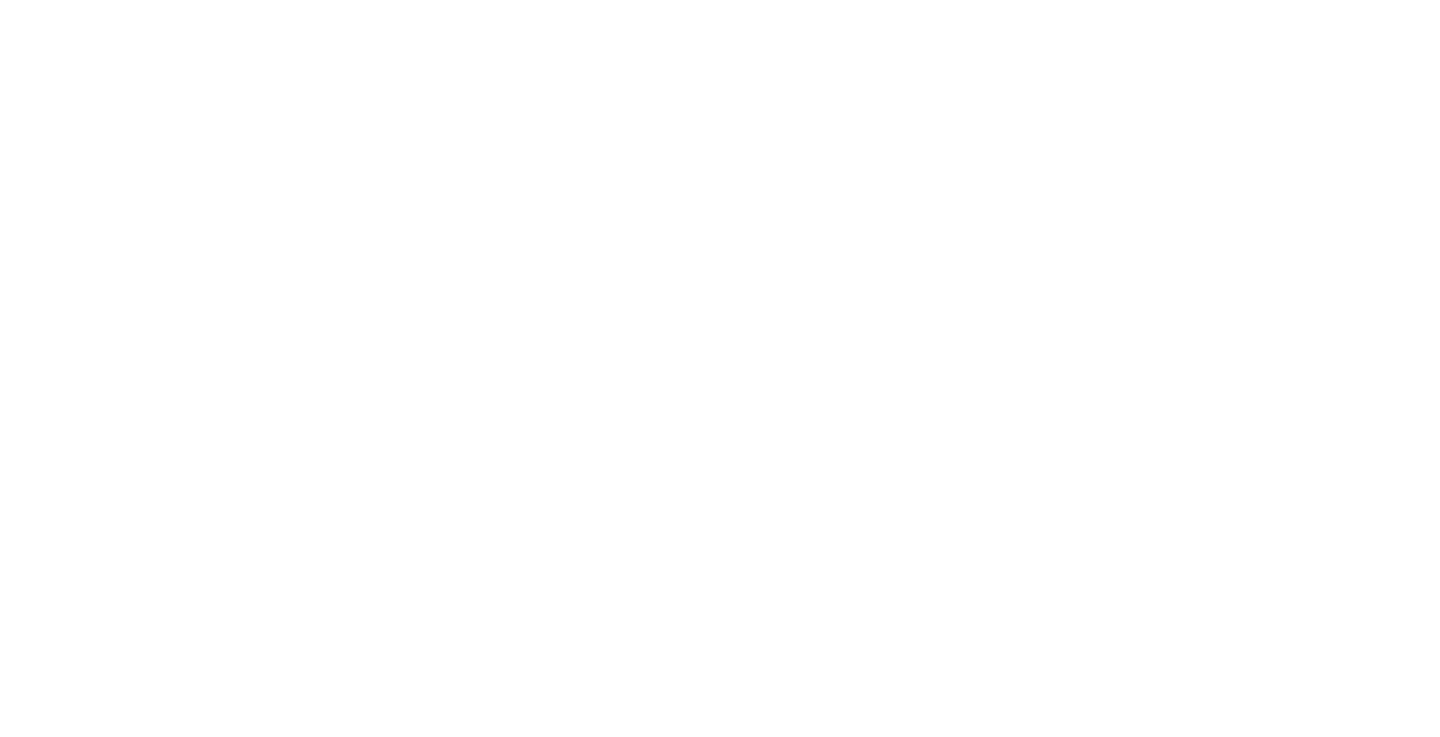 scroll, scrollTop: 0, scrollLeft: 0, axis: both 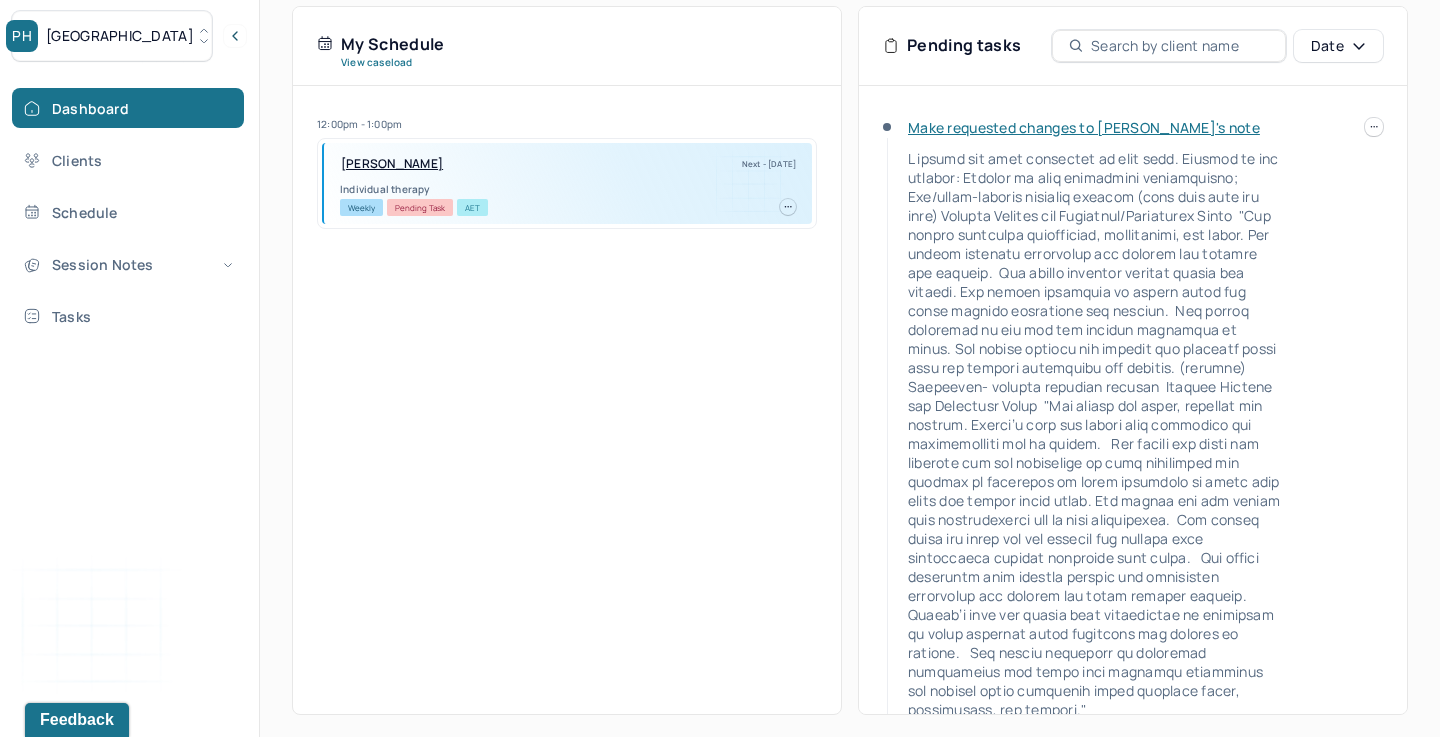 click on "Make requested changes to Paula's note" at bounding box center [1084, 127] 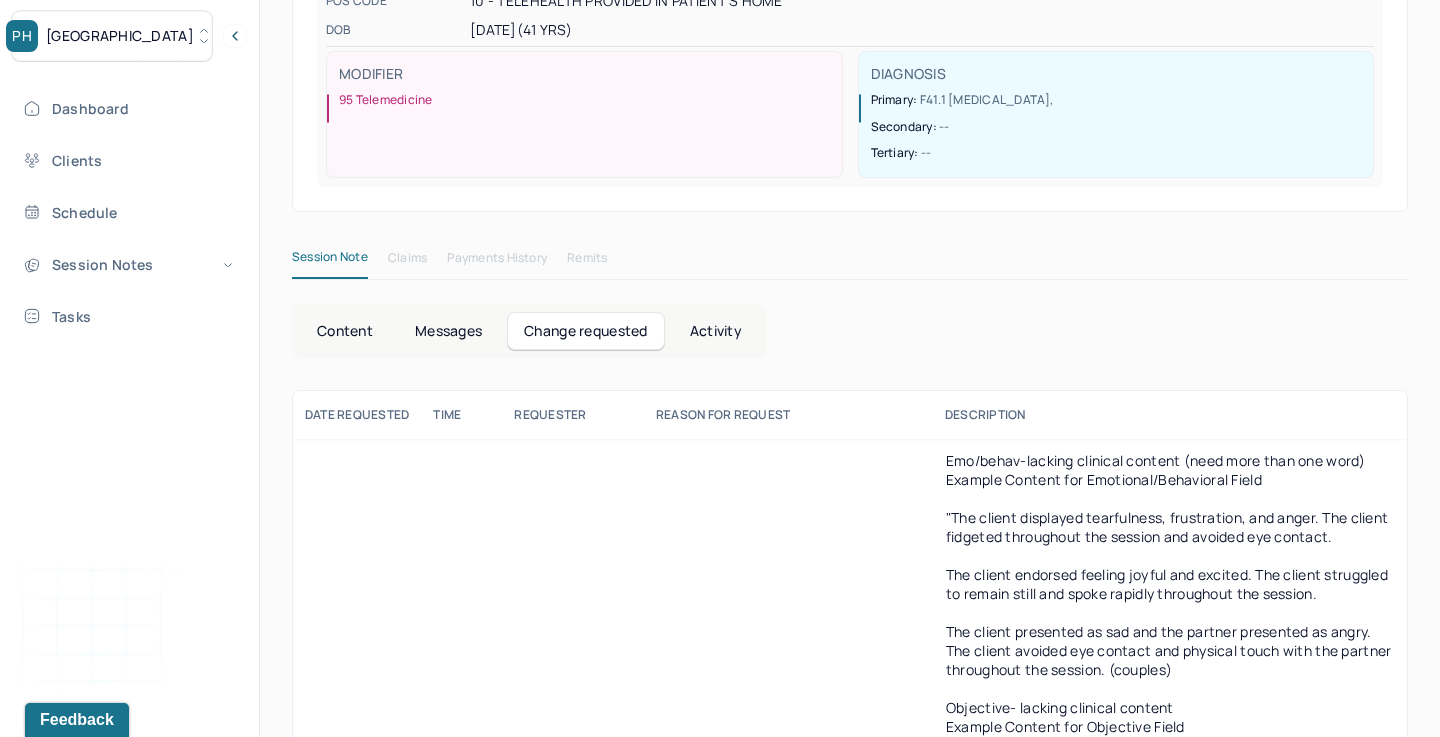 scroll, scrollTop: 572, scrollLeft: 0, axis: vertical 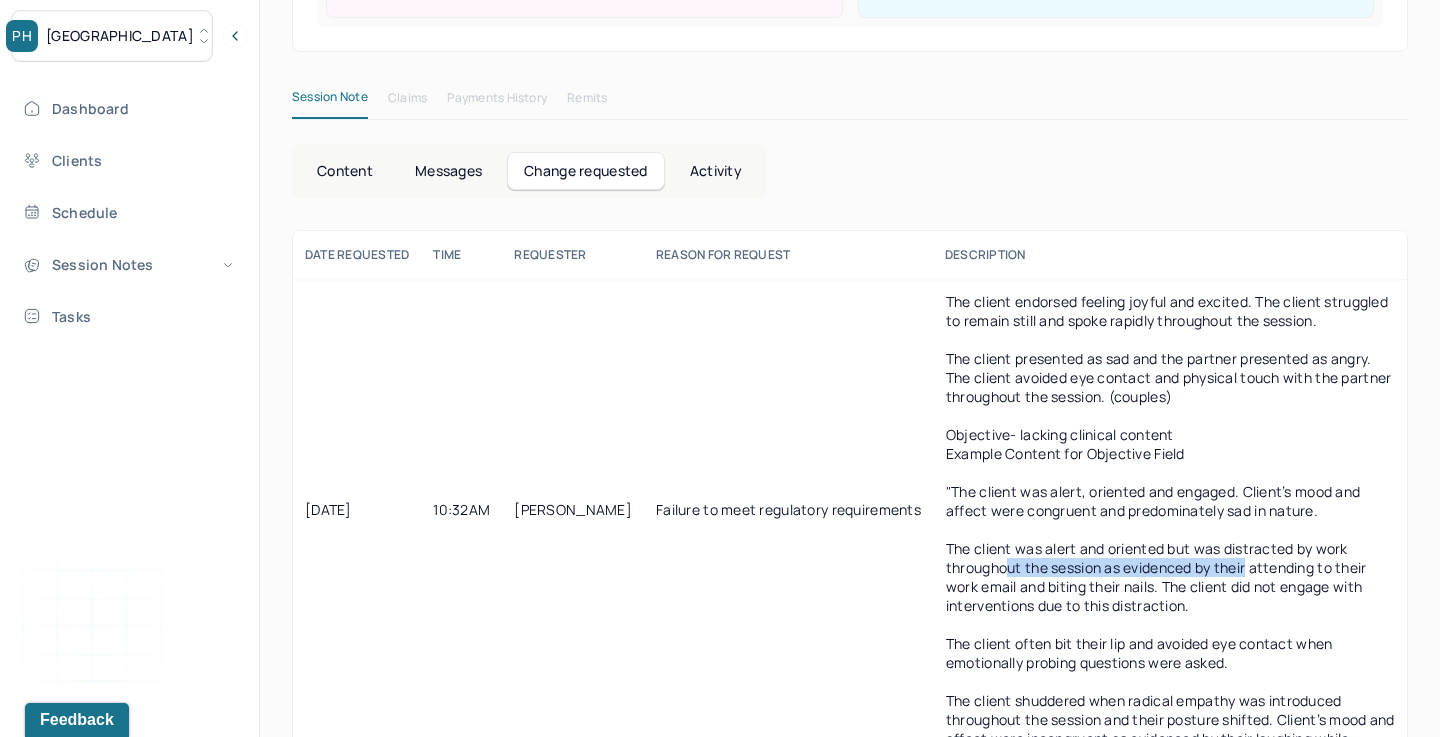 drag, startPoint x: 1048, startPoint y: 628, endPoint x: 1286, endPoint y: 627, distance: 238.0021 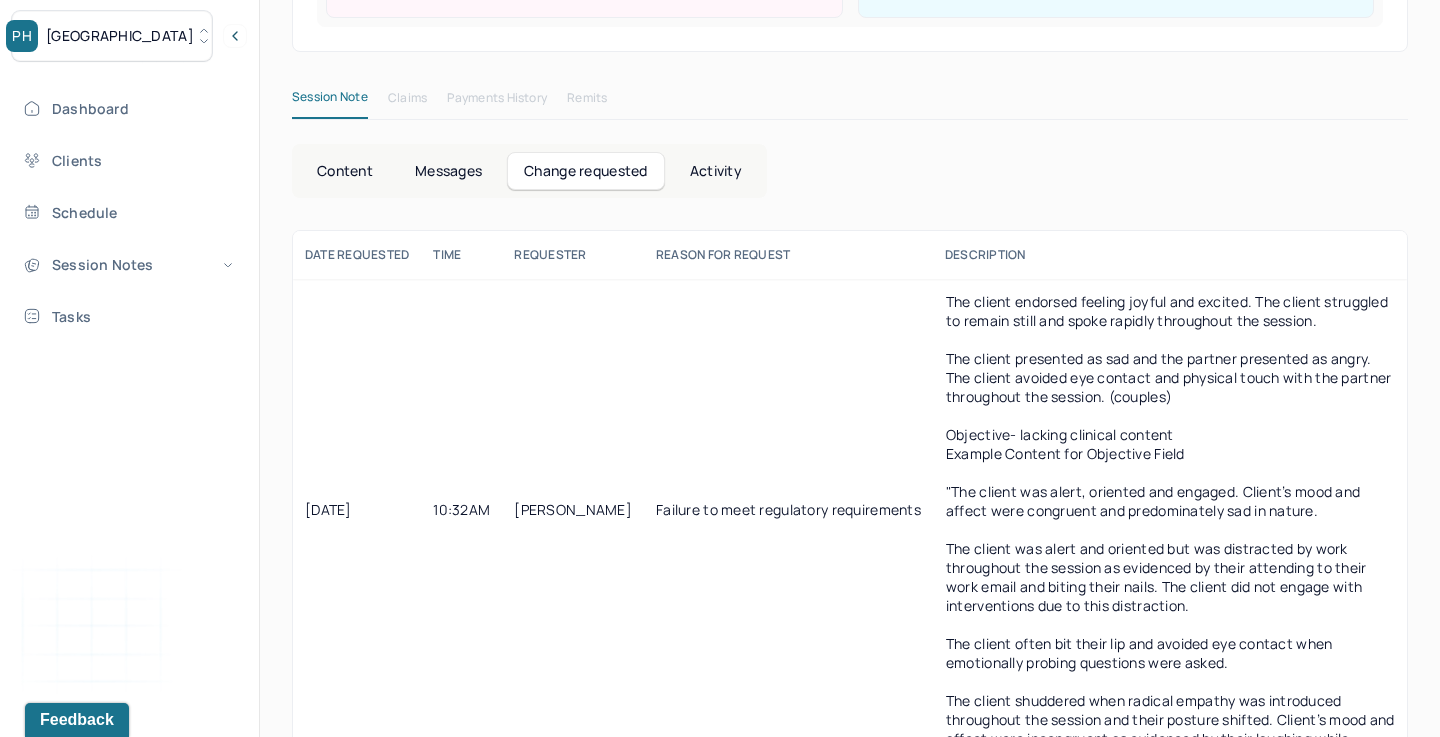 click on "The client was alert and oriented but was distracted by work throughout the session as evidenced by their attending to their work email and biting their nails. The client did not engage with interventions due to this distraction." at bounding box center (1158, 577) 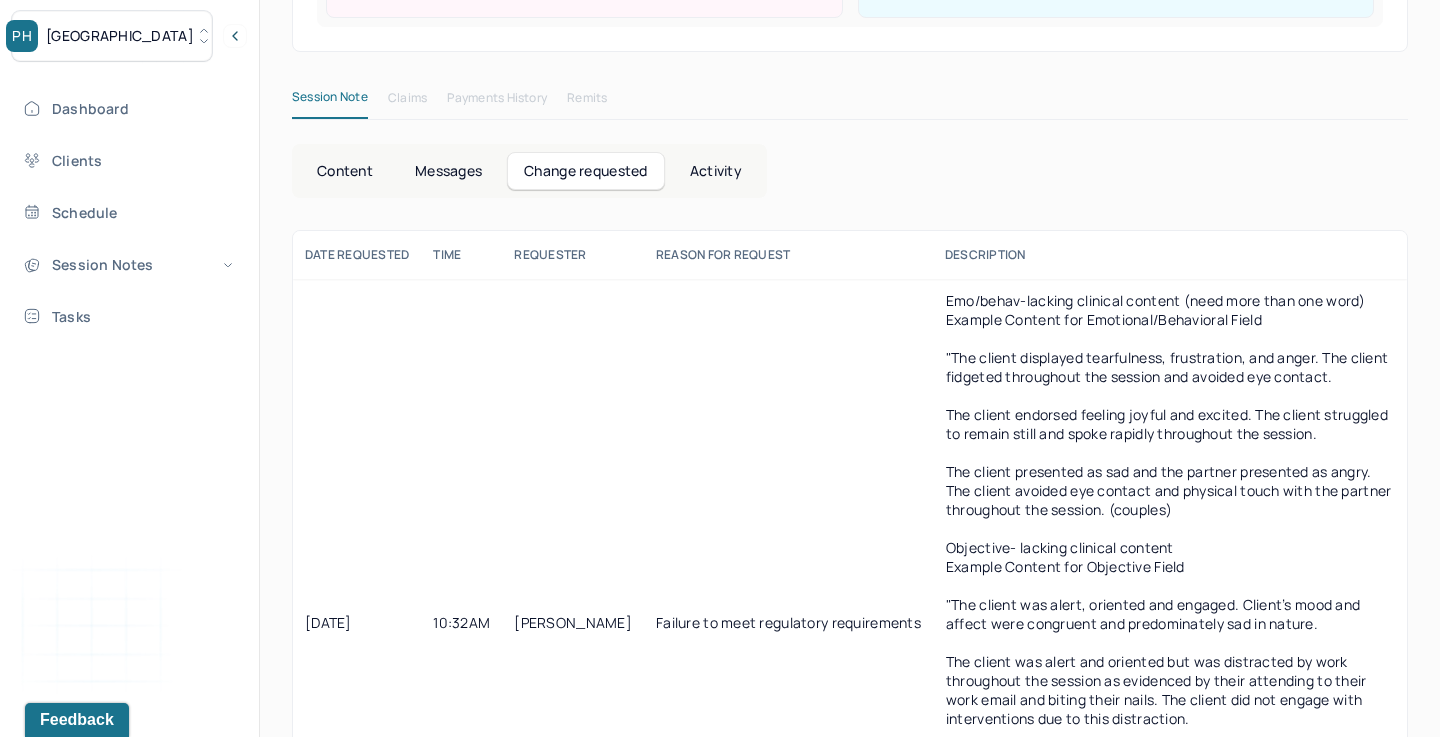 scroll, scrollTop: 0, scrollLeft: 0, axis: both 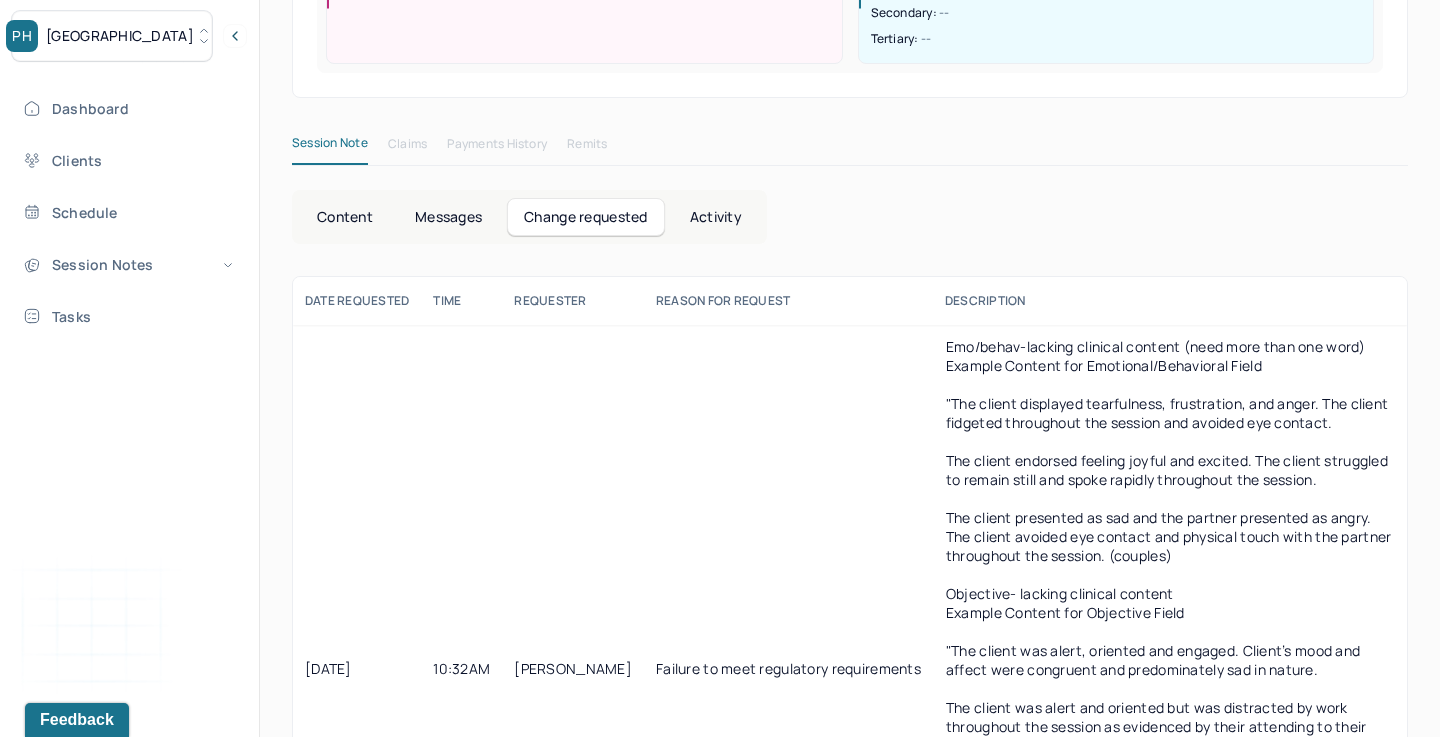 click on "Content" at bounding box center (345, 217) 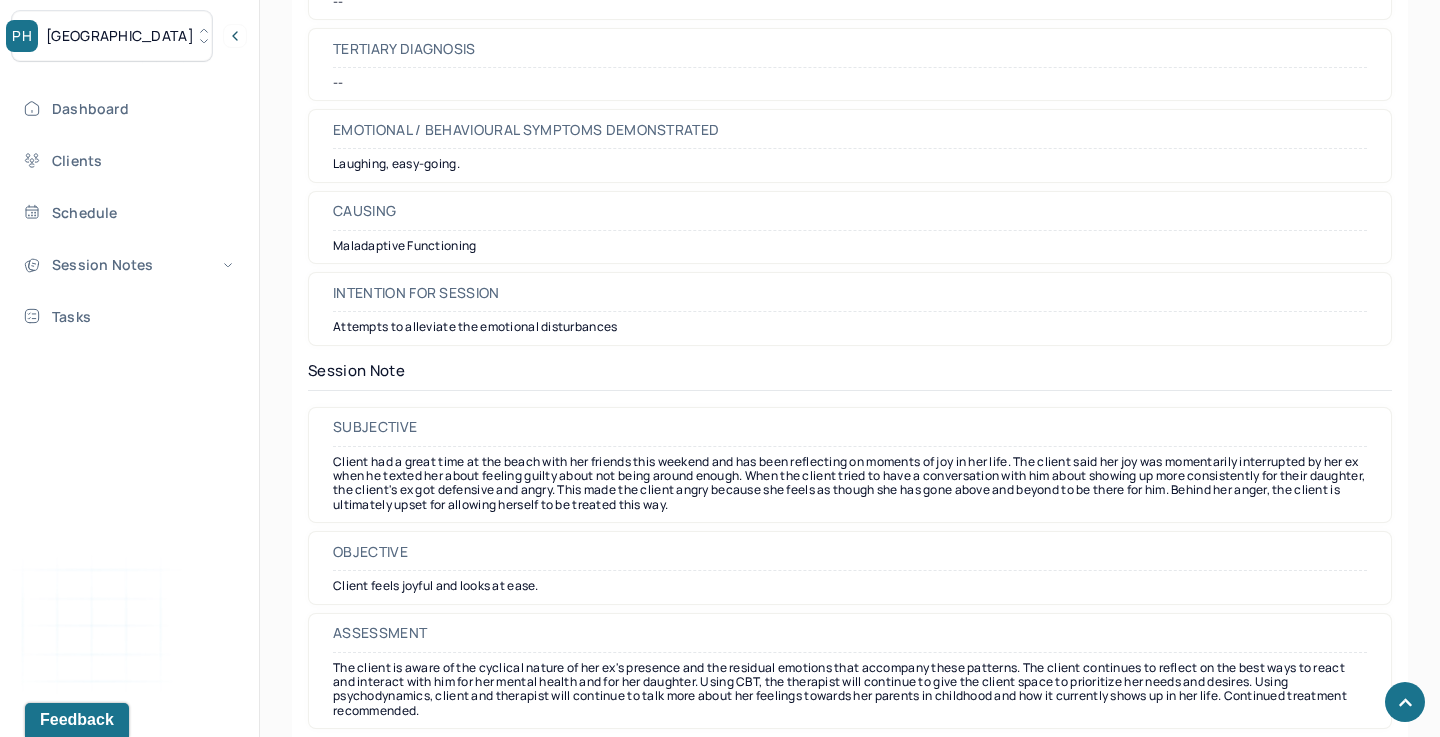 scroll, scrollTop: 1432, scrollLeft: 0, axis: vertical 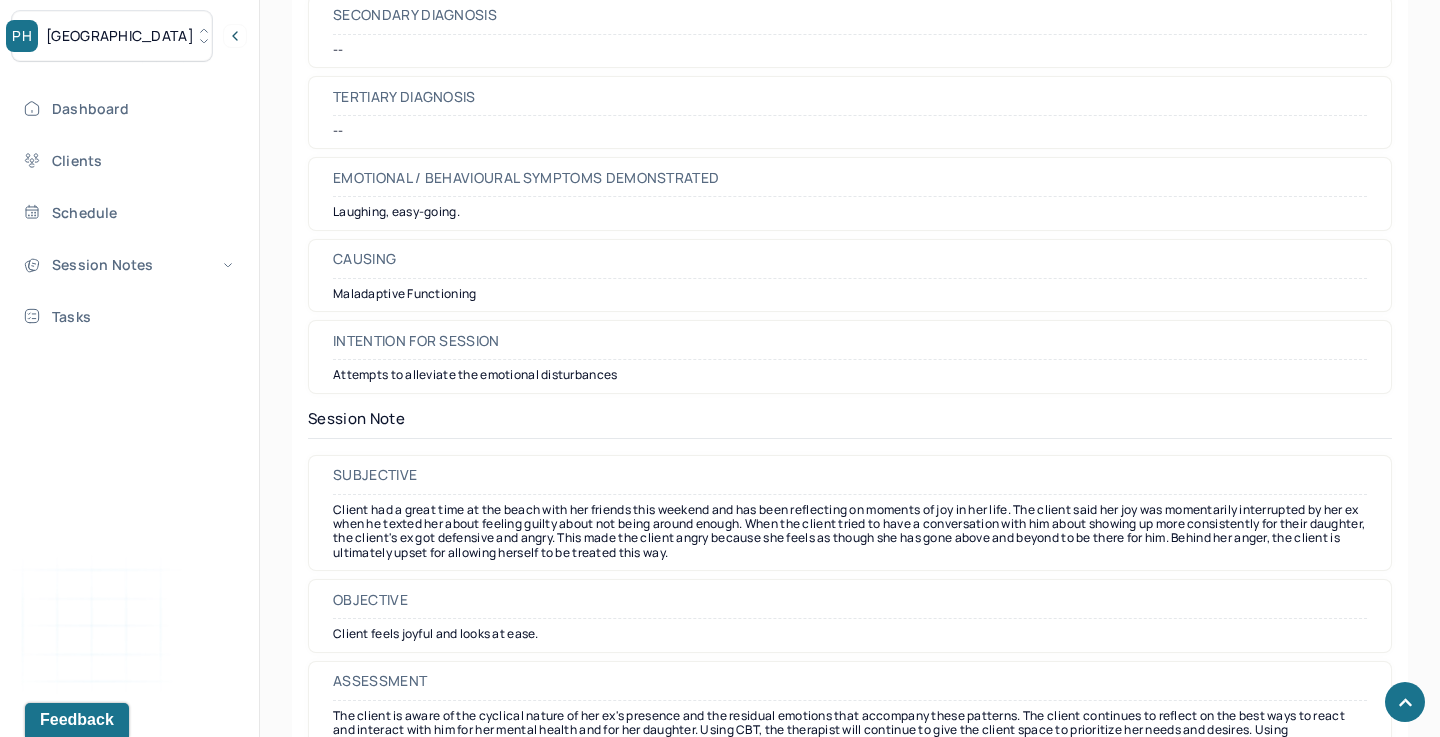 click on "Laughing, easy-going." at bounding box center [850, 212] 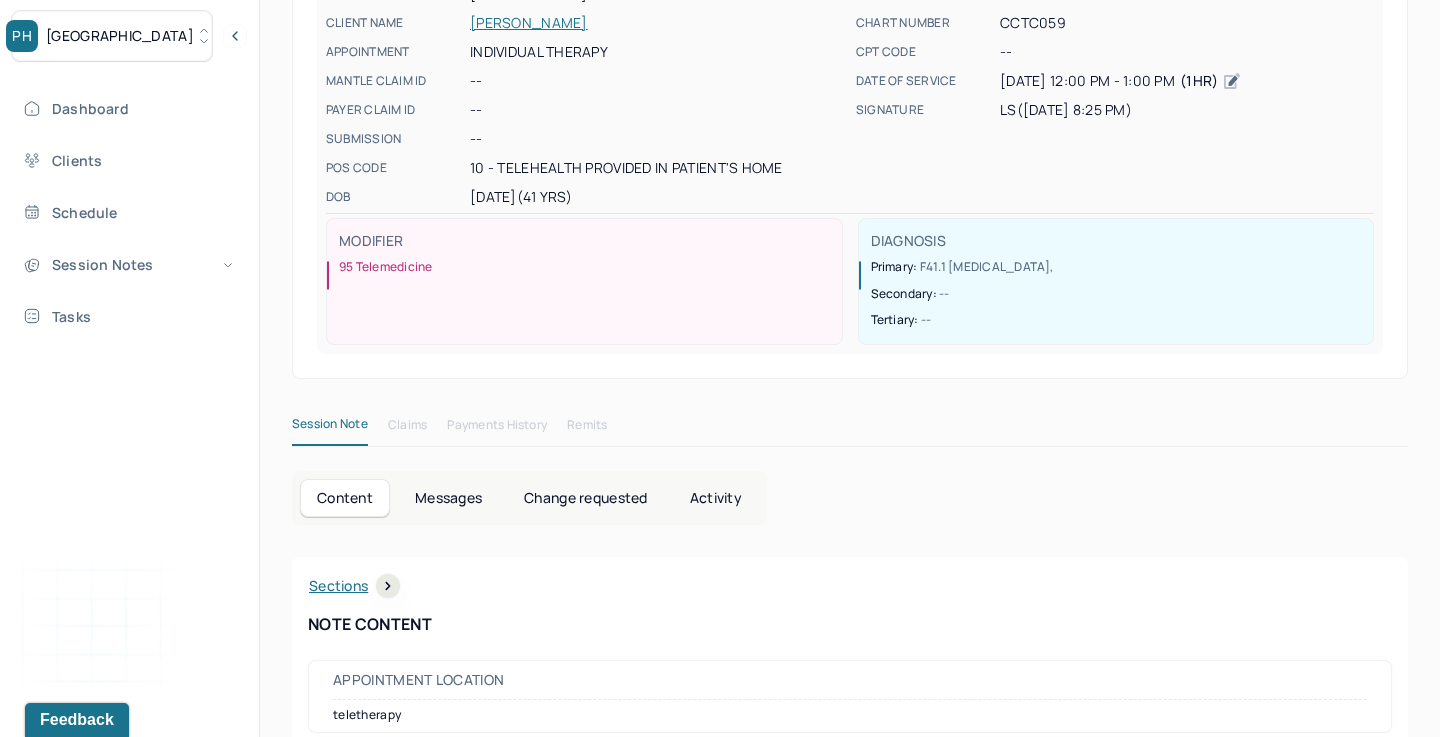 scroll, scrollTop: 244, scrollLeft: 0, axis: vertical 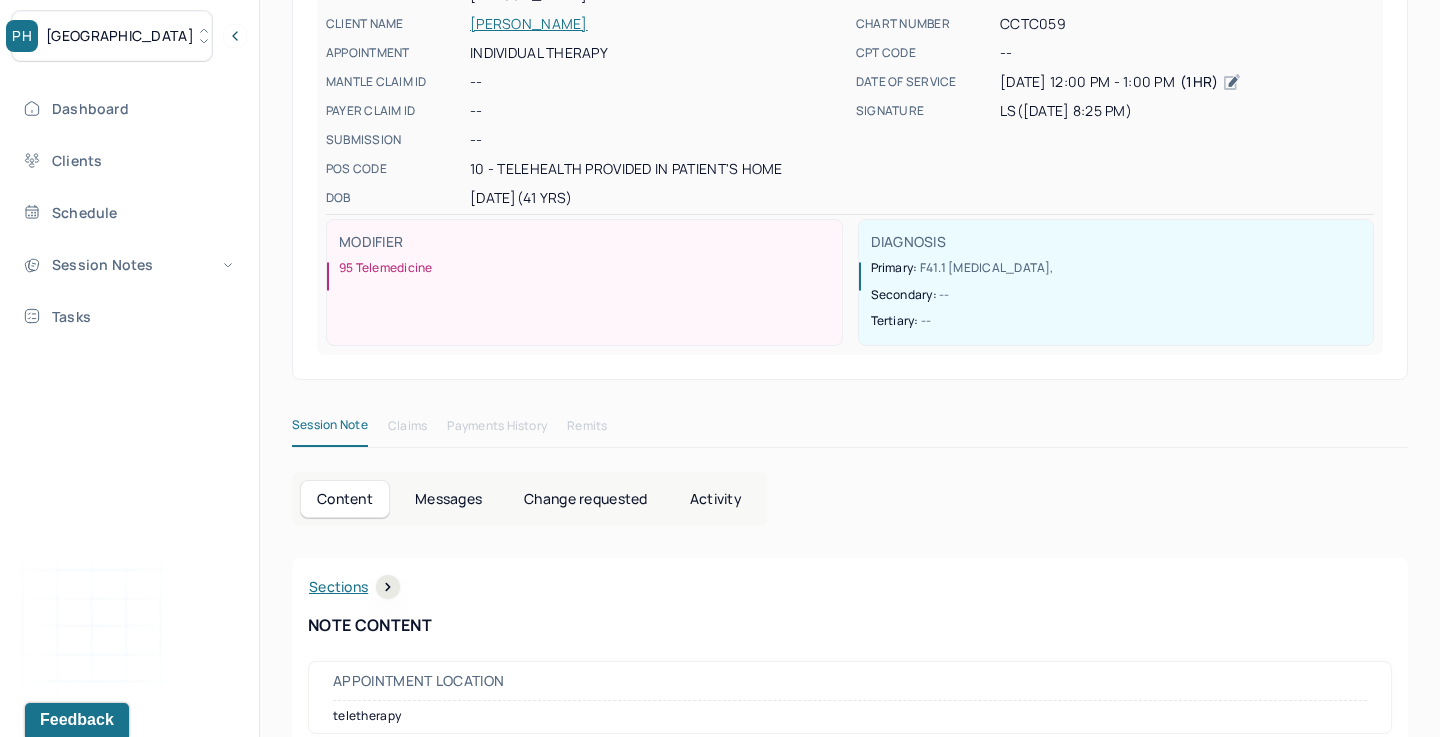 click on "Messages" at bounding box center [448, 499] 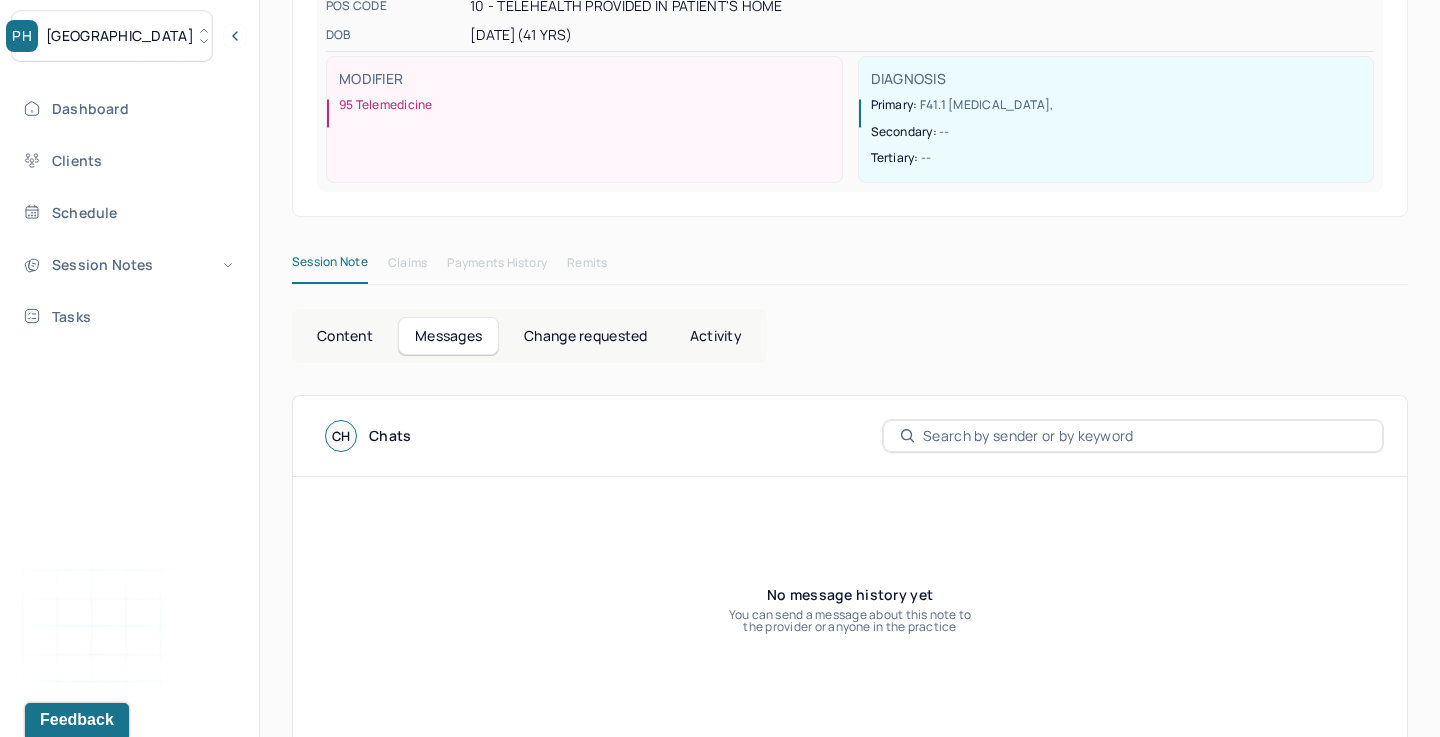 scroll, scrollTop: 390, scrollLeft: 0, axis: vertical 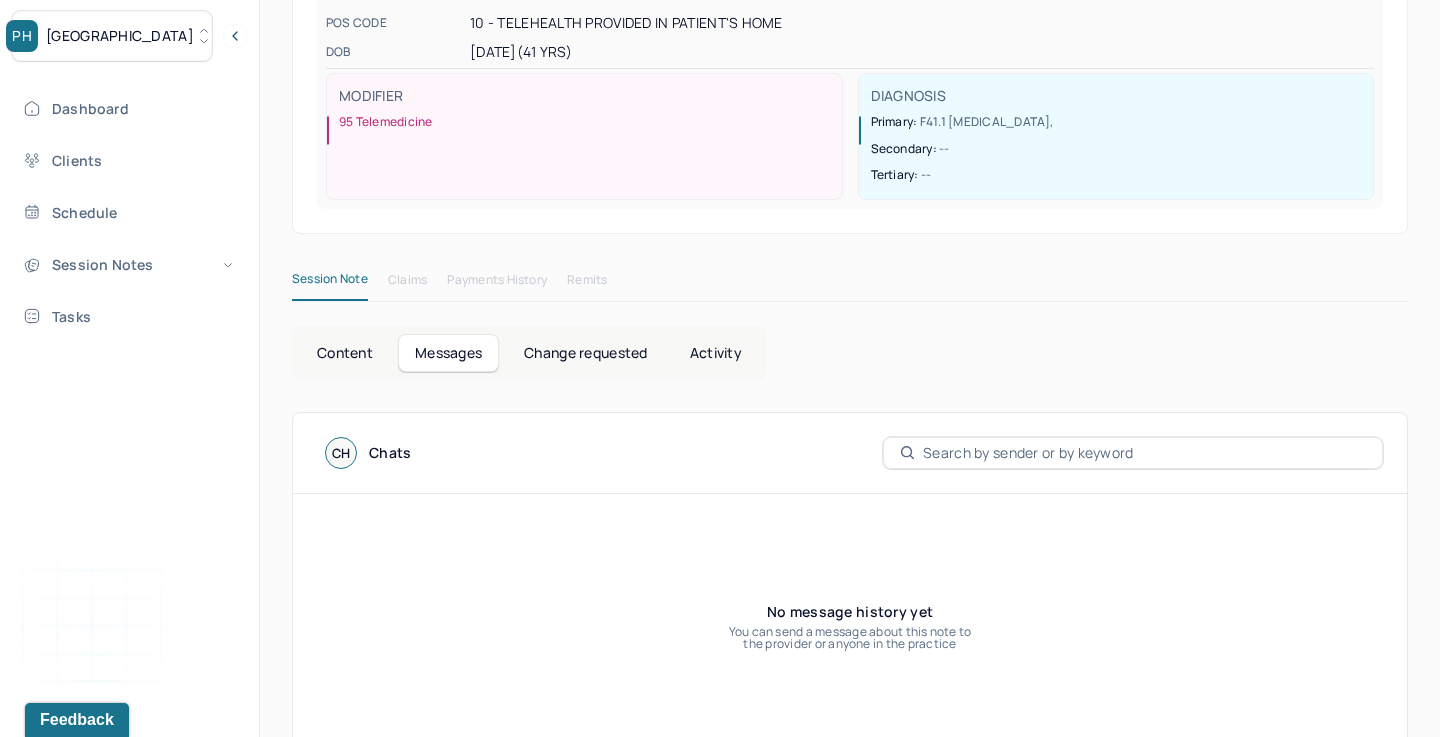 click on "Change requested" at bounding box center [585, 353] 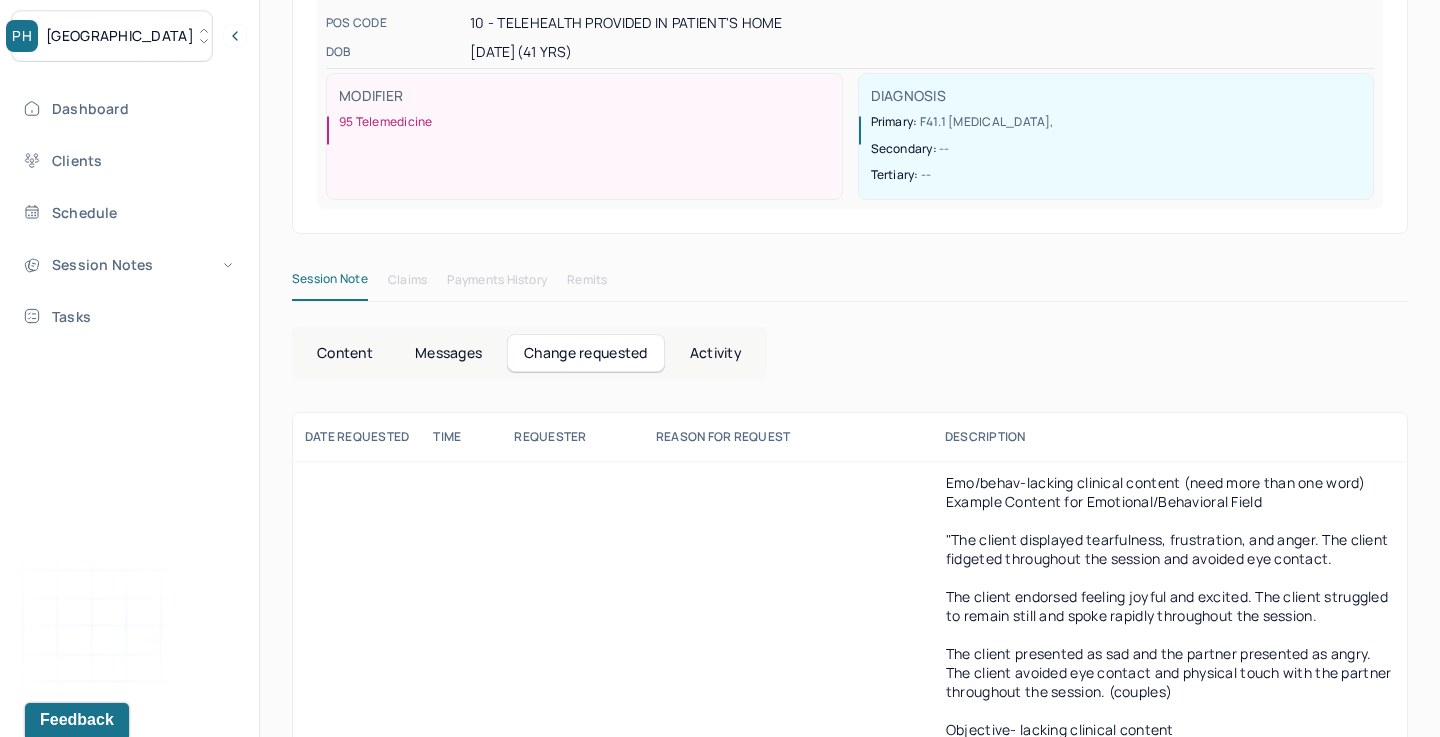 scroll, scrollTop: -1, scrollLeft: 0, axis: vertical 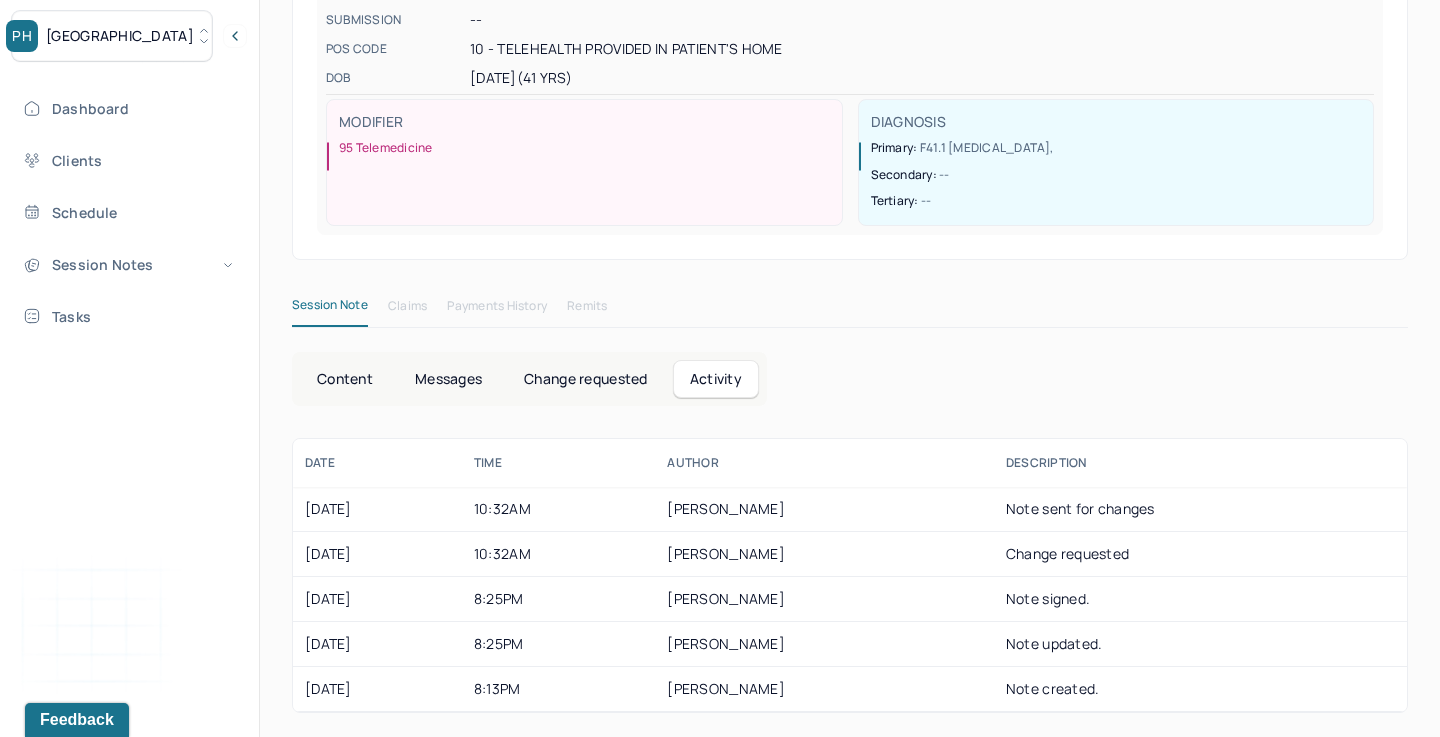 click on "Messages" at bounding box center [448, 379] 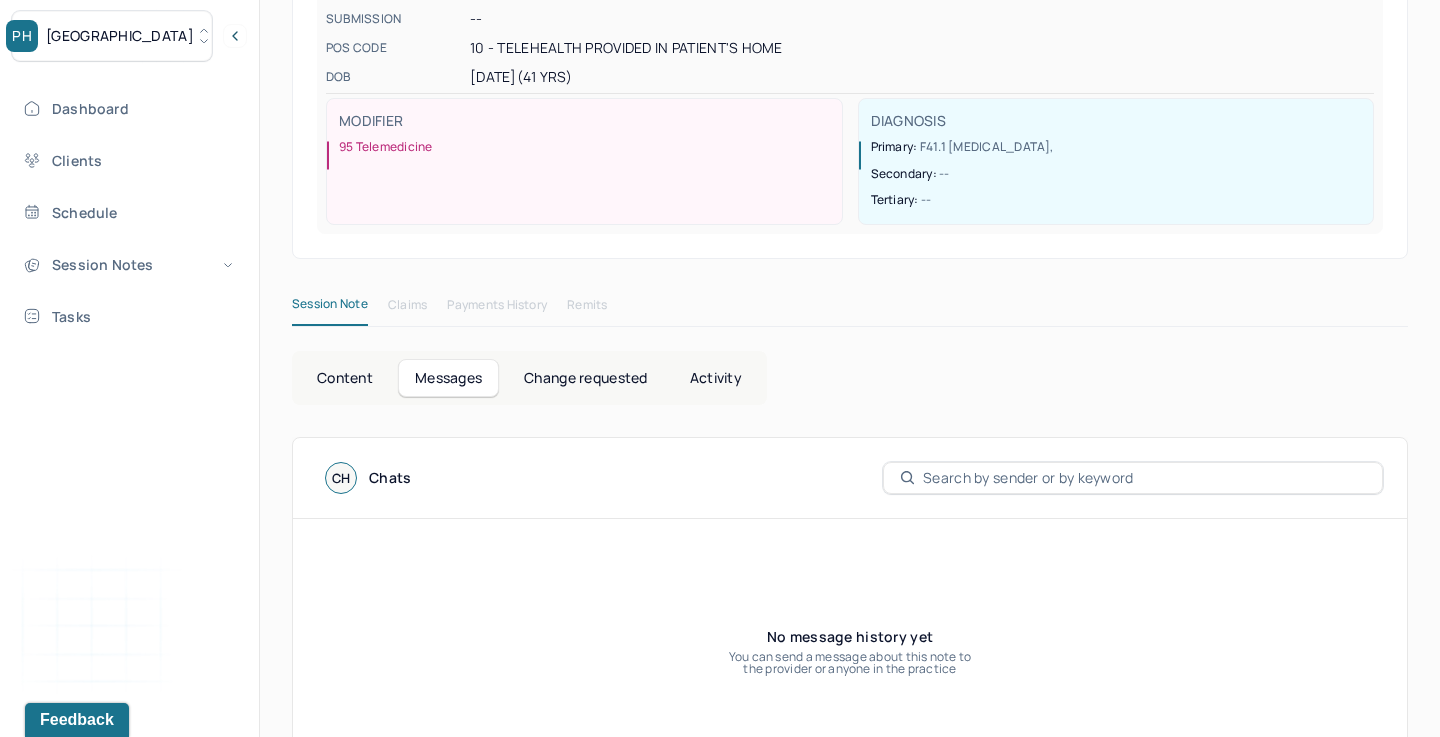 click on "Content" at bounding box center [345, 378] 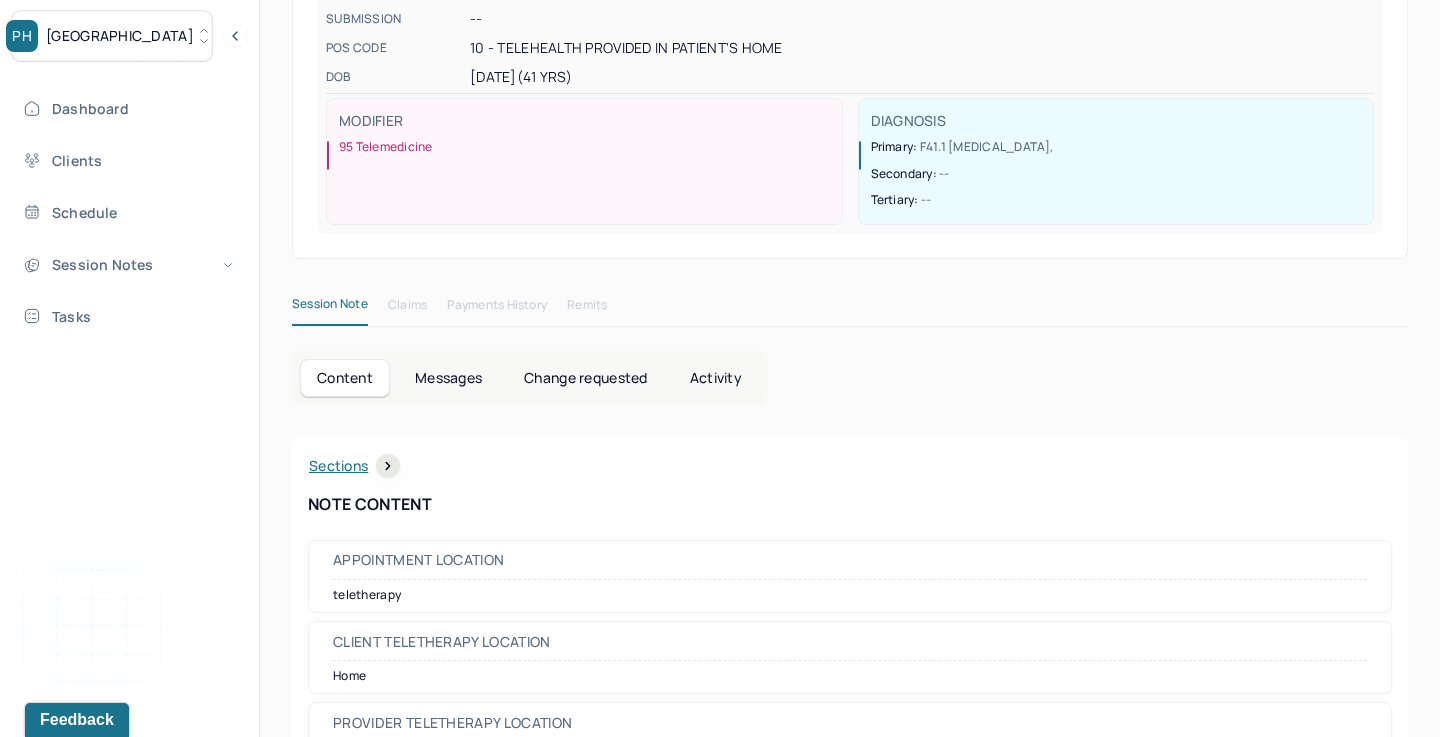 click at bounding box center (388, 466) 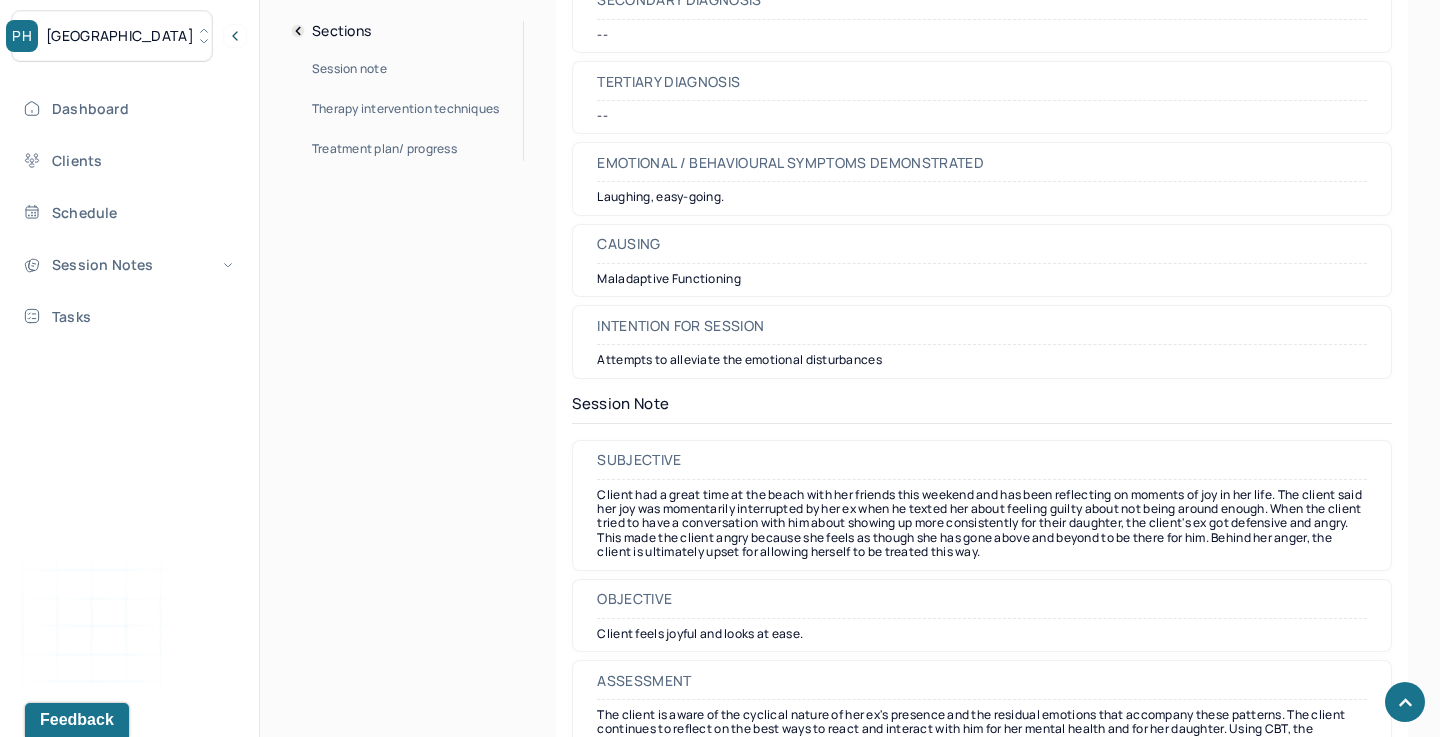 scroll, scrollTop: 1404, scrollLeft: 0, axis: vertical 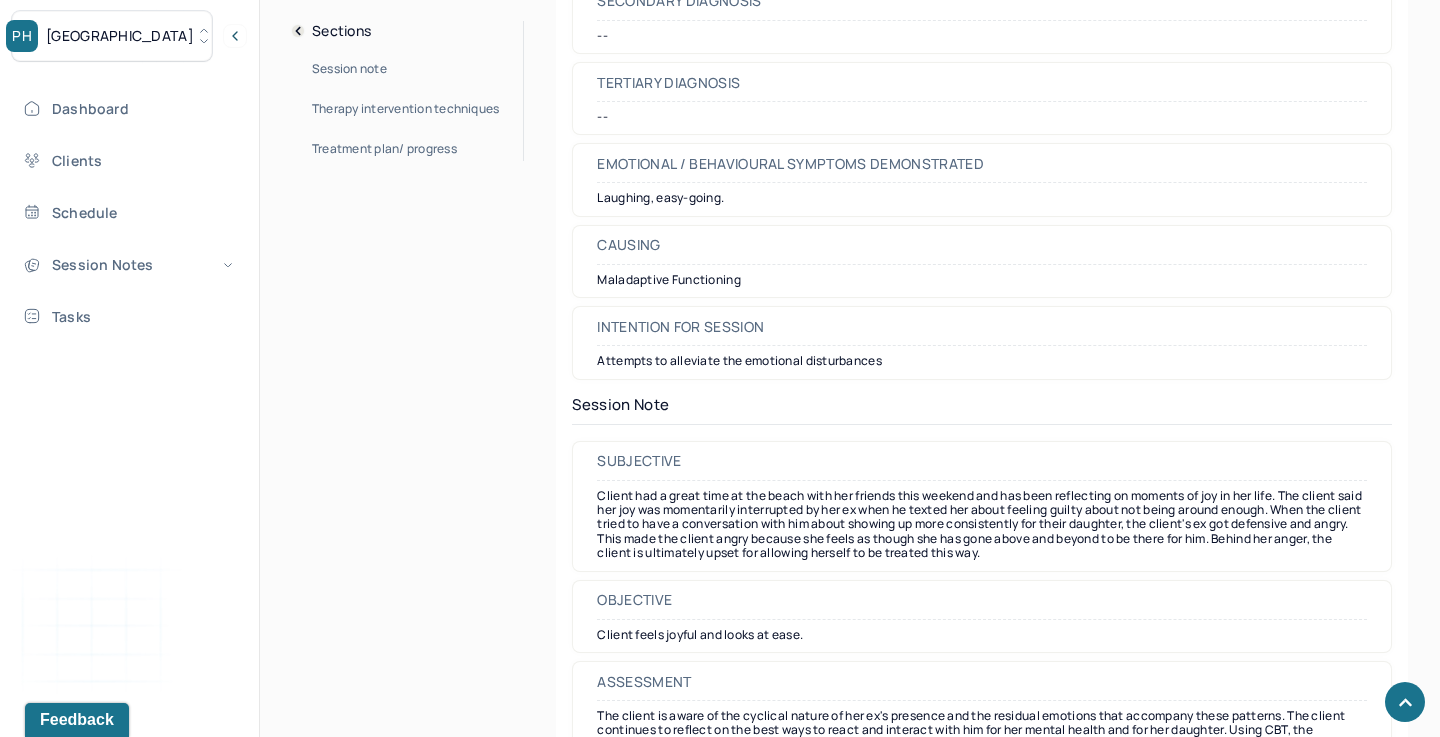 click on "Client had a great time at the beach with her friends this weekend and has been reflecting on moments of joy in her life. The client said her joy was momentarily interrupted by her ex when he texted her about feeling guilty about not being around enough. When the client tried to have a conversation with him about showing up more consistently for their daughter, the client's ex got defensive and angry. This made the client angry because she feels as though she has gone above and beyond to be there for him. Behind her anger, the client is ultimately upset for allowing herself to be treated this way." at bounding box center [982, 525] 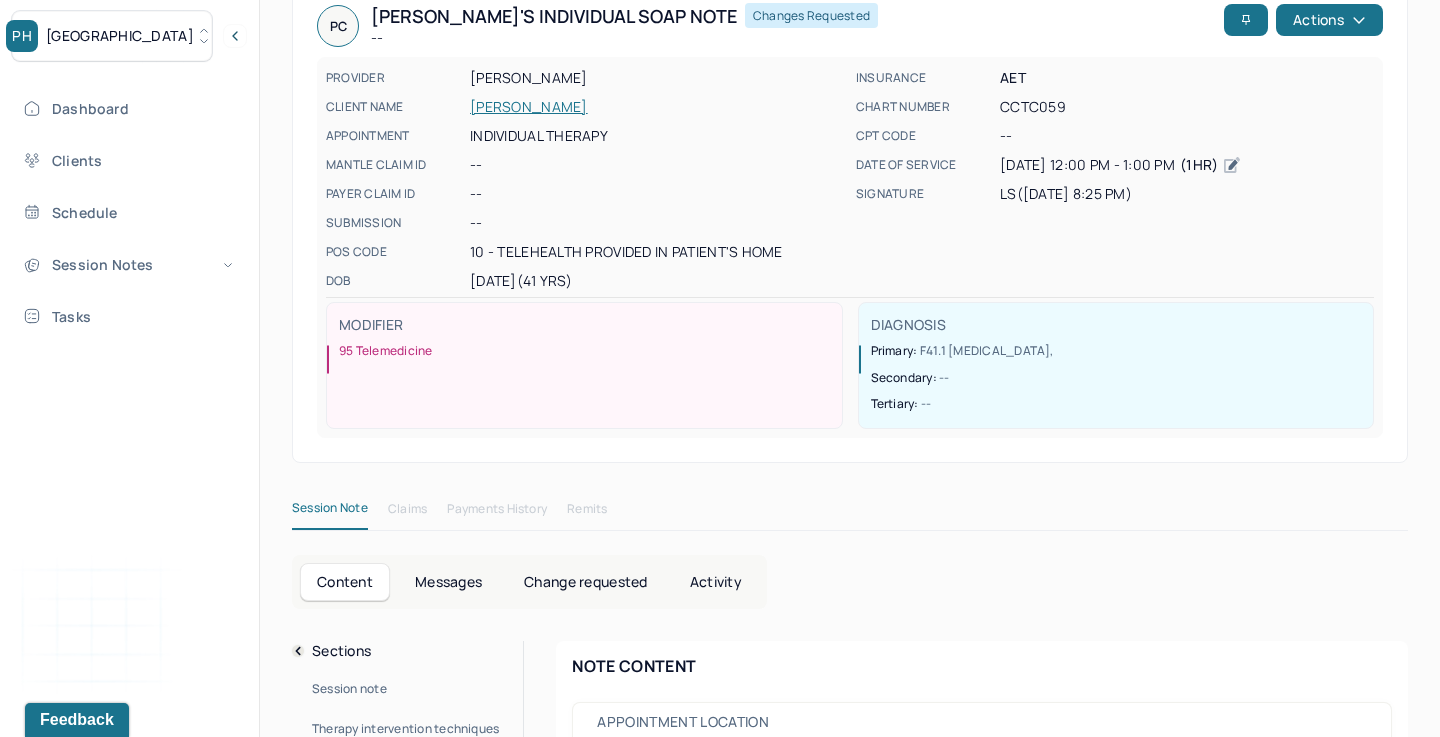 scroll, scrollTop: 359, scrollLeft: 0, axis: vertical 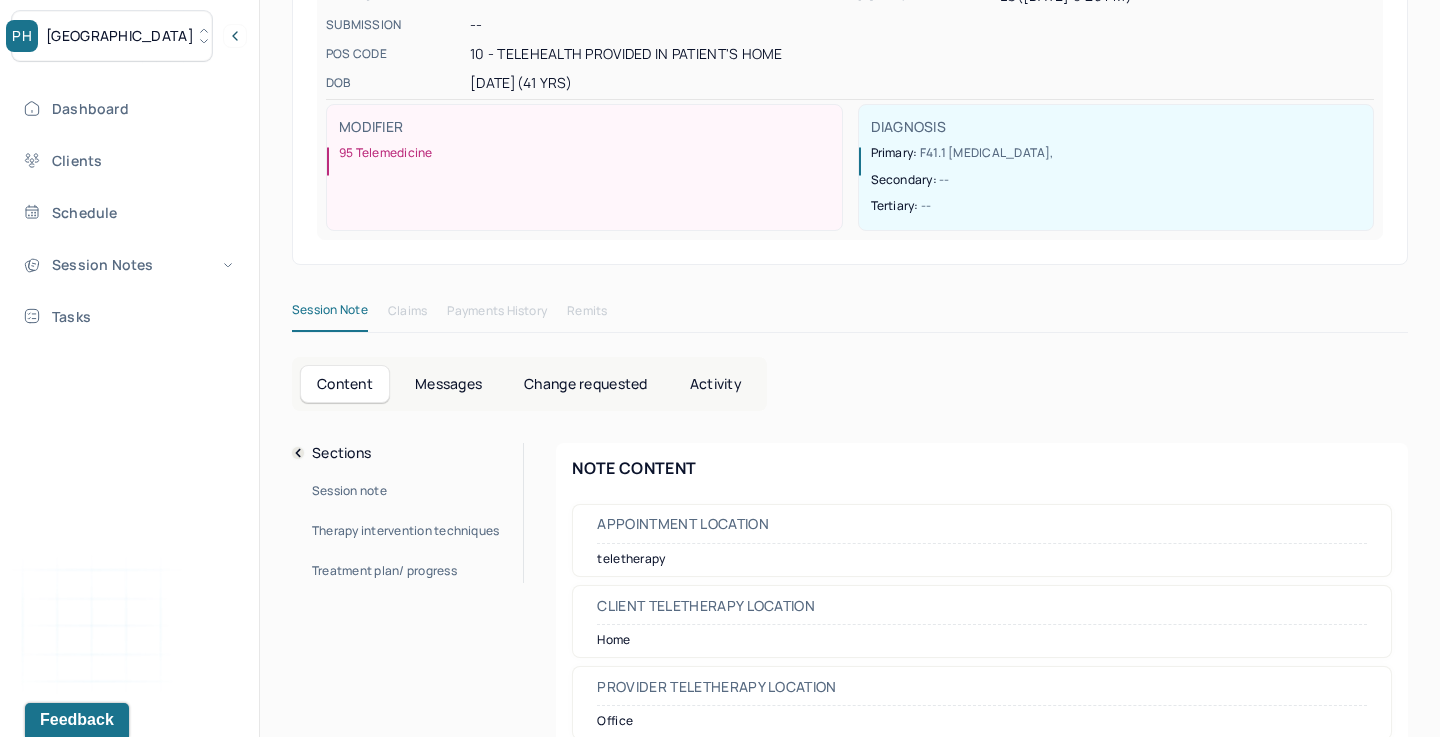 click on "Messages" at bounding box center (448, 384) 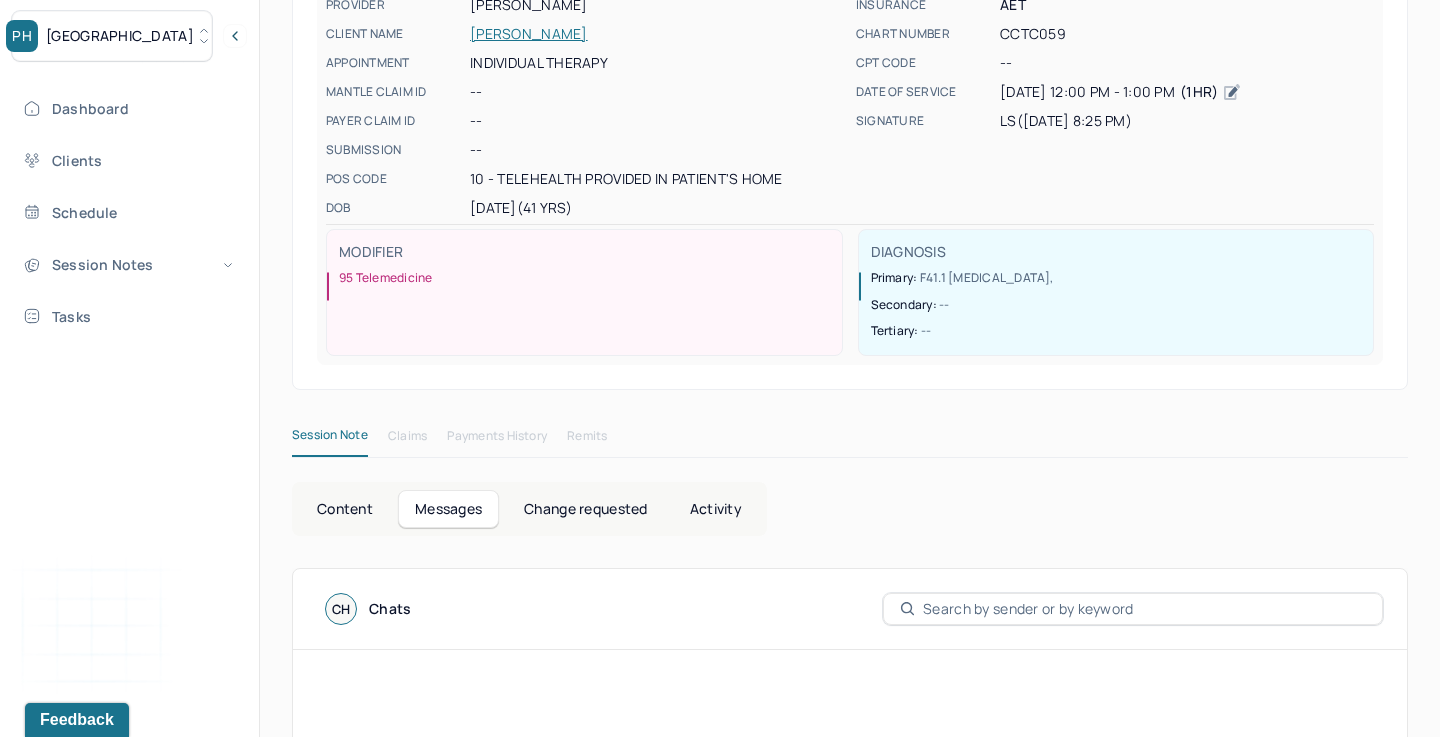 scroll, scrollTop: 469, scrollLeft: 0, axis: vertical 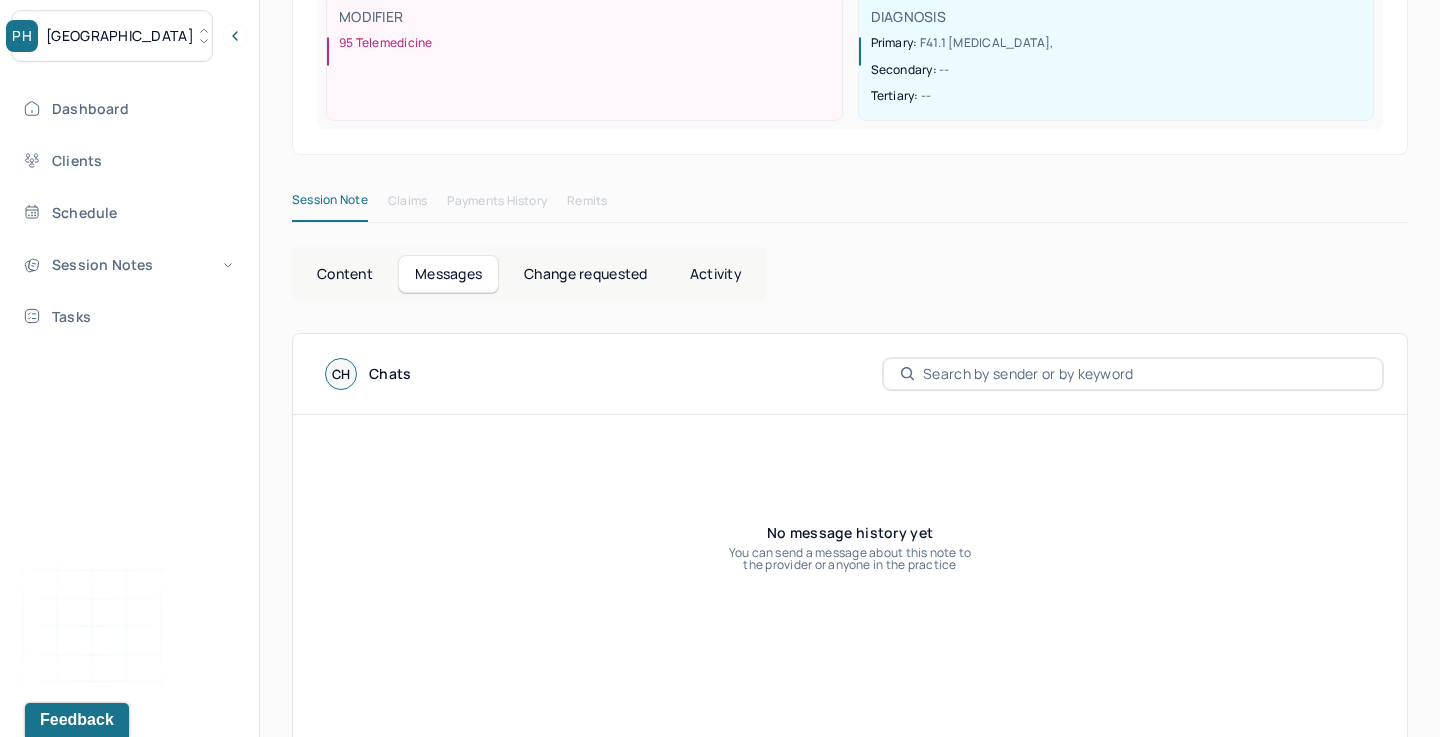 click on "Content" at bounding box center (345, 274) 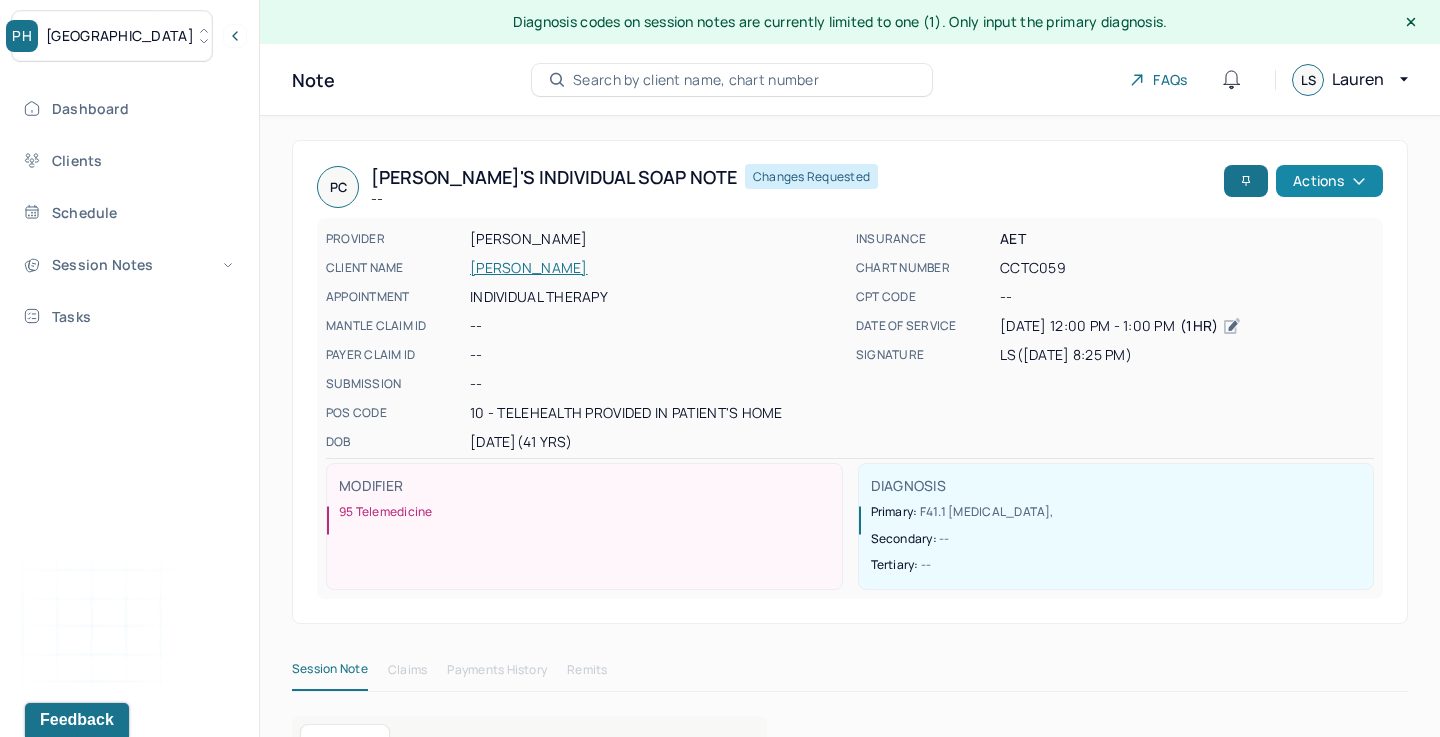 scroll, scrollTop: 0, scrollLeft: 0, axis: both 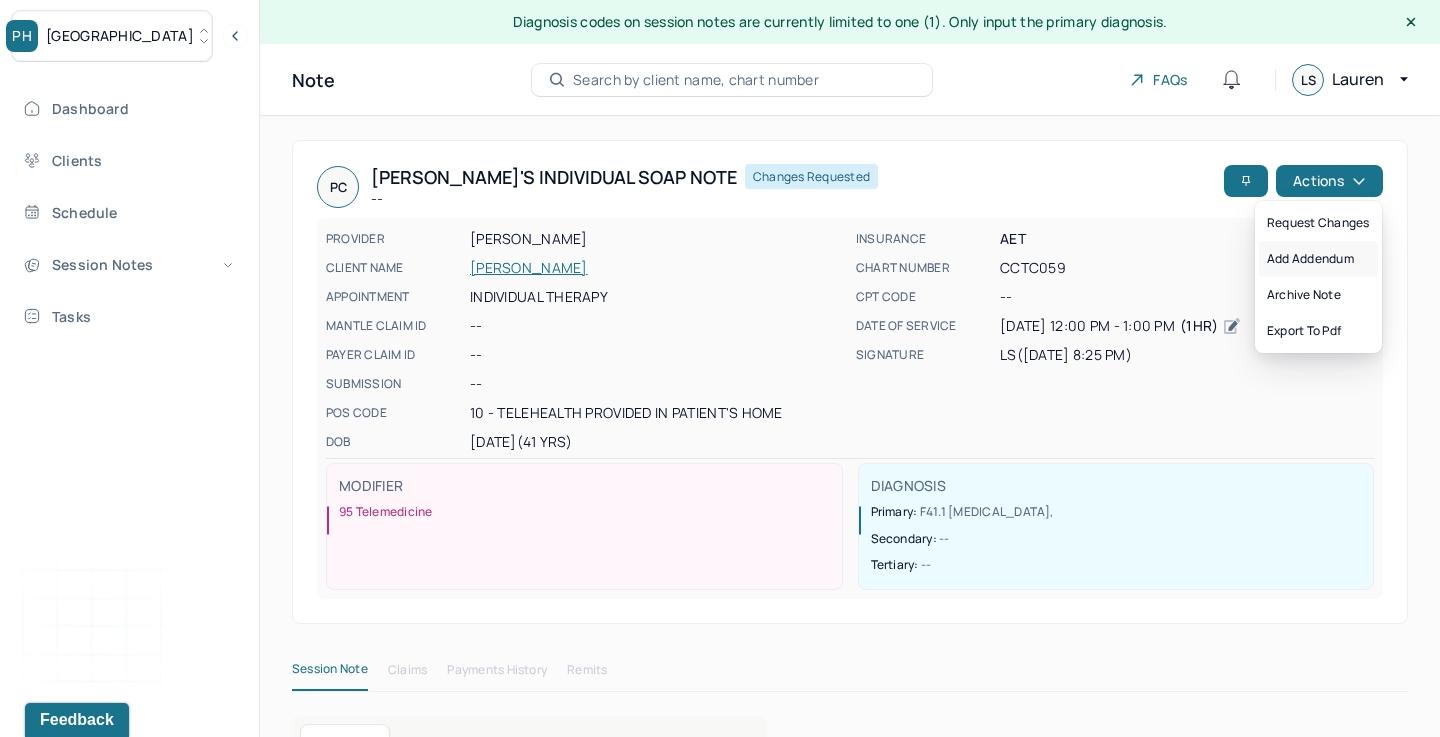 click on "Add addendum" at bounding box center (1318, 259) 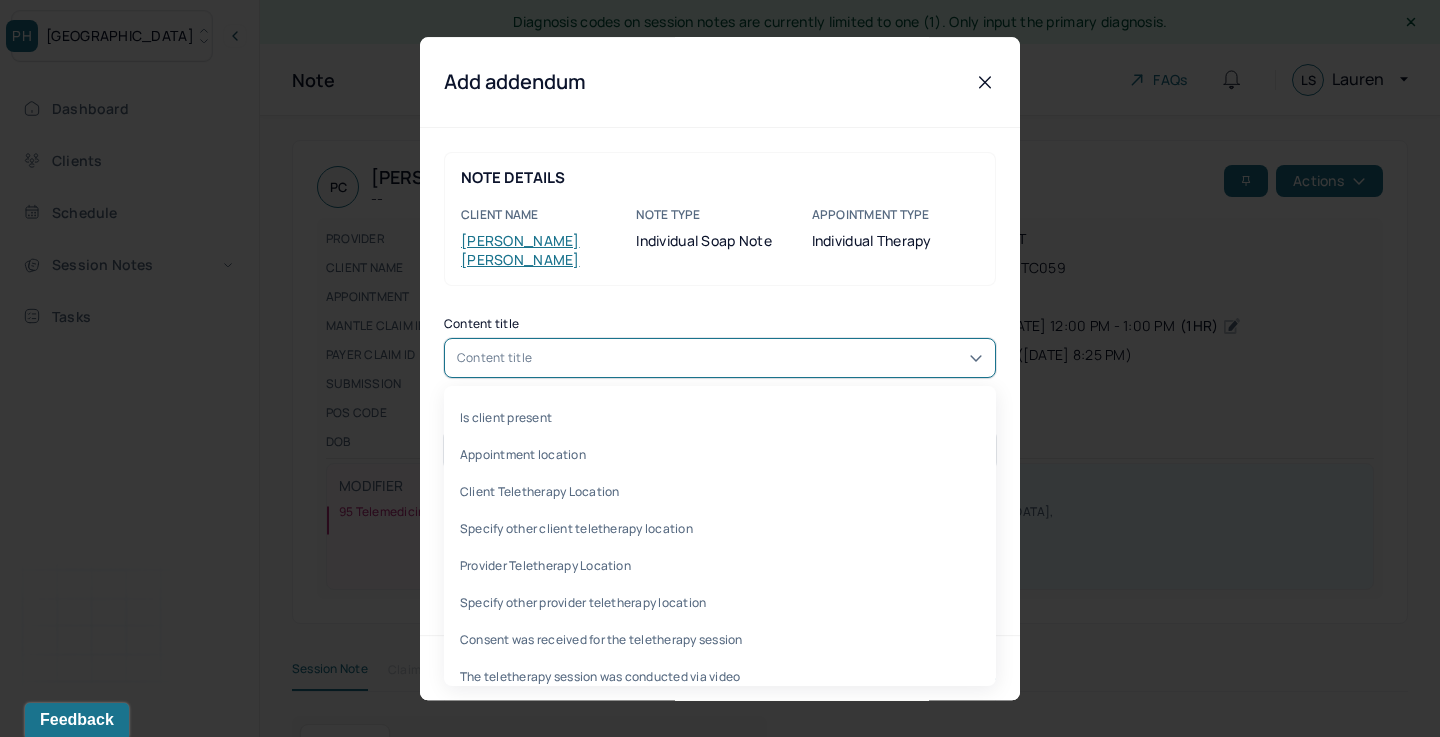 click on "Content title" at bounding box center [720, 358] 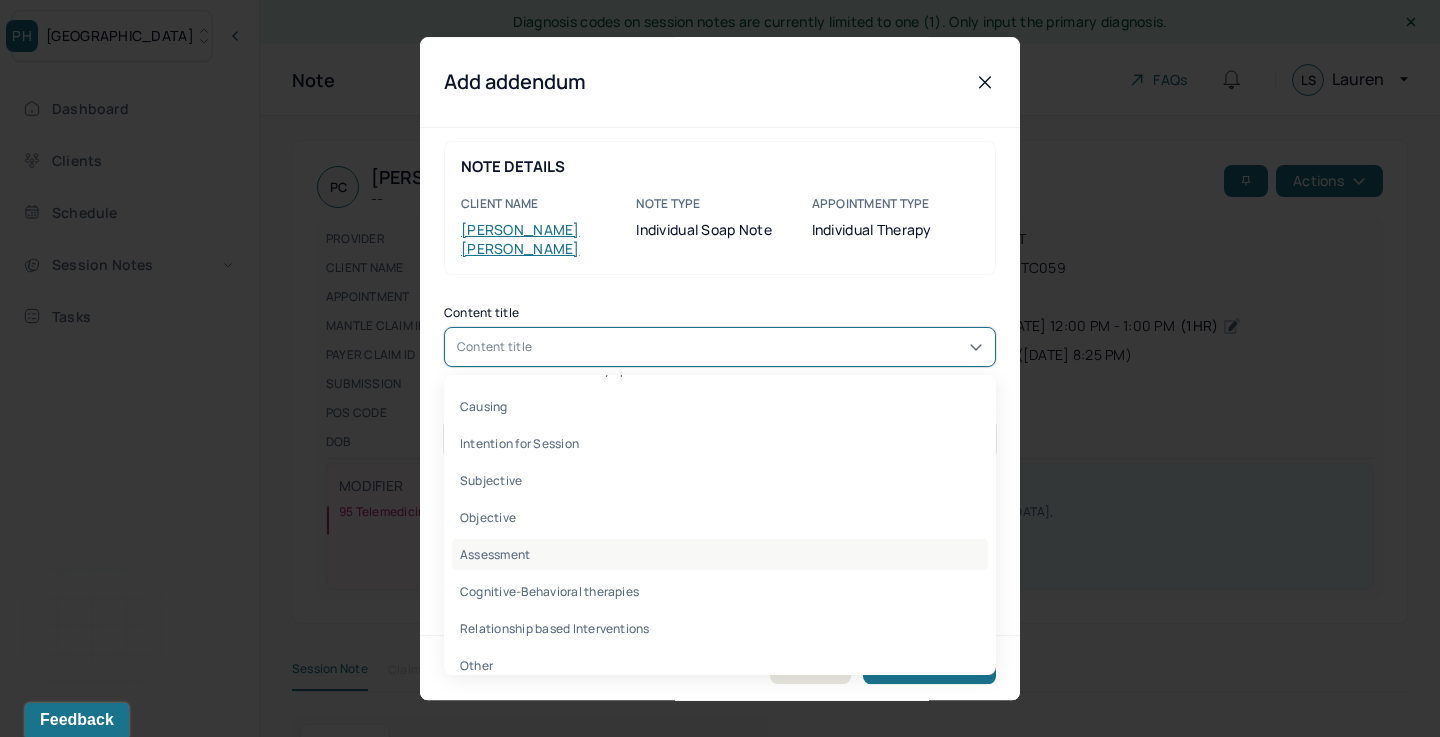 scroll, scrollTop: 448, scrollLeft: 0, axis: vertical 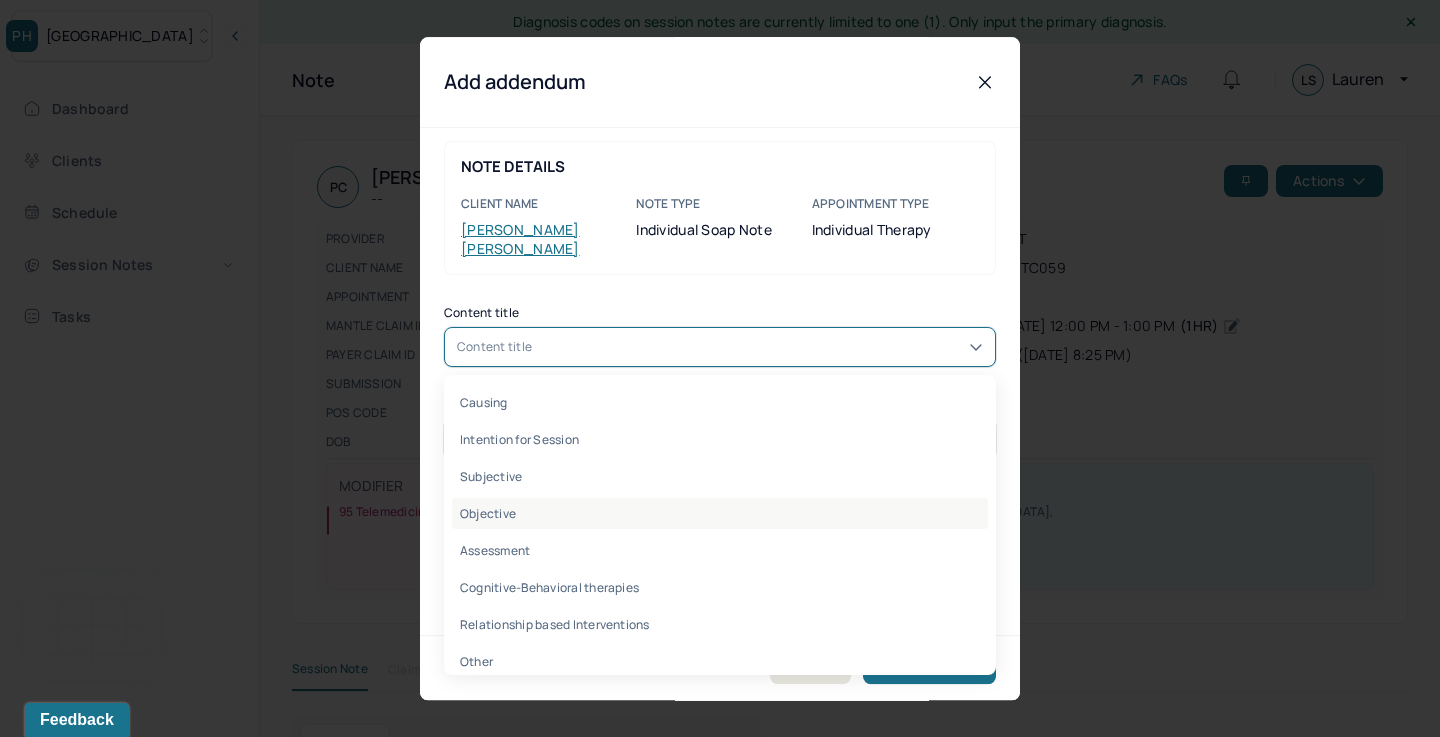 click on "Objective" at bounding box center (720, 513) 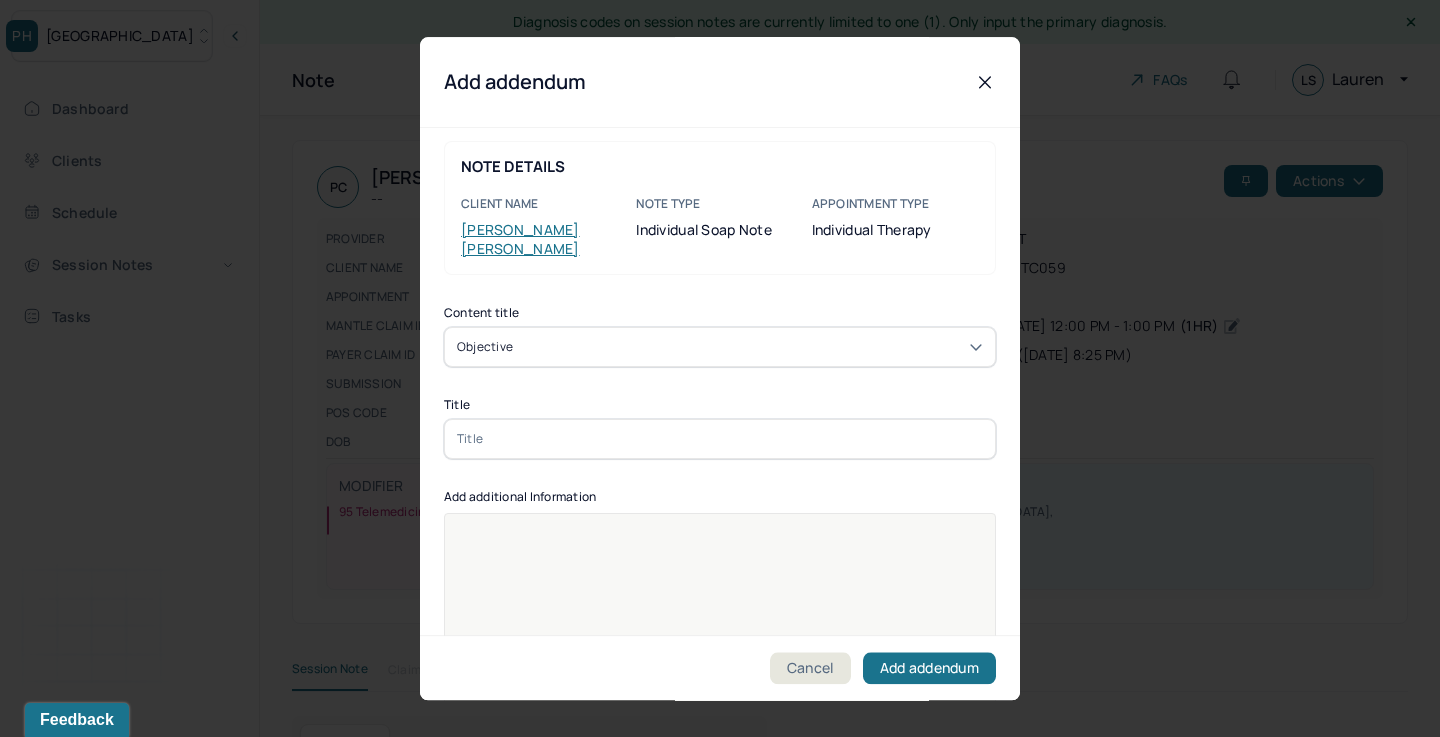 click at bounding box center (720, 439) 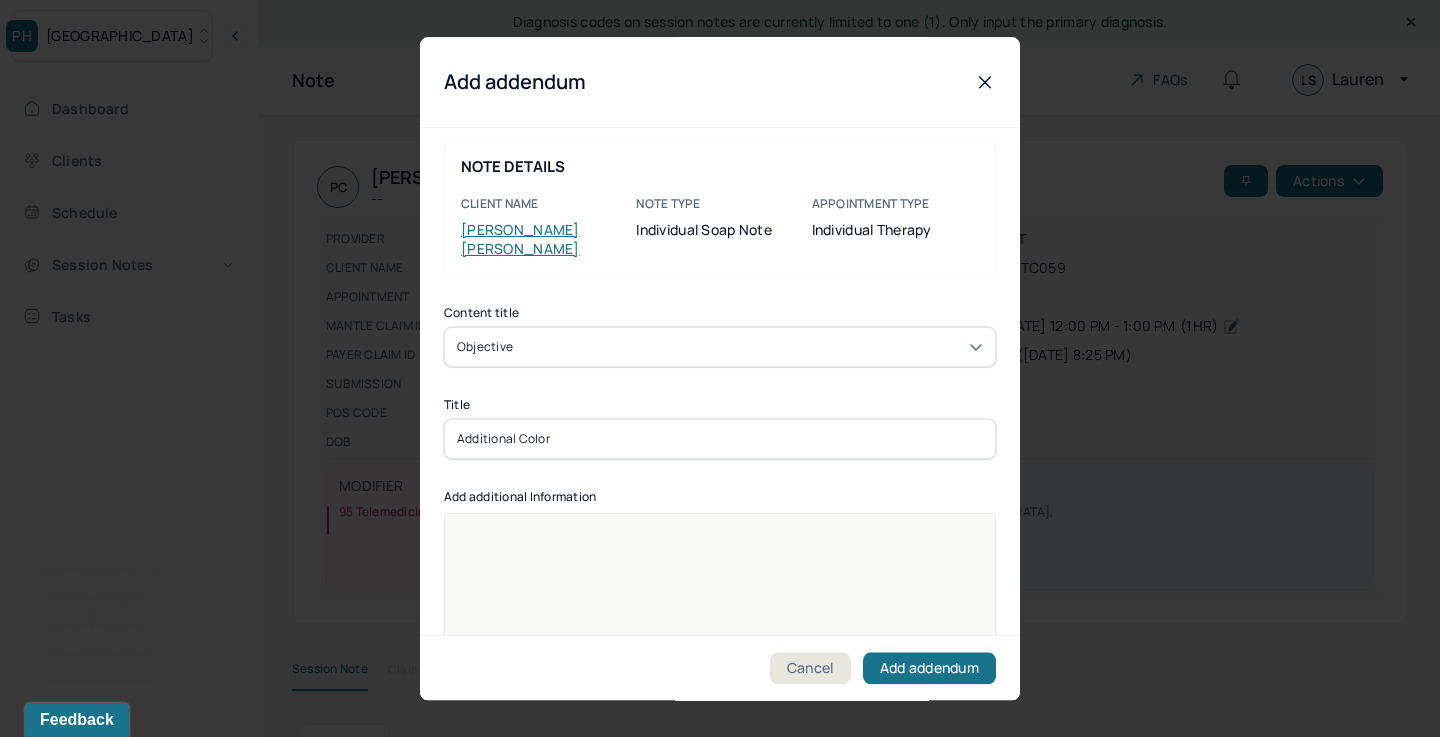type on "Additional Color" 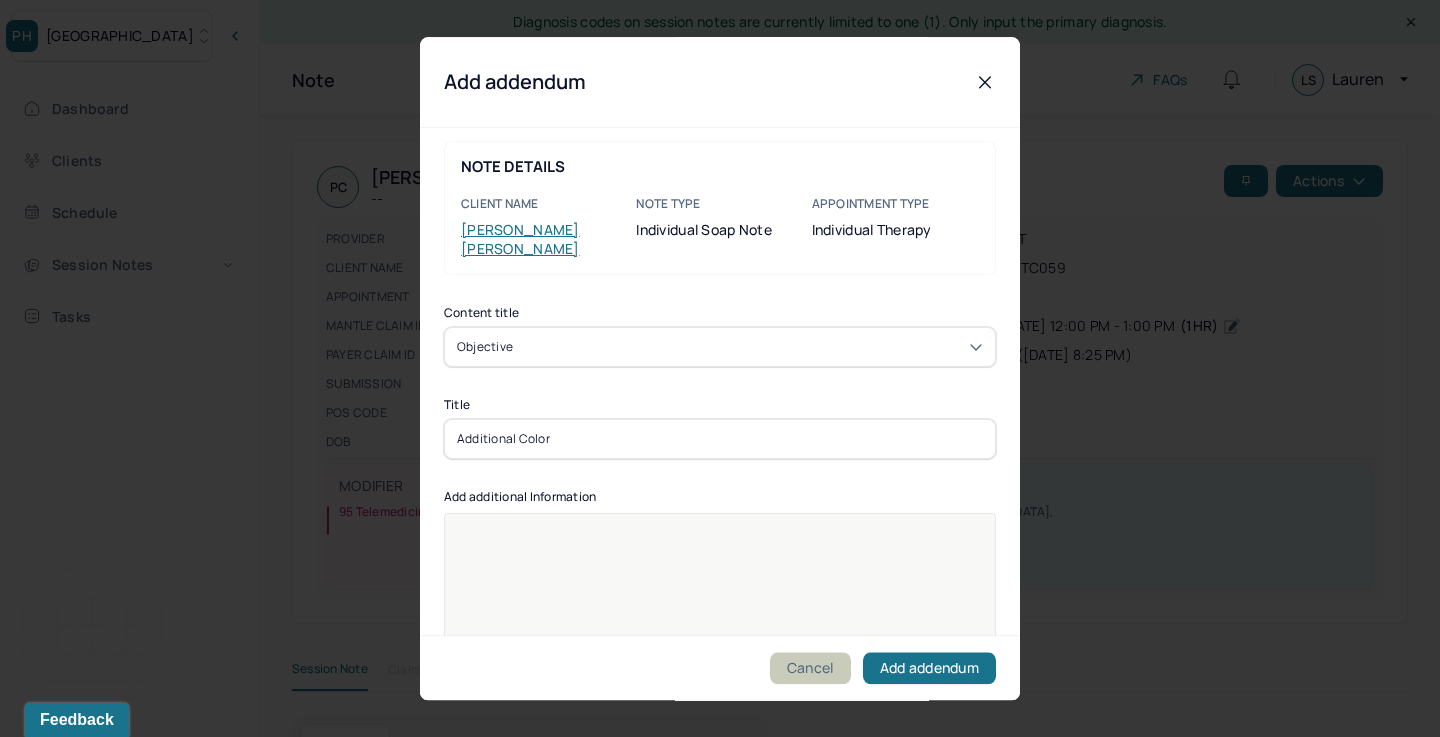 click on "Cancel" at bounding box center [810, 668] 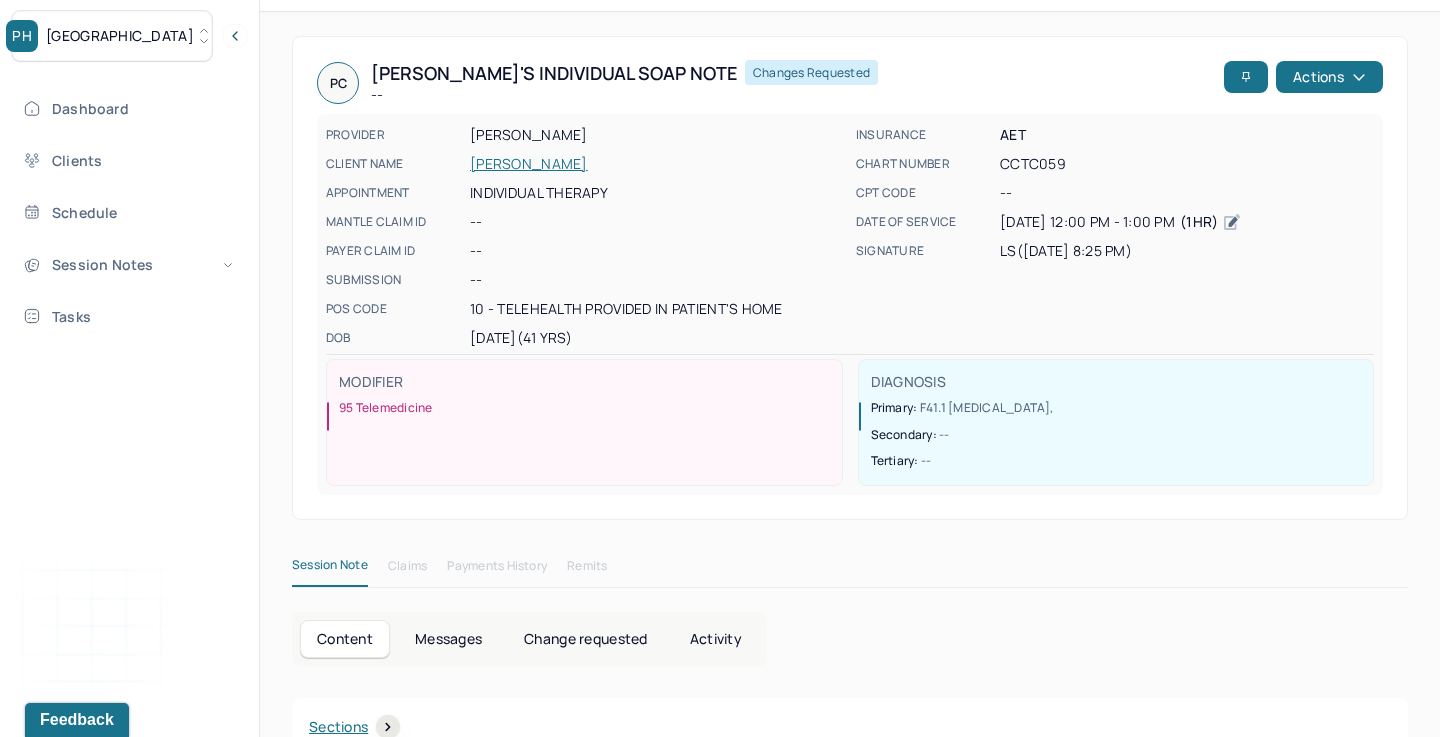 scroll, scrollTop: 69, scrollLeft: 0, axis: vertical 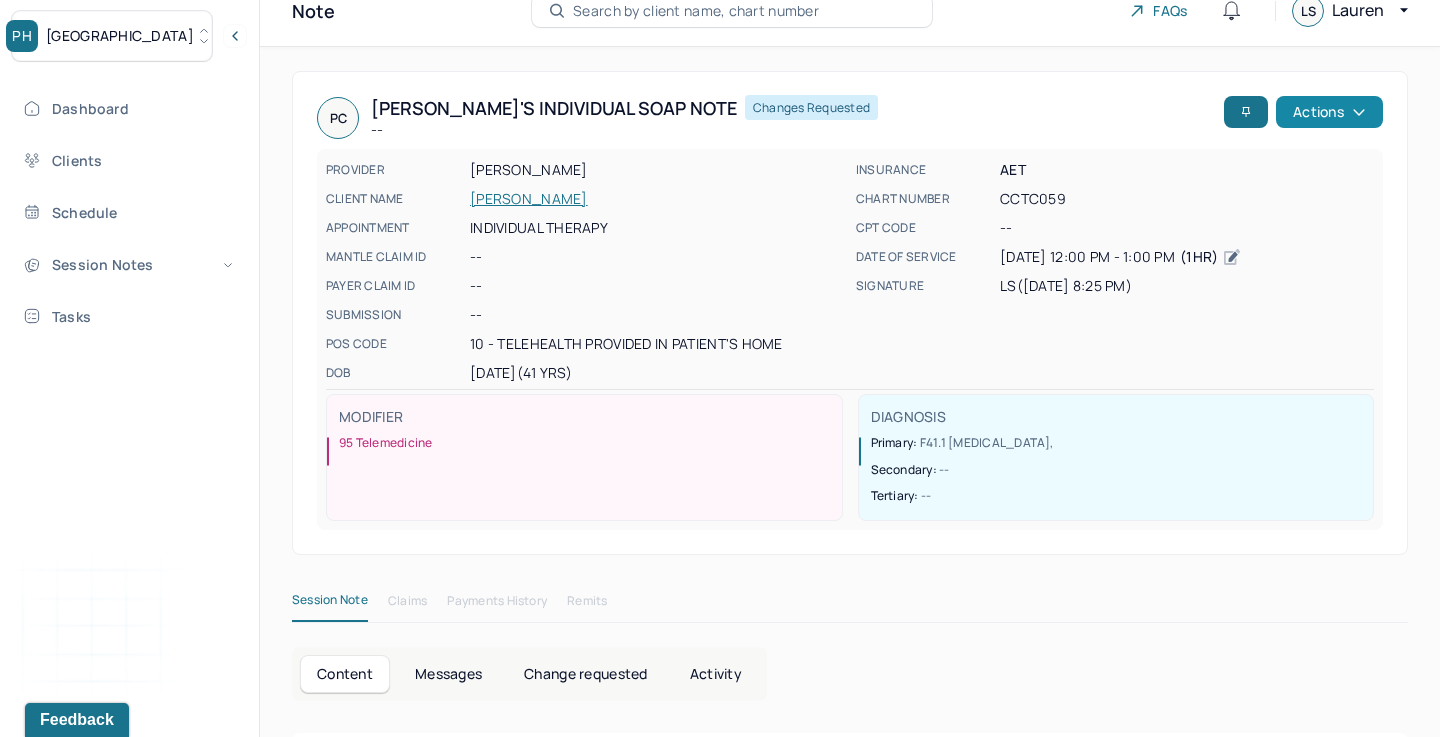 click on "Actions" at bounding box center [1329, 112] 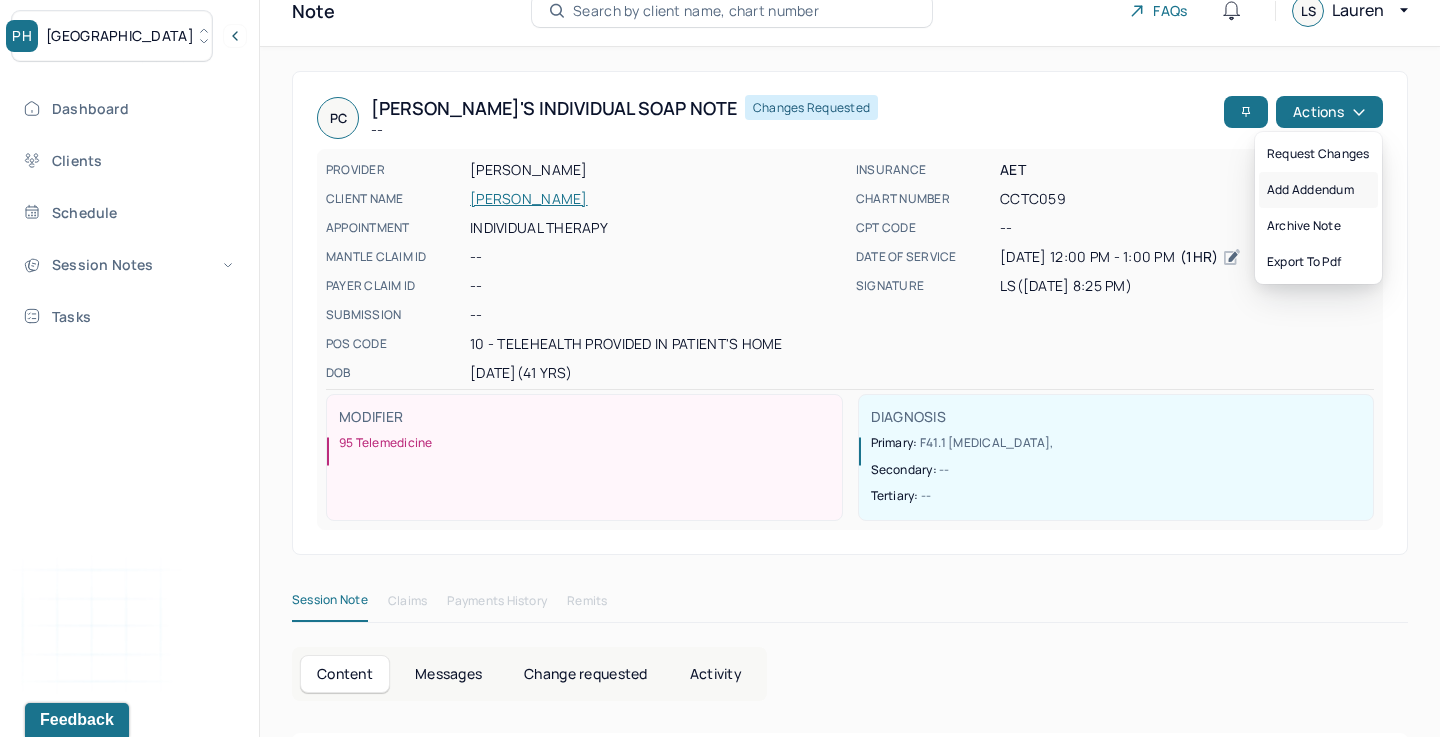 click on "Add addendum" at bounding box center (1318, 190) 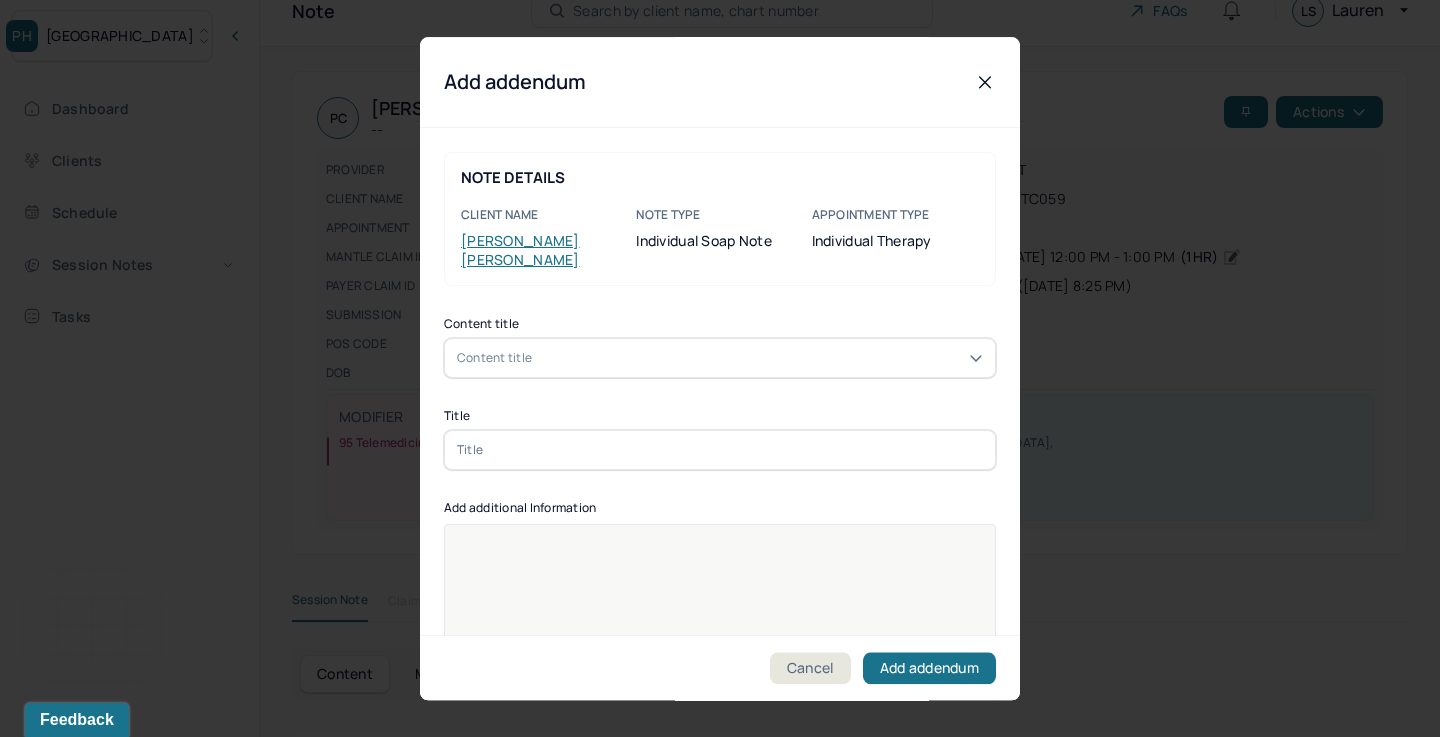 click on "Content title" at bounding box center (720, 358) 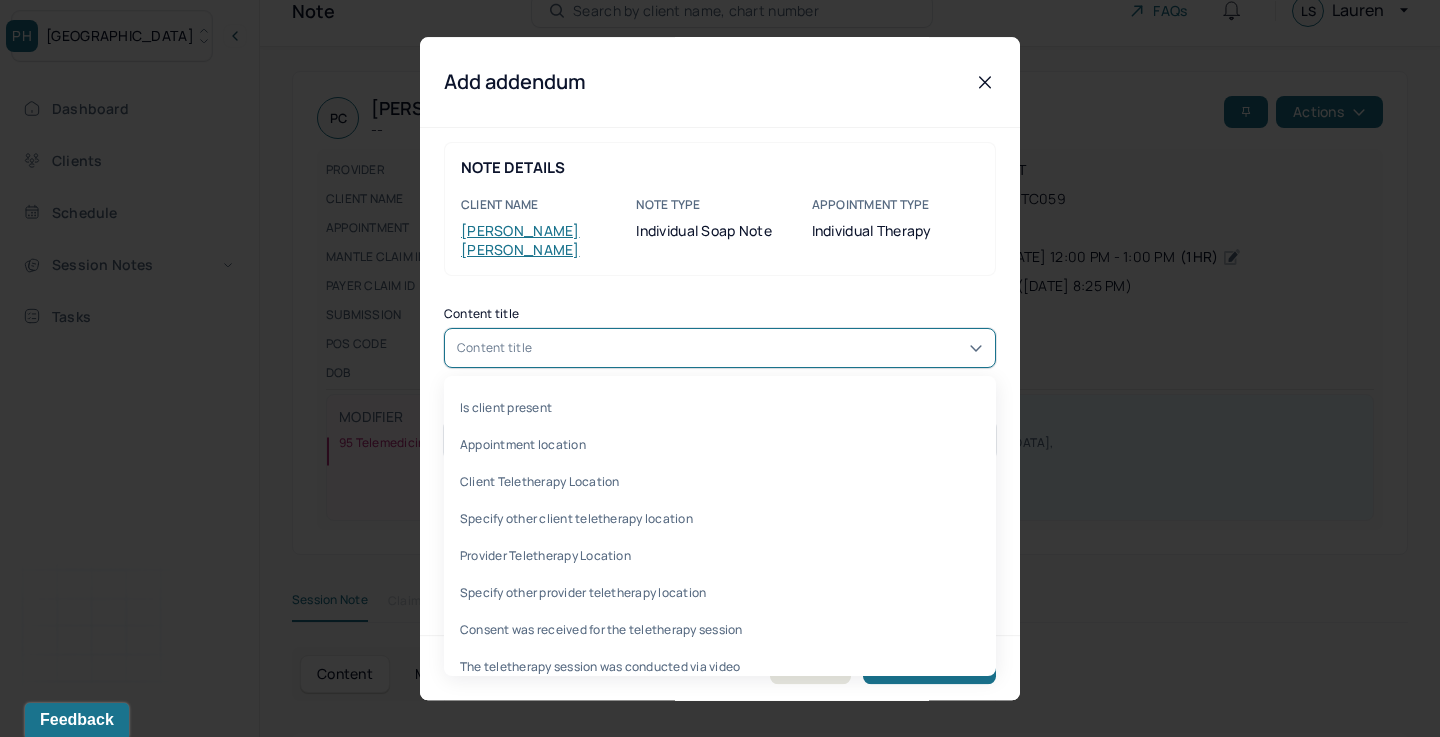 scroll, scrollTop: 11, scrollLeft: 0, axis: vertical 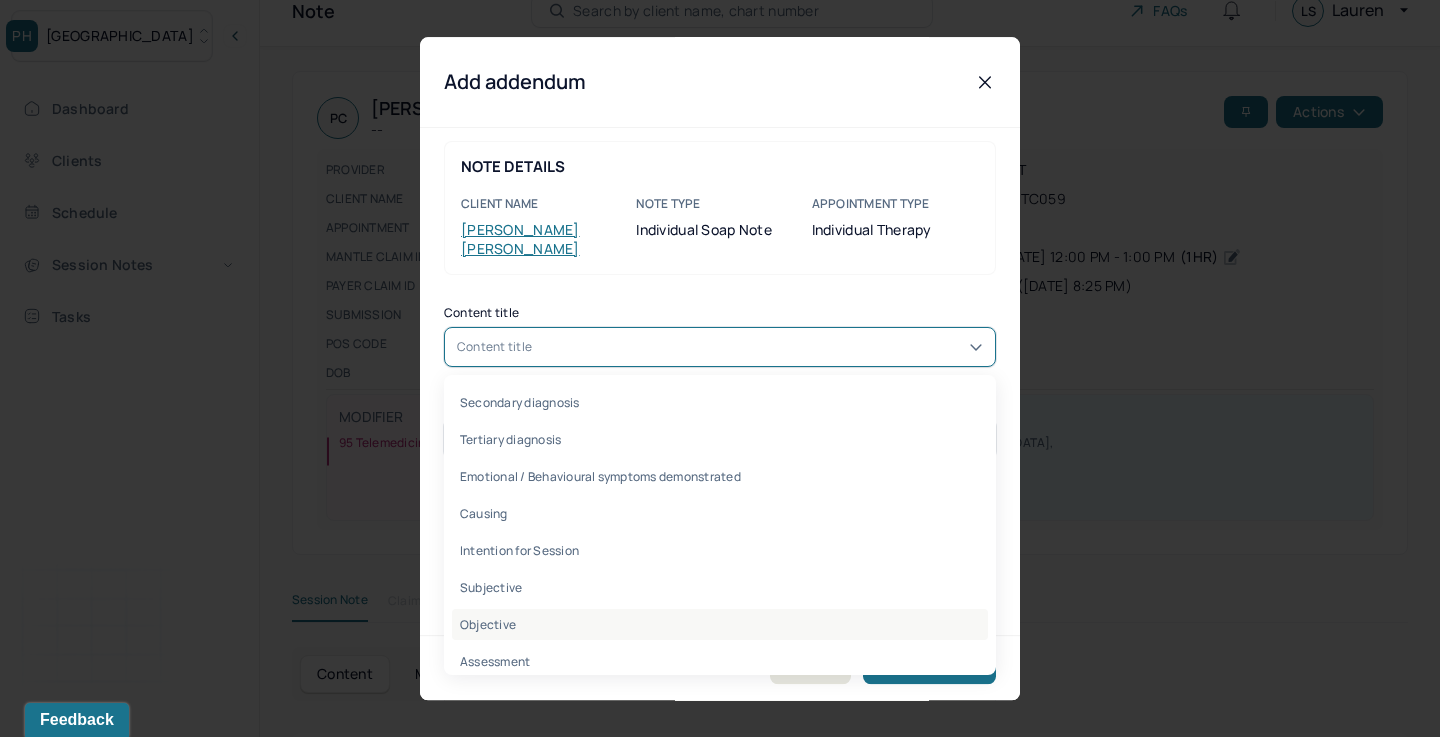 click on "Objective" at bounding box center (720, 624) 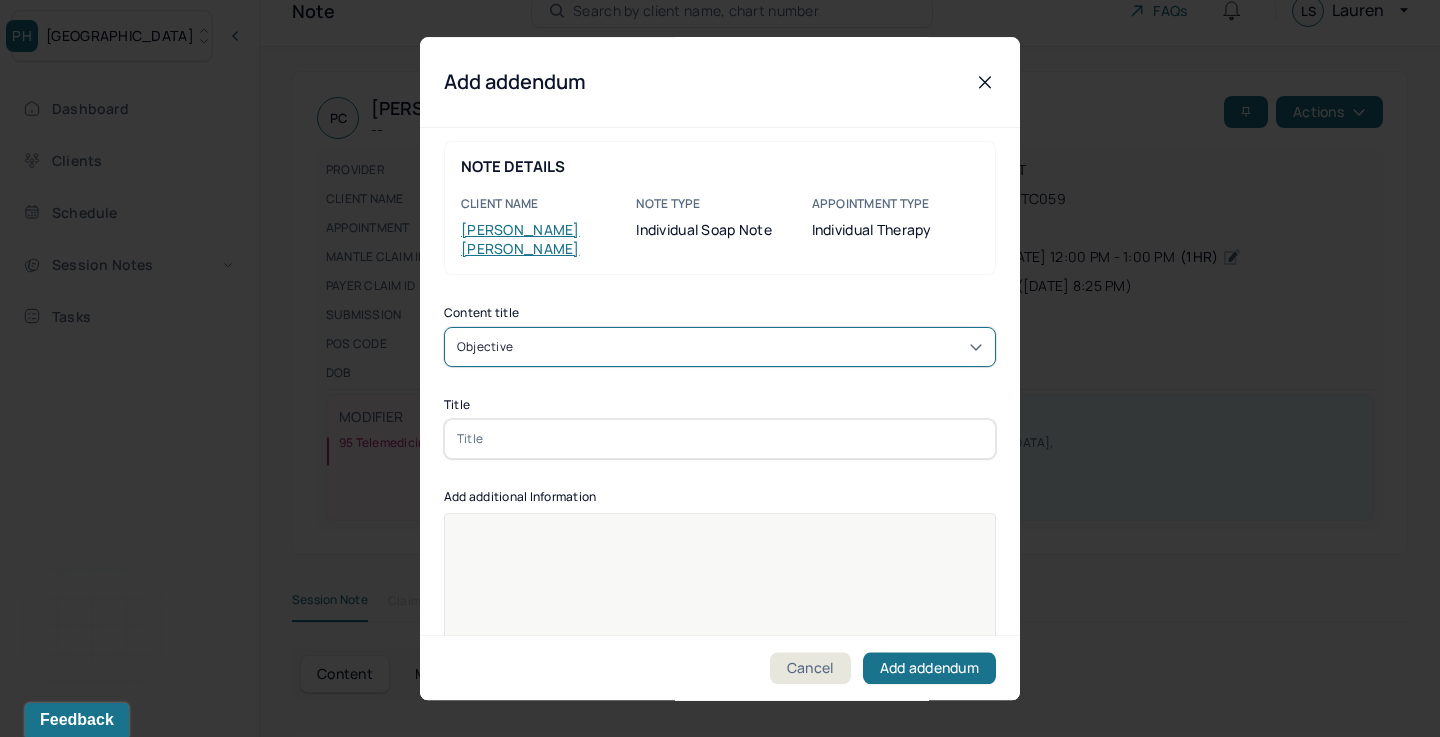 click at bounding box center (720, 439) 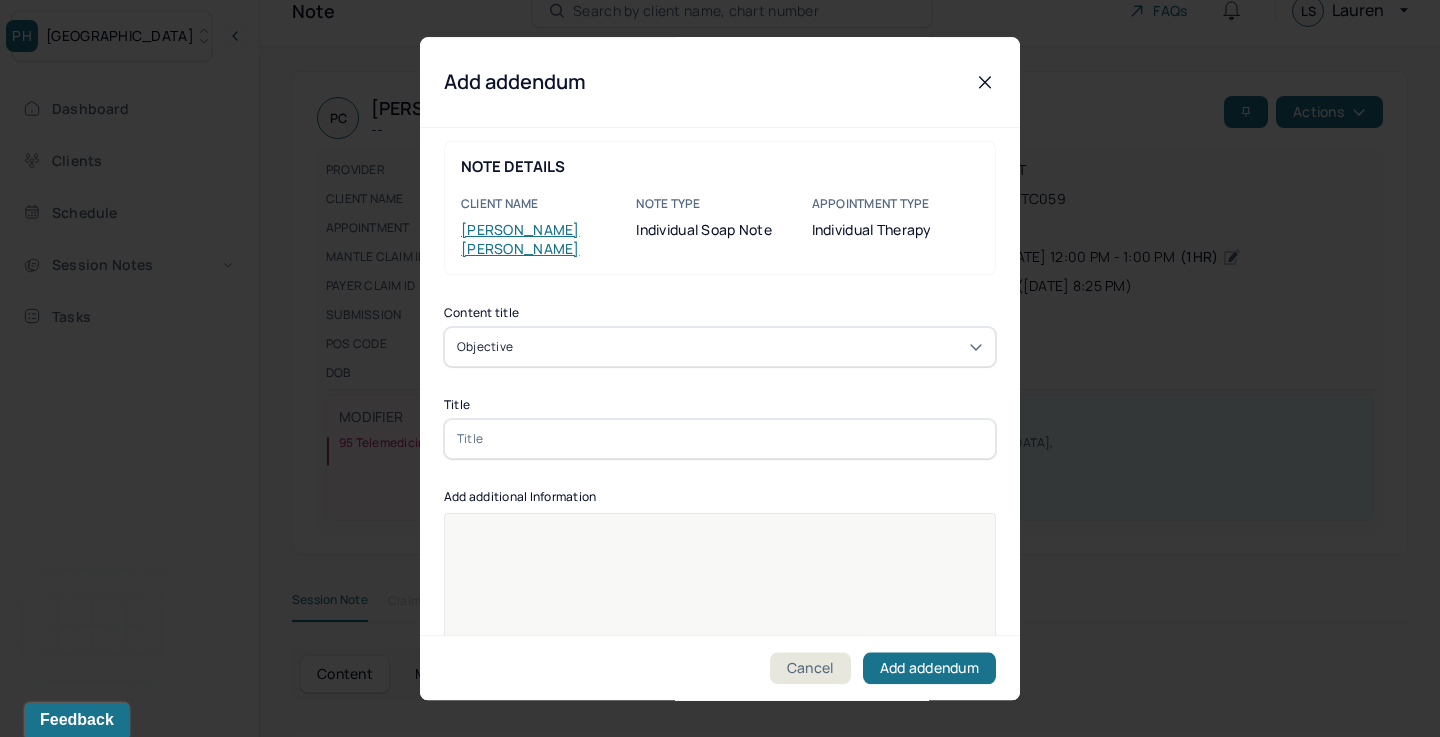 click at bounding box center (720, 439) 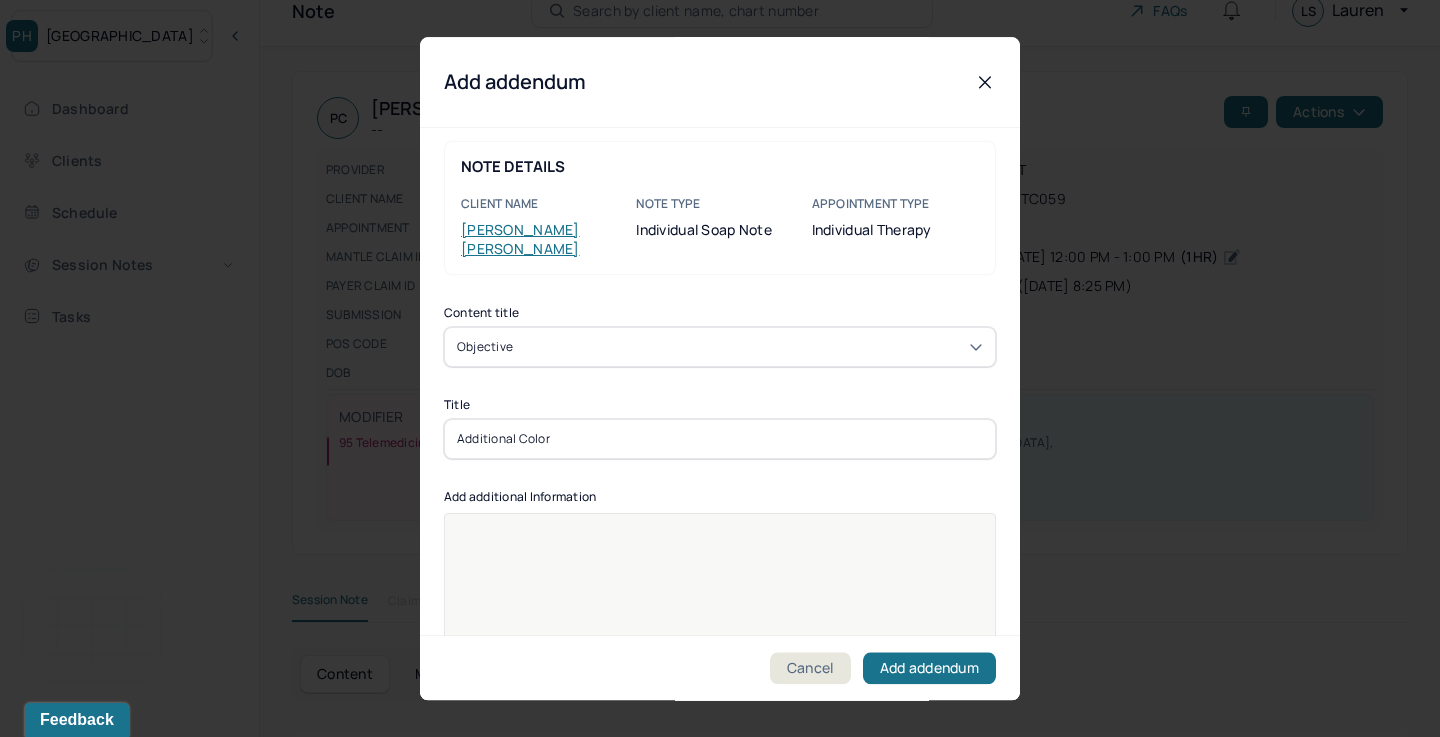 type on "Additional Color" 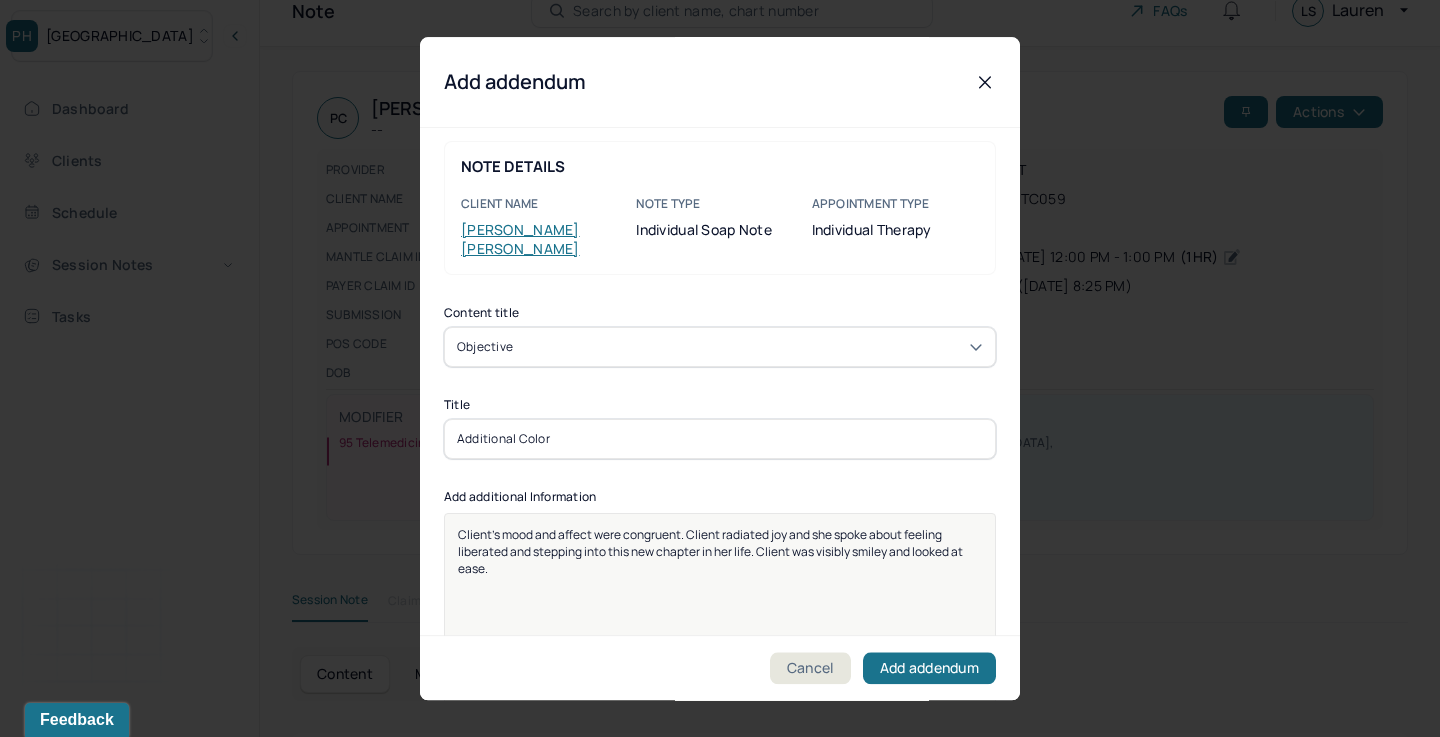 click on "Client's mood and affect were congruent. Client radiated joy and she spoke about feeling liberated and stepping into this new chapter in her life. Client was visibly smiley and looked at ease." at bounding box center (711, 551) 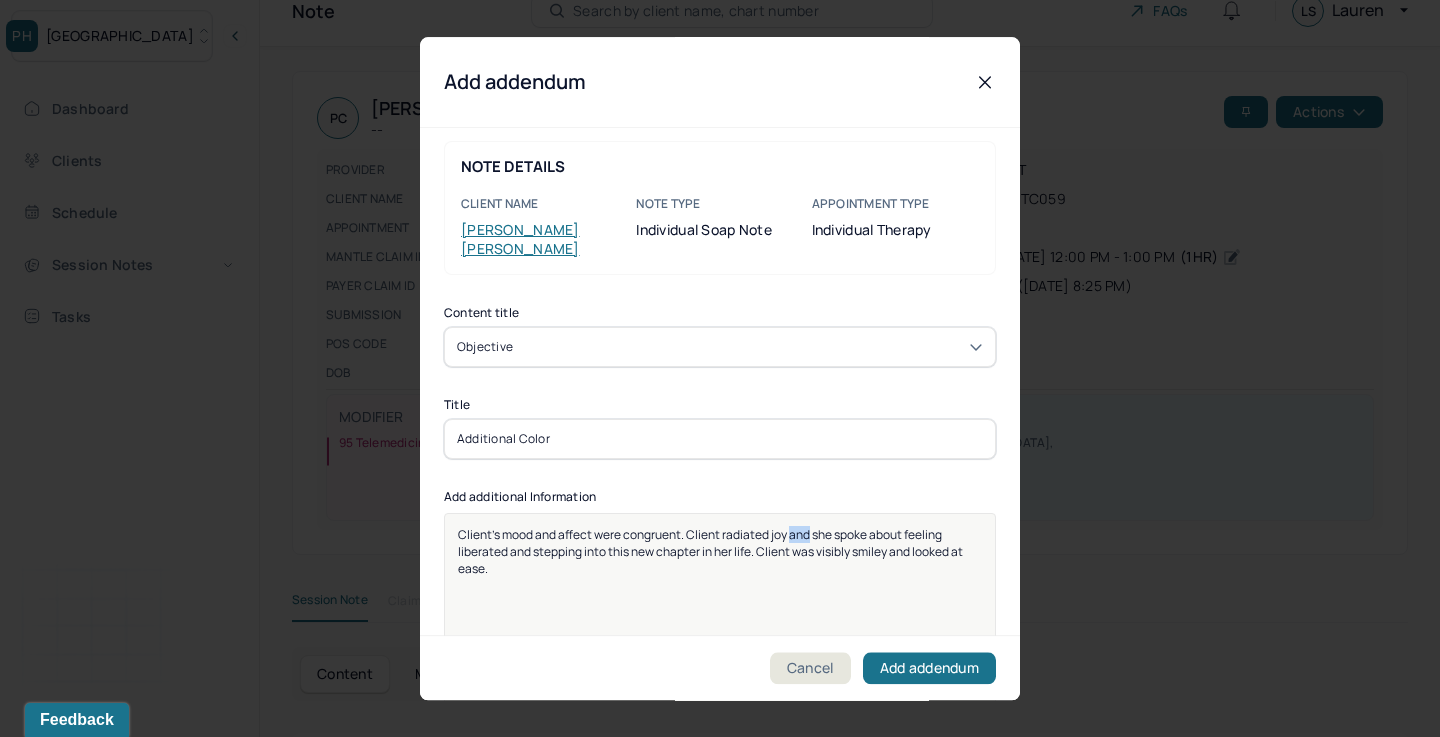 click on "Client's mood and affect were congruent. Client radiated joy and she spoke about feeling liberated and stepping into this new chapter in her life. Client was visibly smiley and looked at ease." at bounding box center (711, 551) 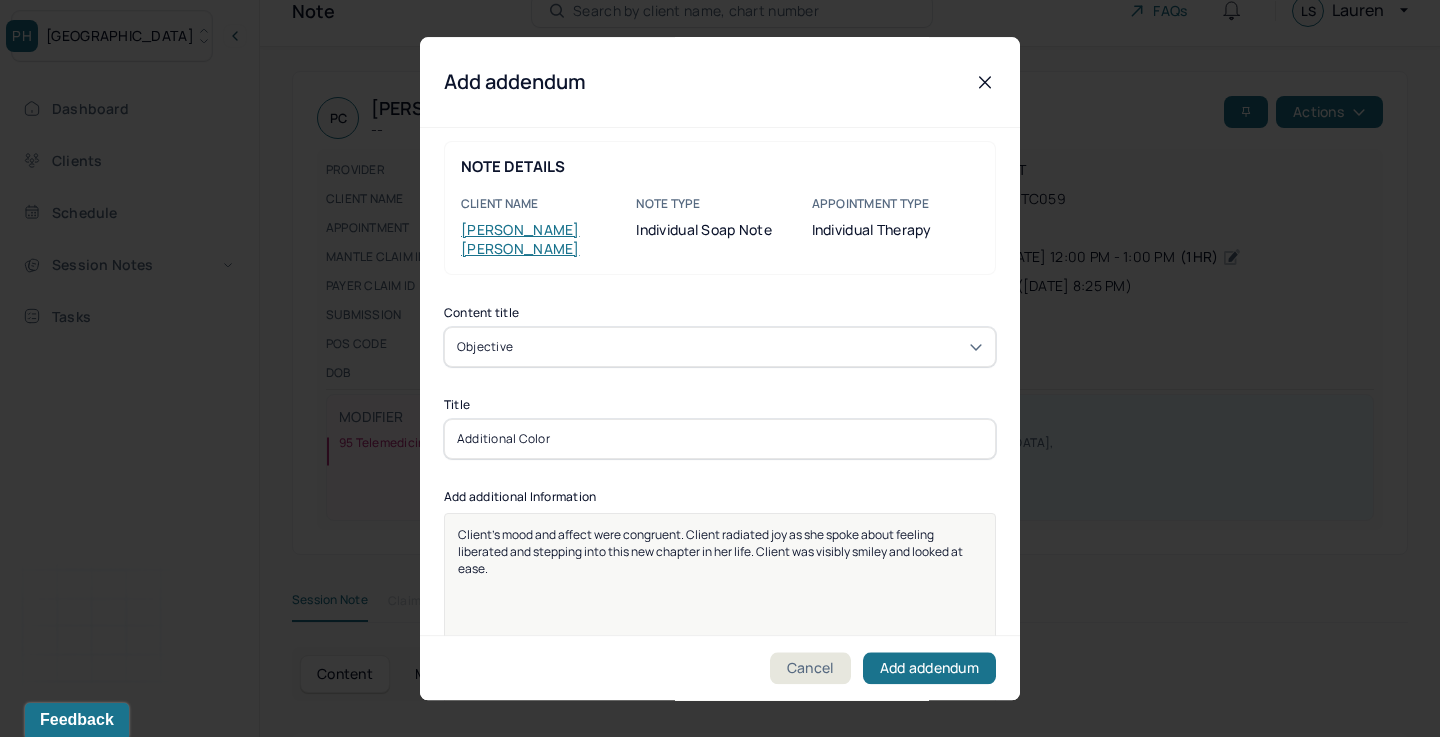 scroll, scrollTop: 12, scrollLeft: 0, axis: vertical 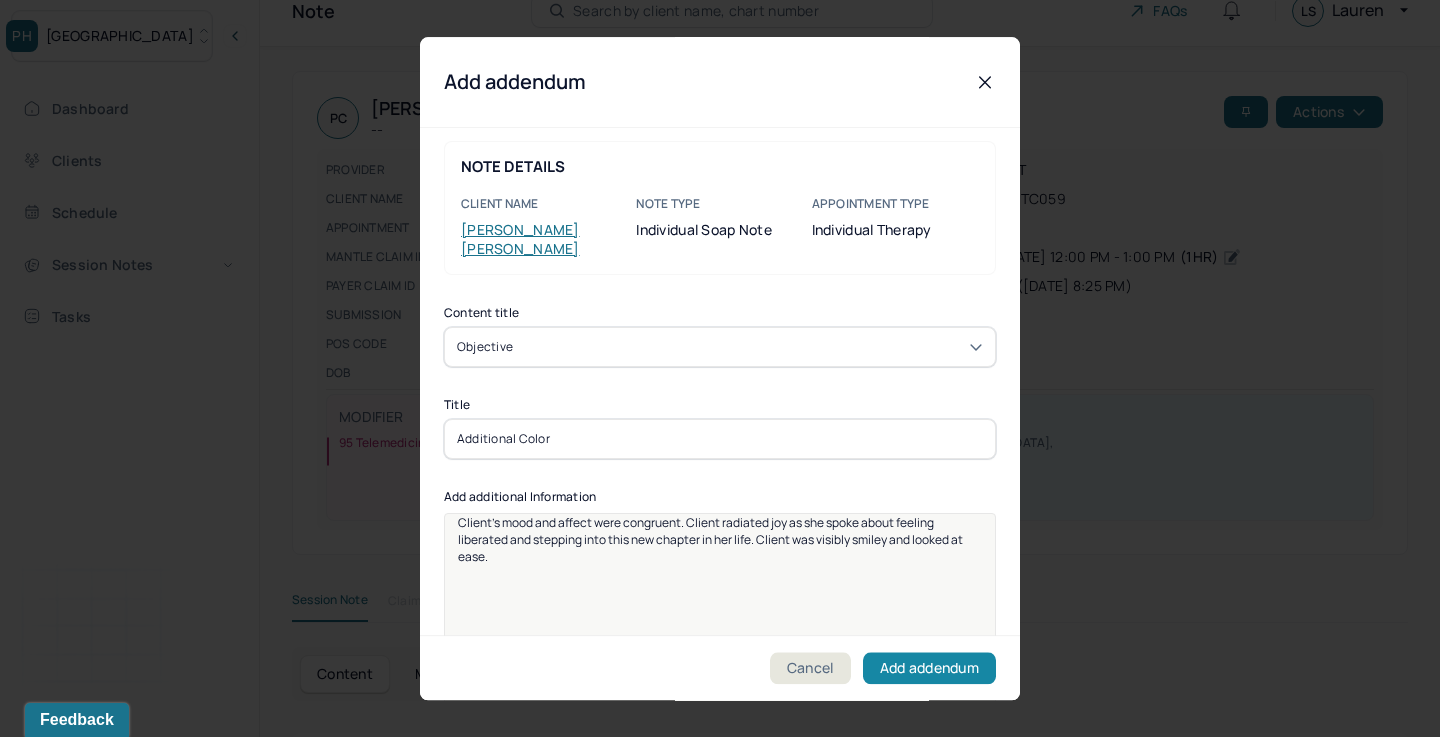 click on "Add addendum" at bounding box center (929, 668) 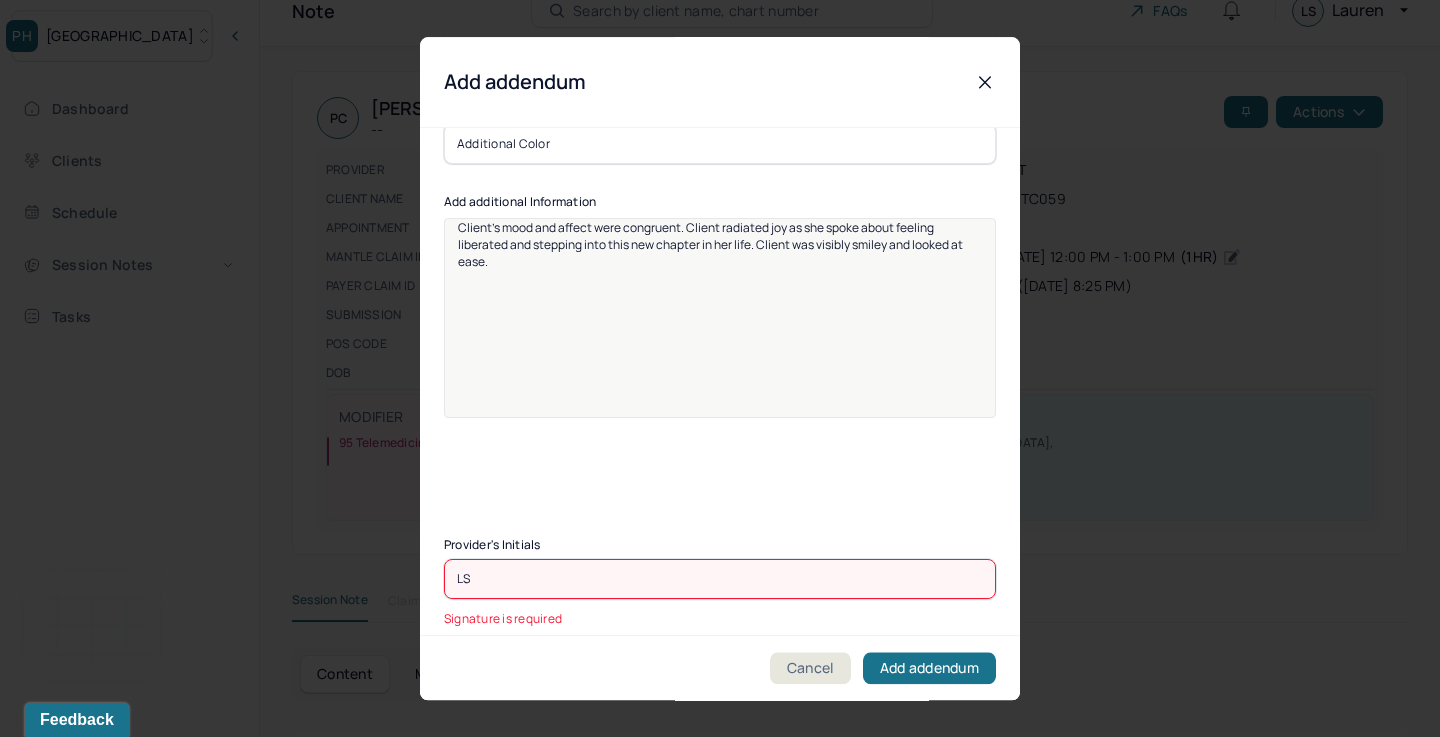 scroll, scrollTop: 274, scrollLeft: 0, axis: vertical 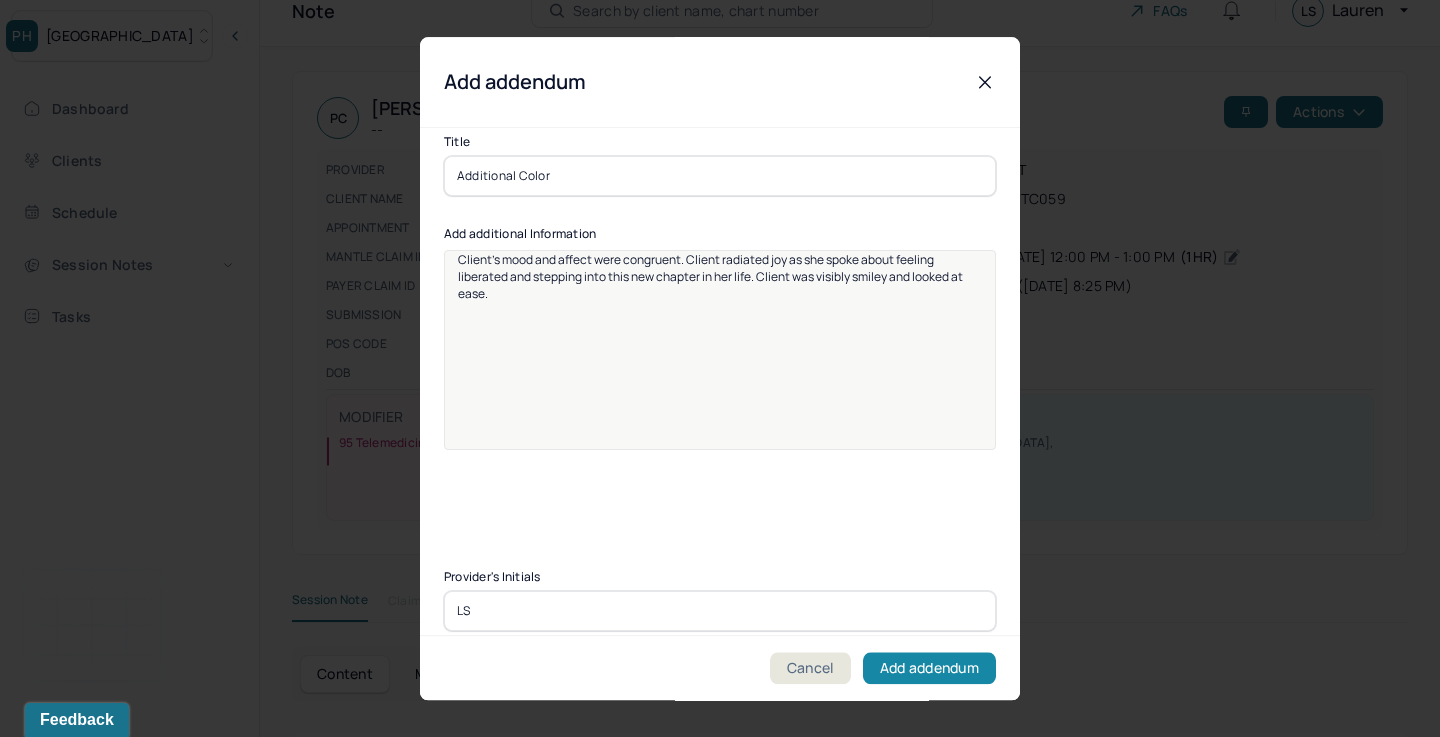 type on "LS" 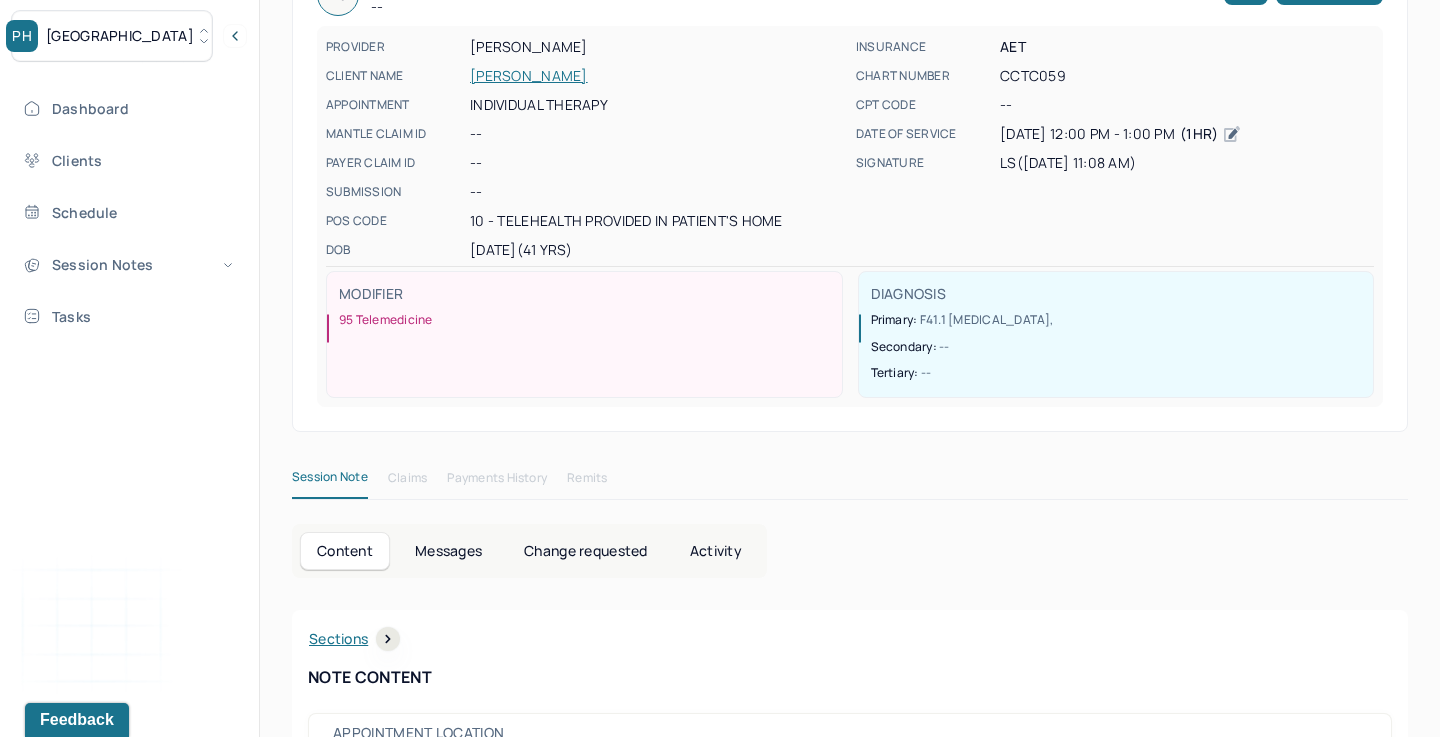 scroll, scrollTop: 225, scrollLeft: 0, axis: vertical 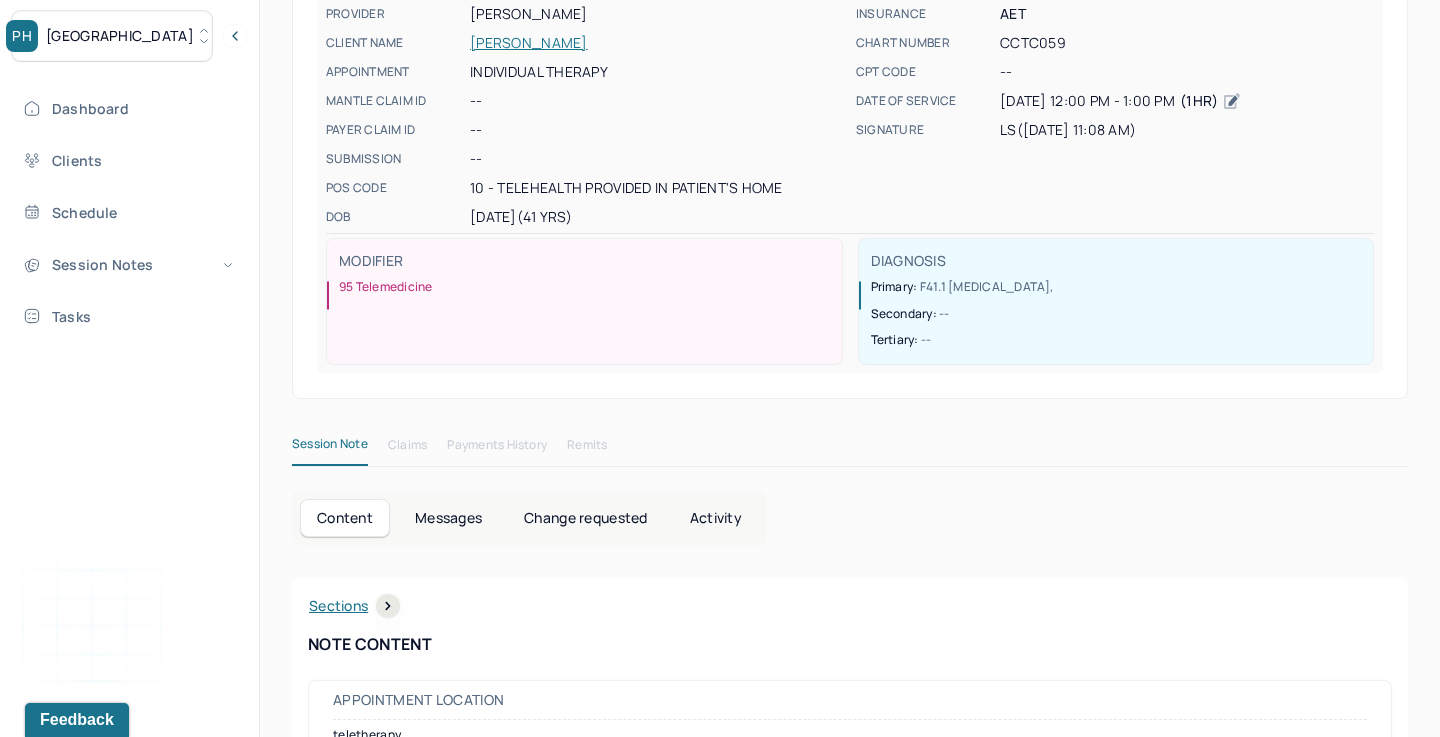 click on "Change requested" at bounding box center (585, 518) 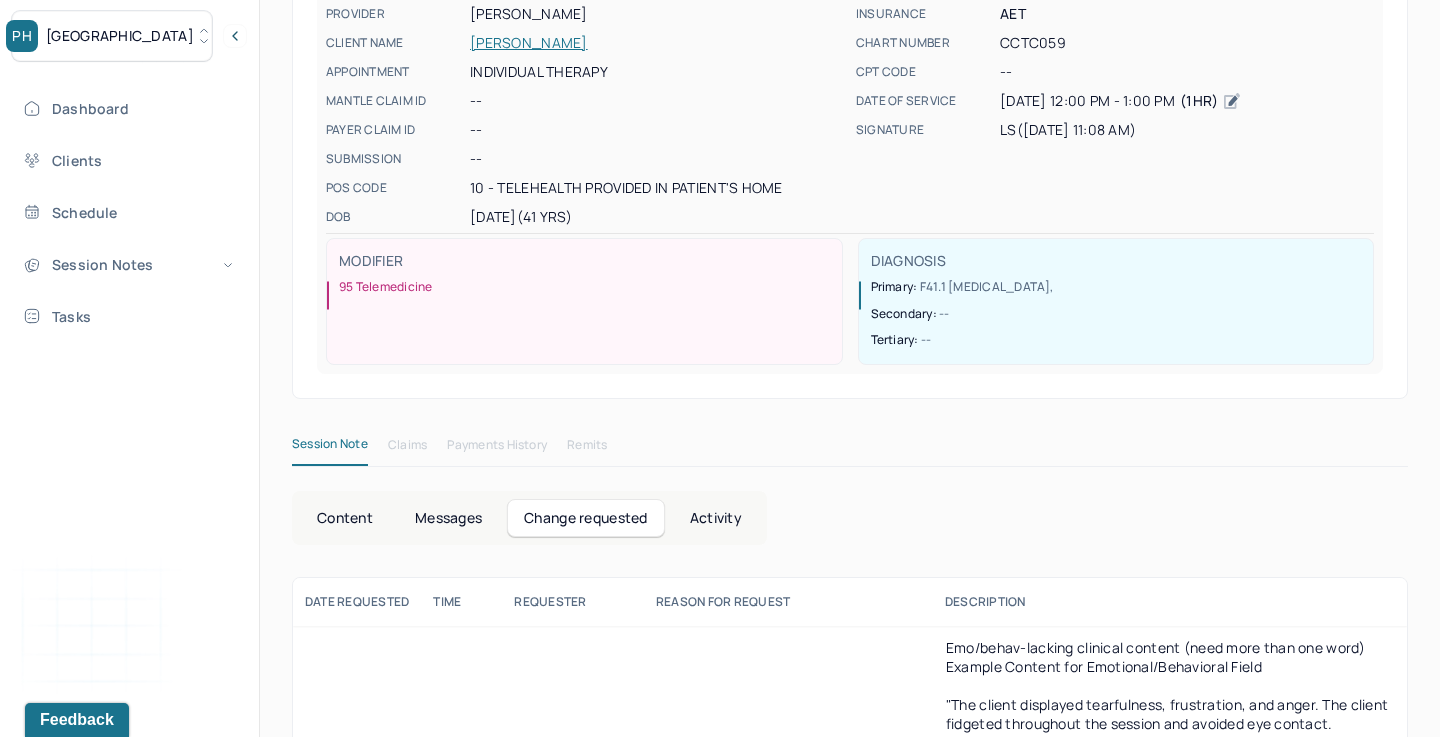scroll, scrollTop: 421, scrollLeft: 0, axis: vertical 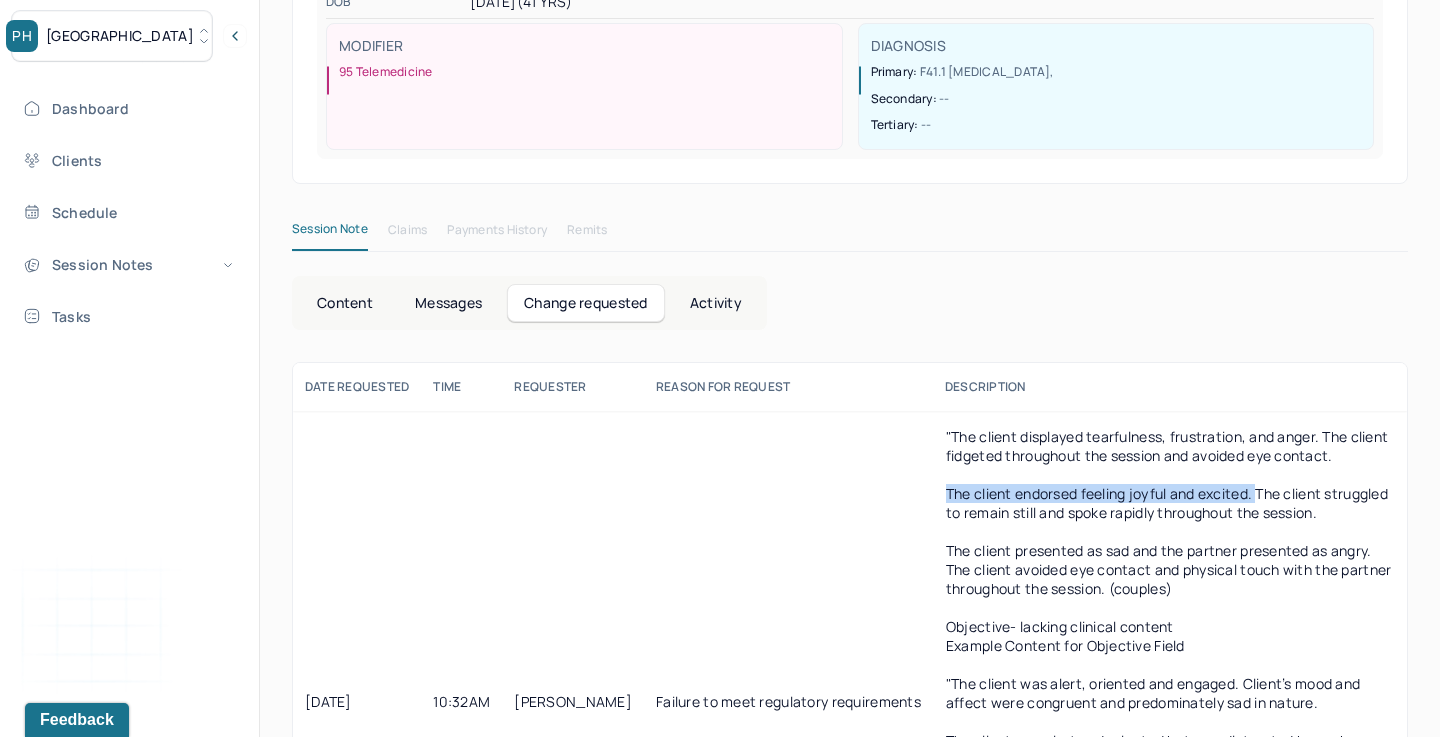 drag, startPoint x: 981, startPoint y: 529, endPoint x: 1293, endPoint y: 531, distance: 312.0064 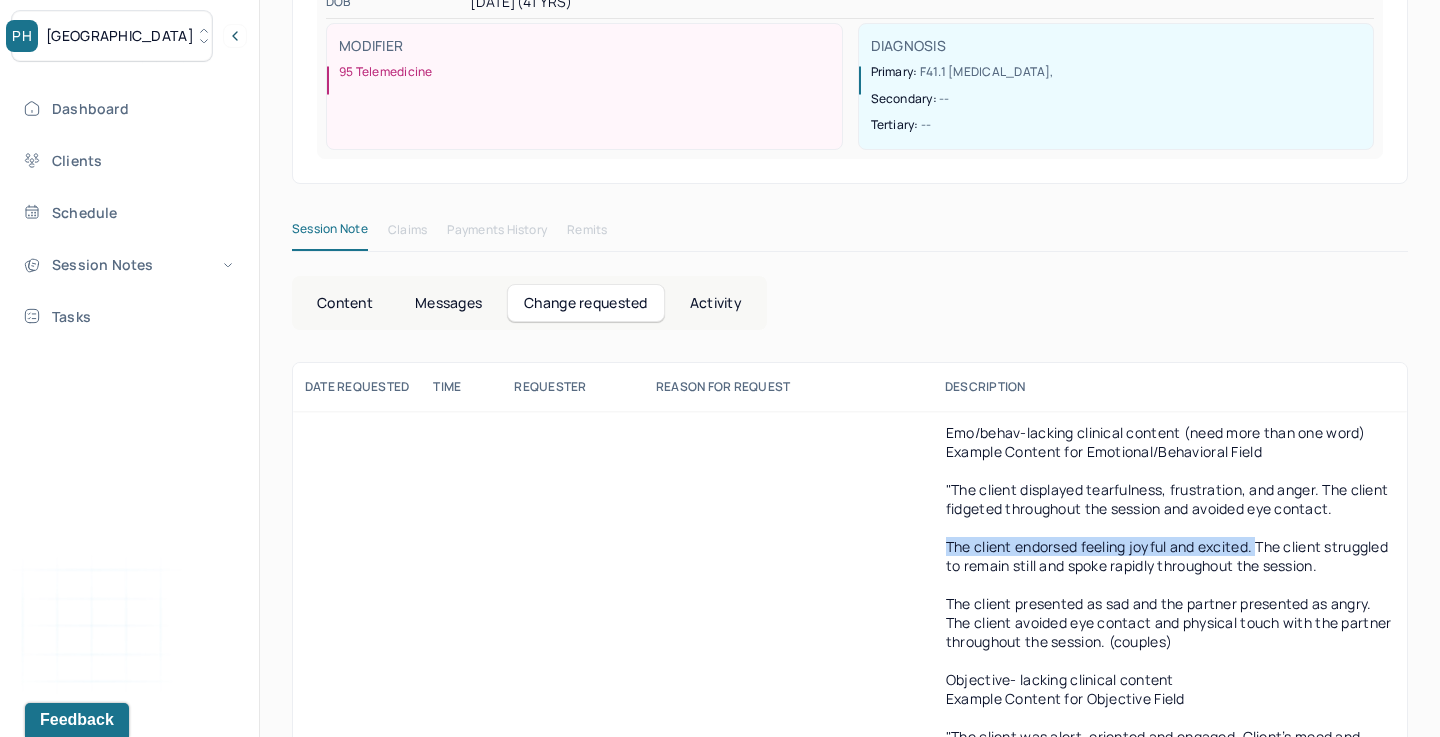 scroll, scrollTop: 0, scrollLeft: 0, axis: both 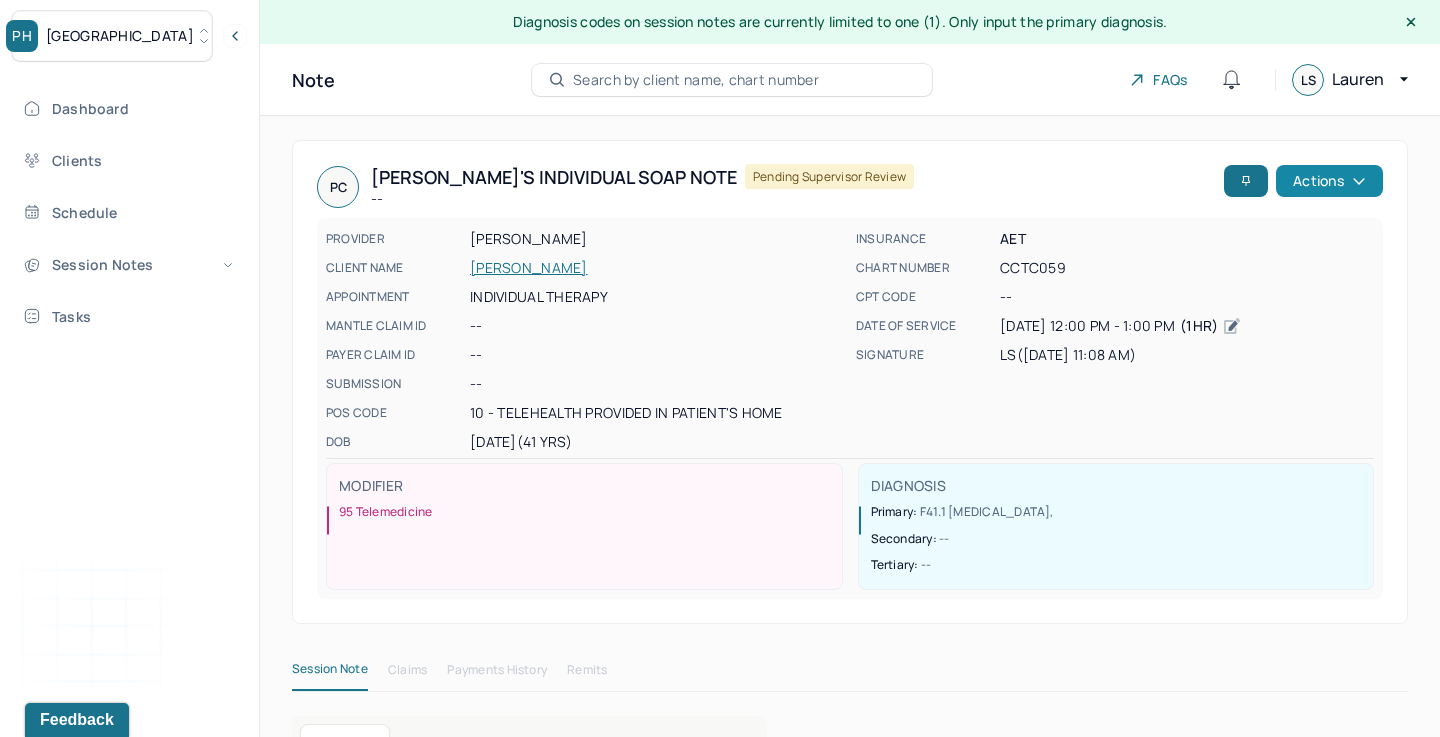 click on "Actions" at bounding box center (1329, 181) 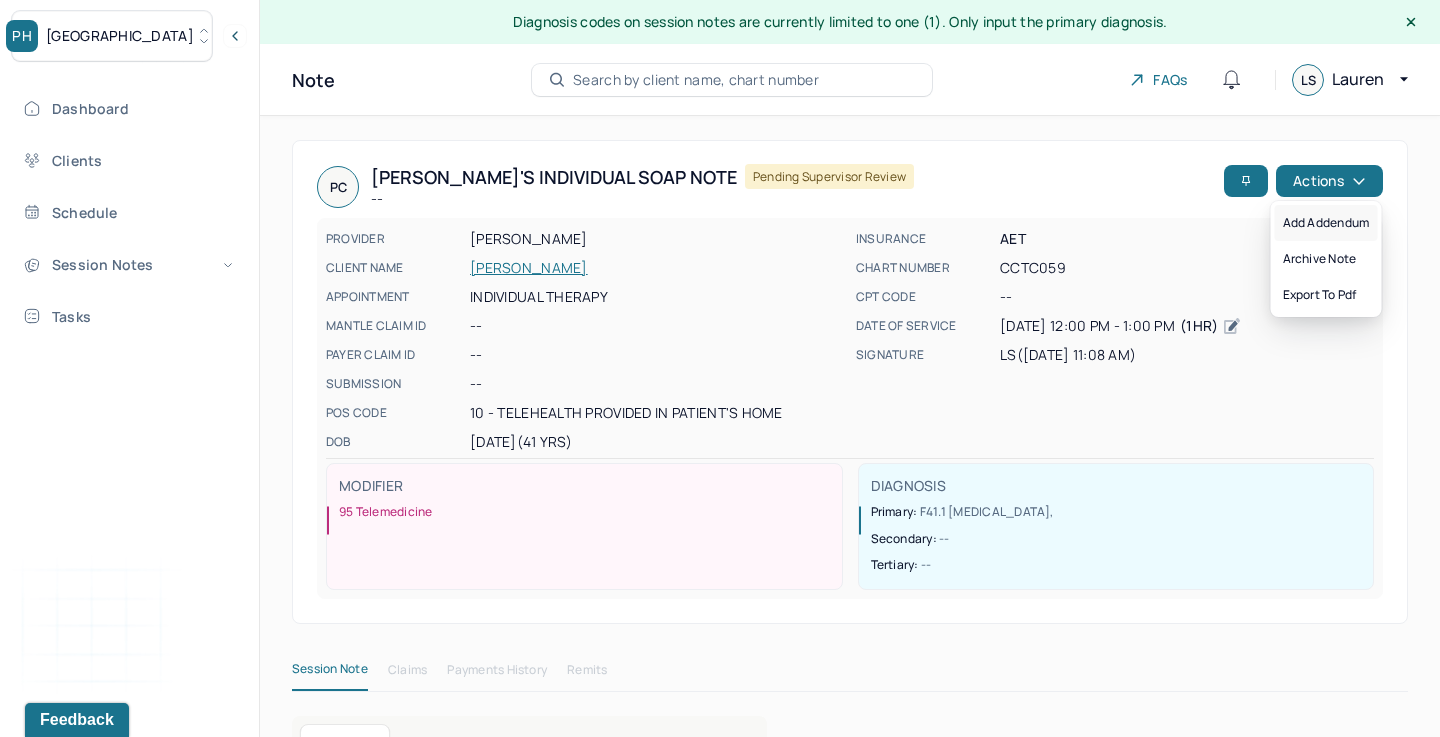 click on "Add addendum" at bounding box center (1326, 223) 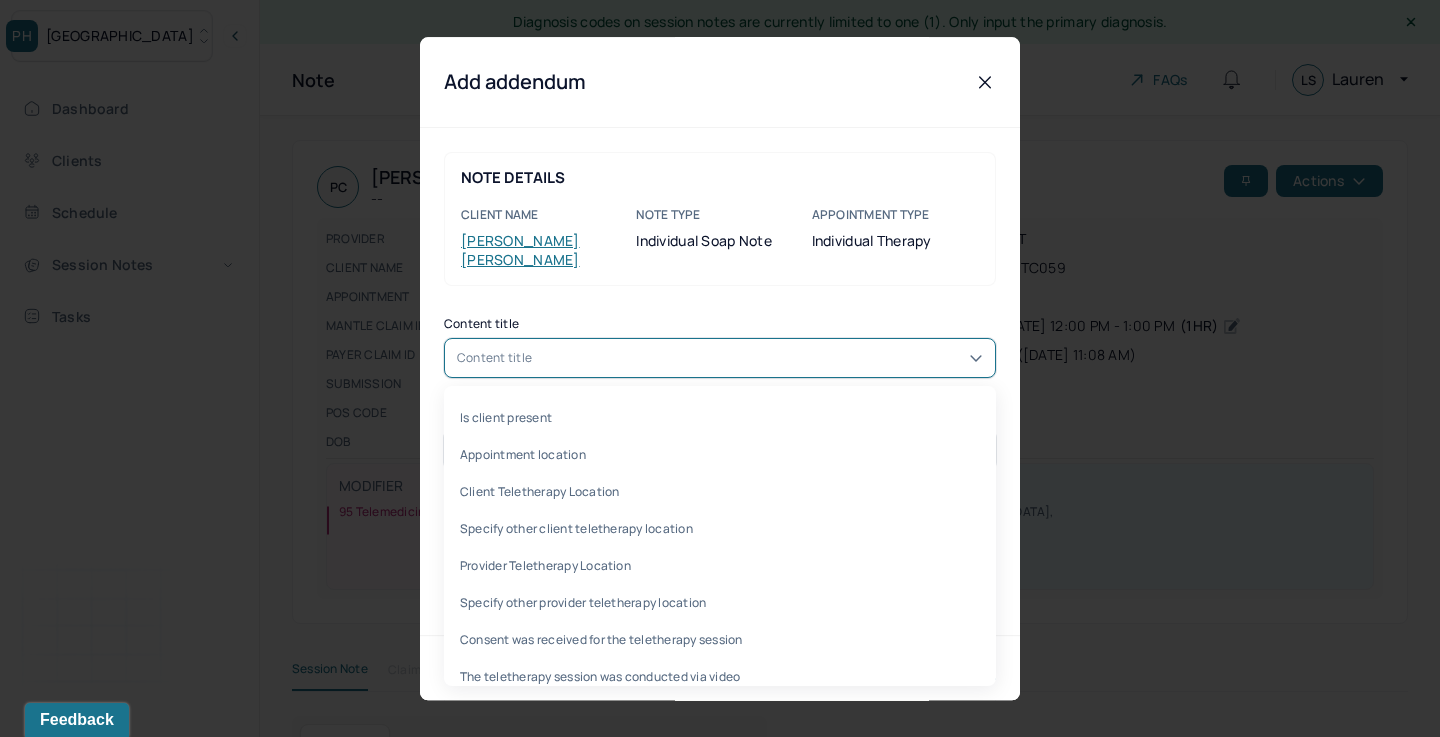 click on "Content title" at bounding box center (720, 358) 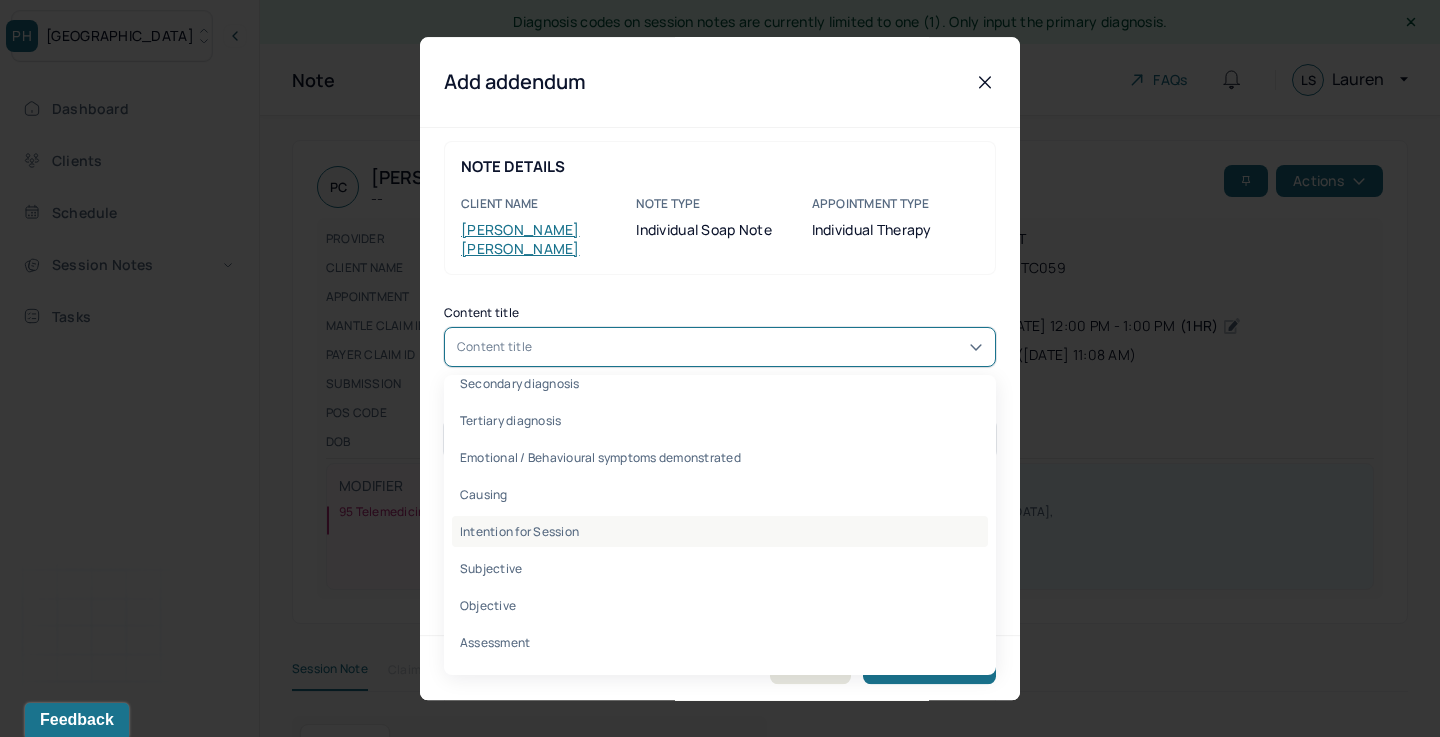 scroll, scrollTop: 416, scrollLeft: 0, axis: vertical 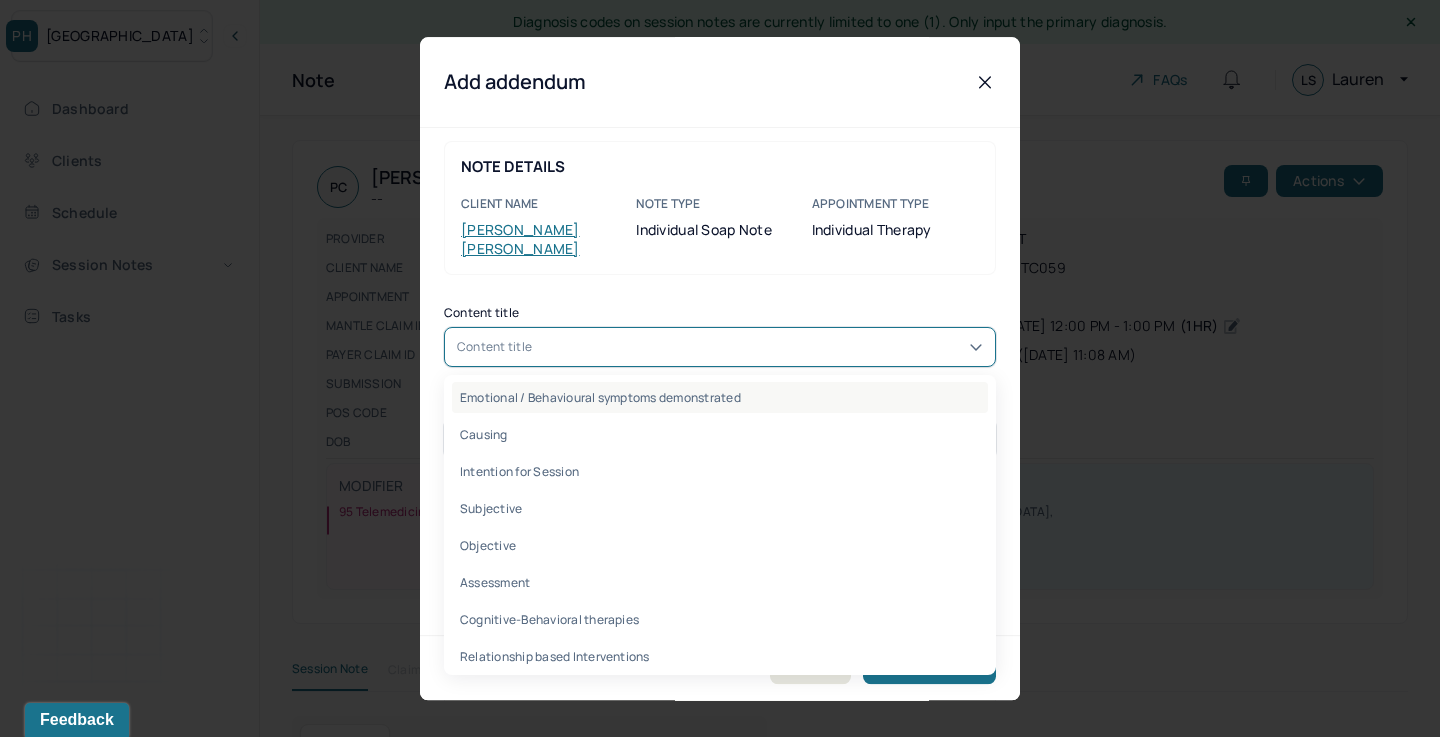 click on "Emotional / Behavioural symptoms demonstrated" at bounding box center [720, 397] 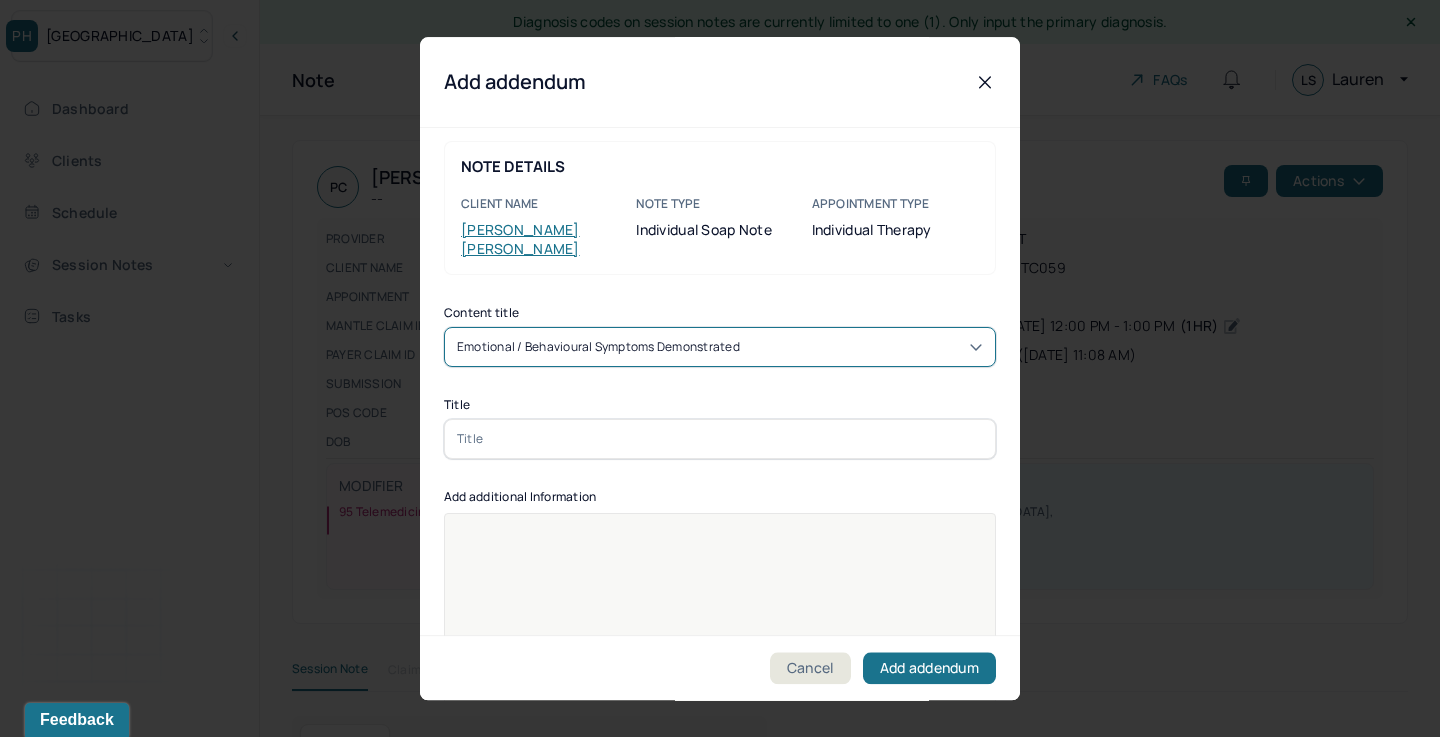 click at bounding box center (720, 439) 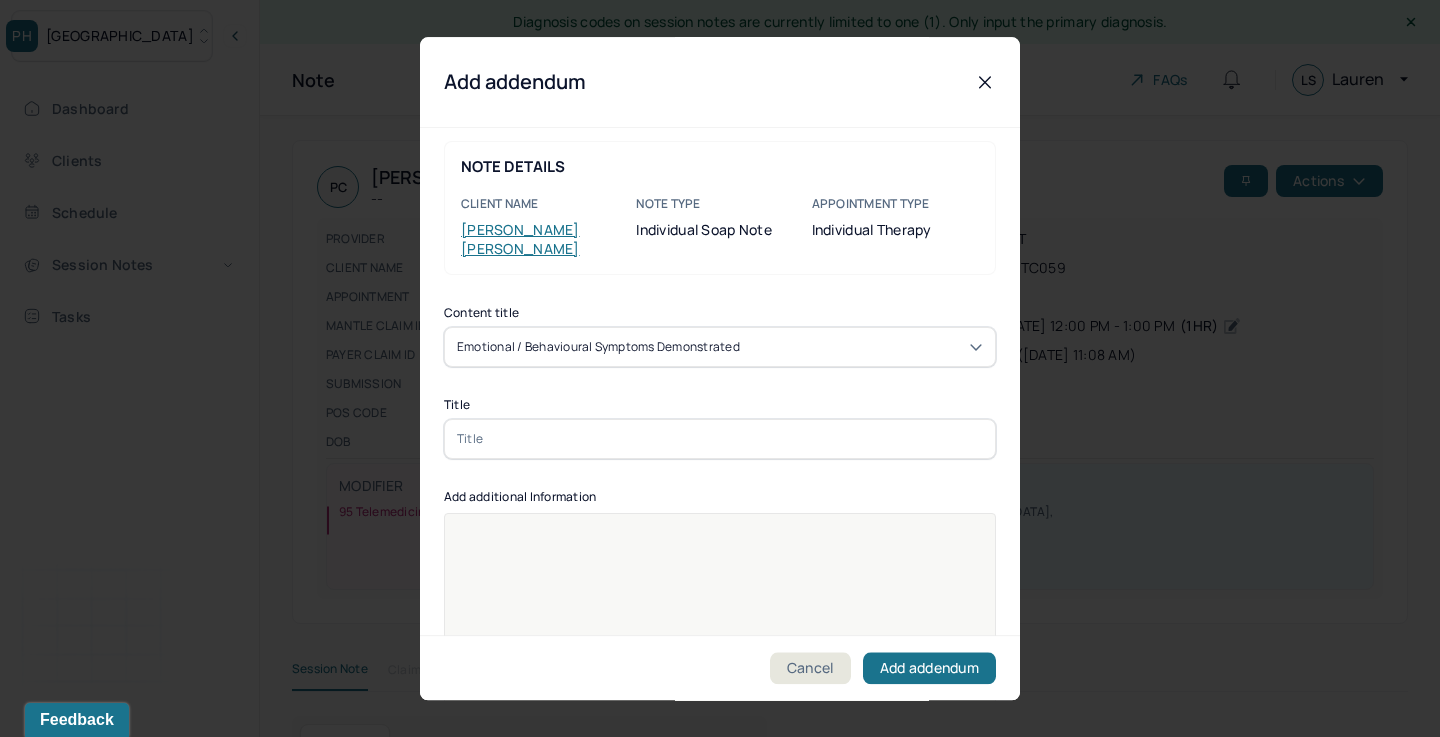 click at bounding box center [720, 439] 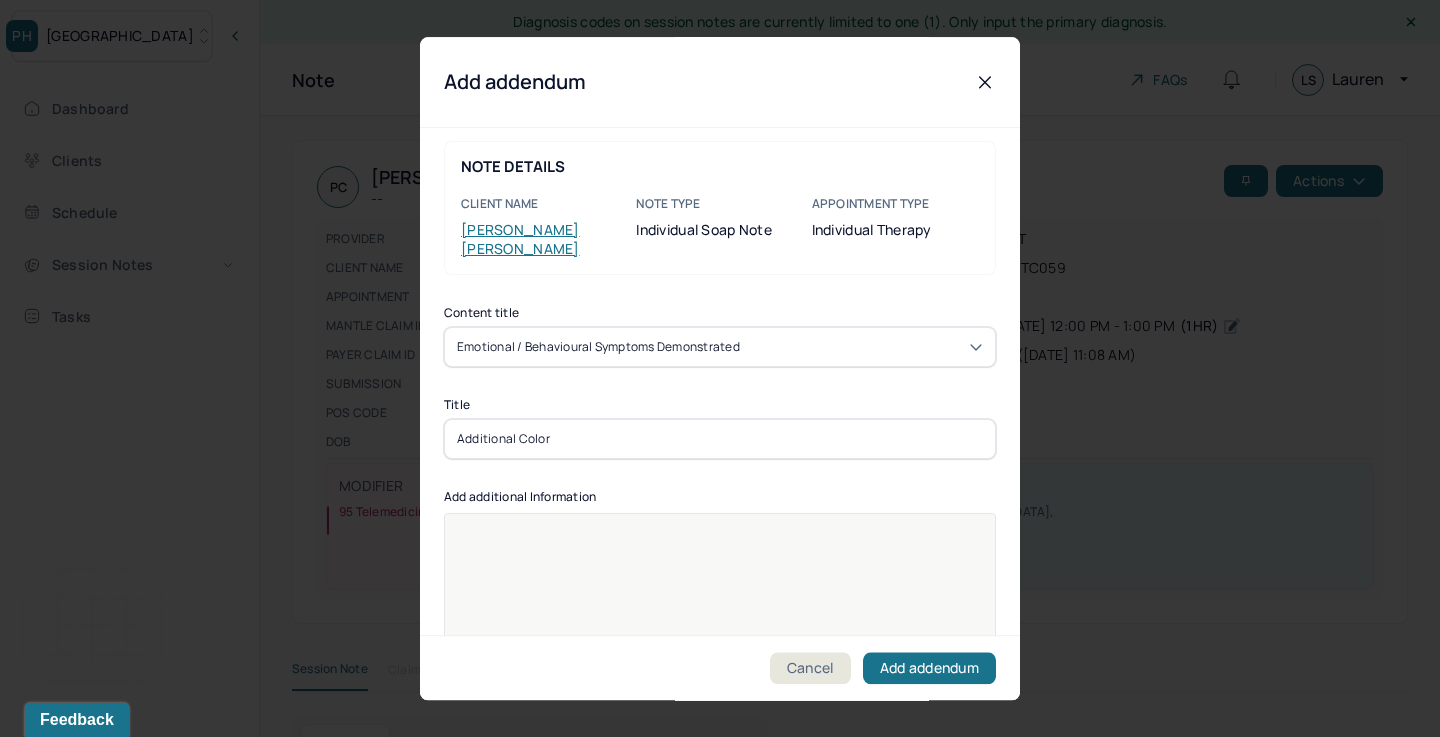 type on "Additional Color" 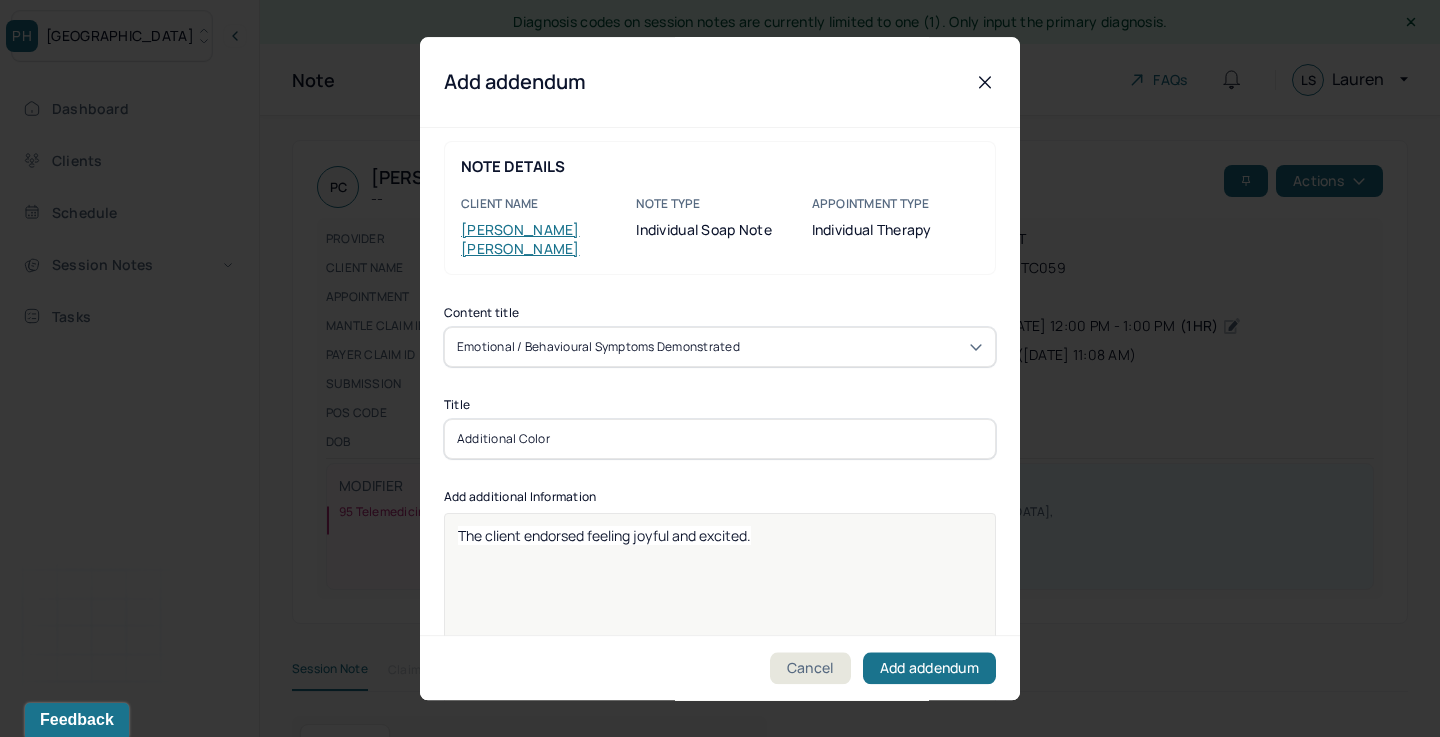 drag, startPoint x: 774, startPoint y: 517, endPoint x: 366, endPoint y: 507, distance: 408.12253 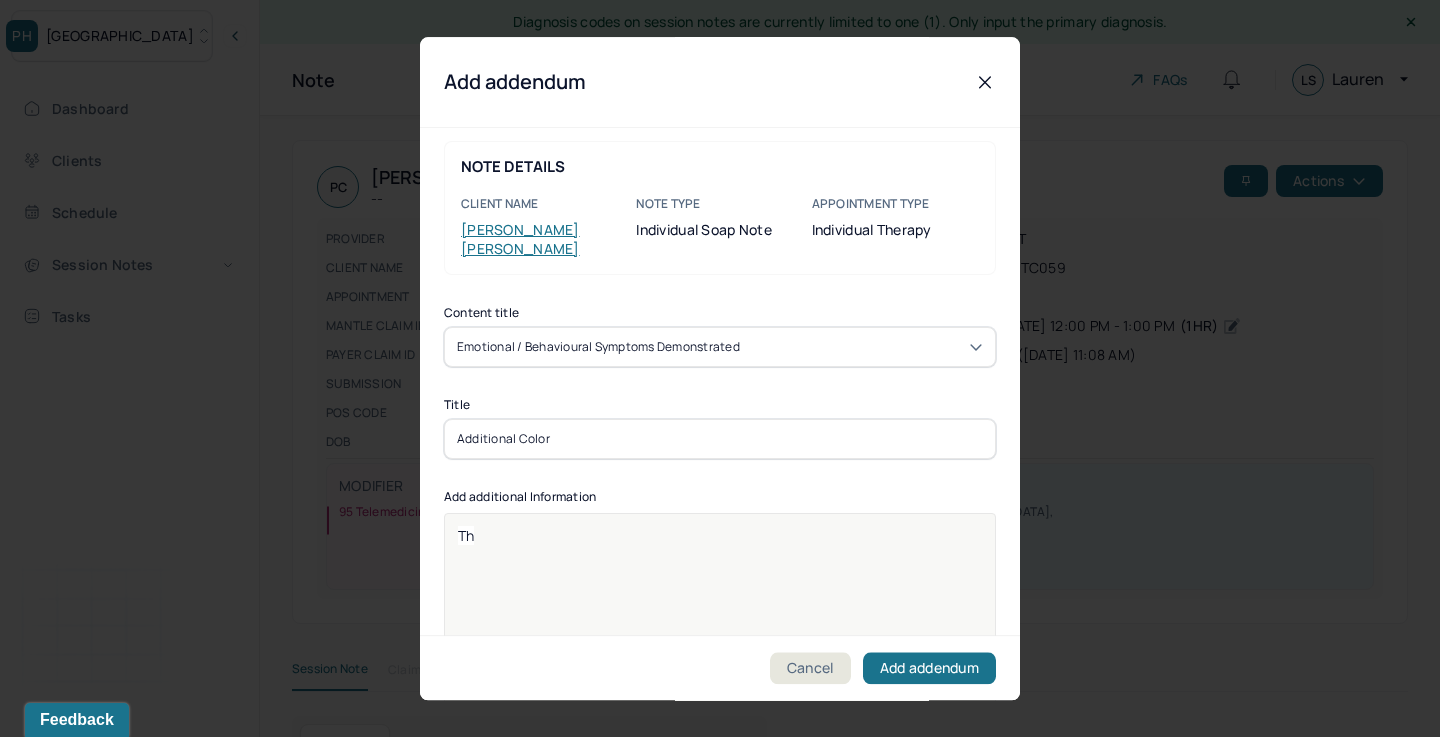 type 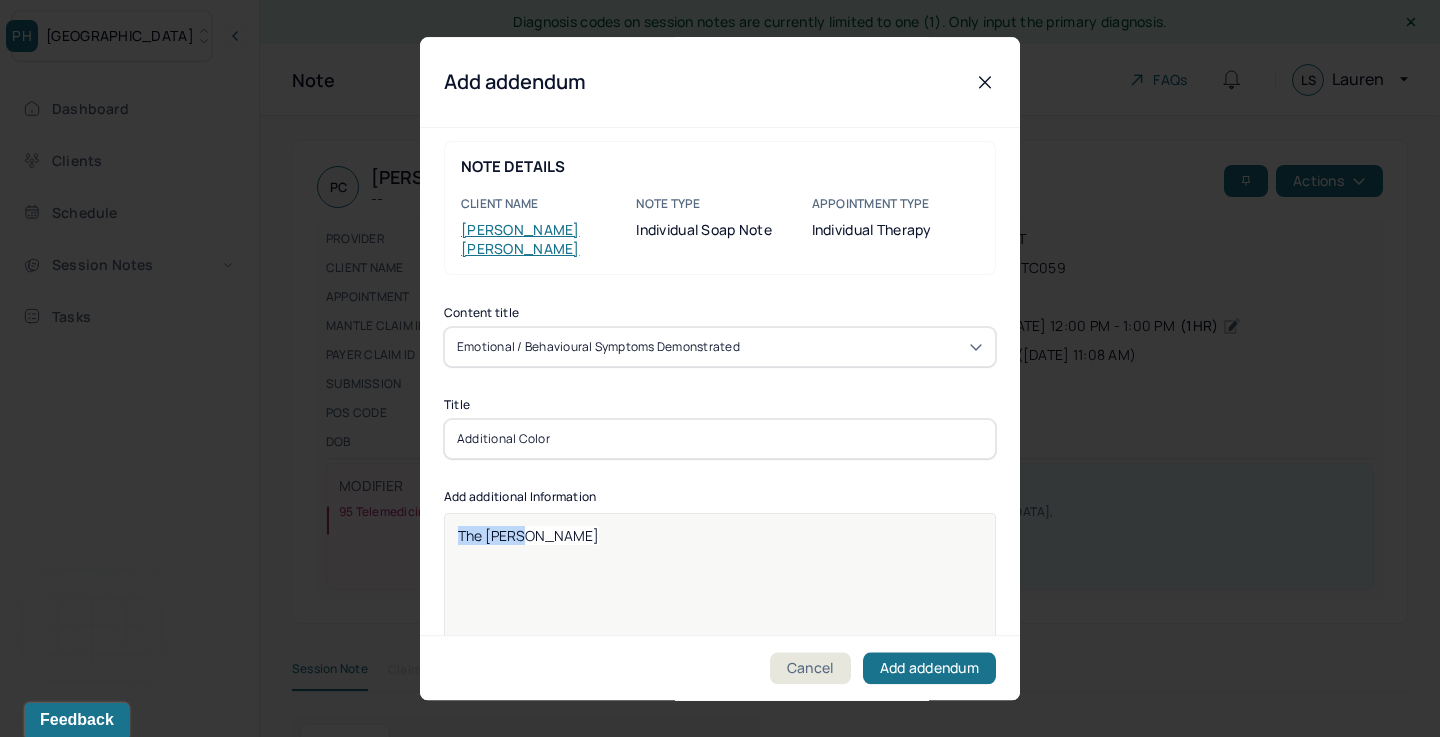 drag, startPoint x: 516, startPoint y: 523, endPoint x: 426, endPoint y: 505, distance: 91.78235 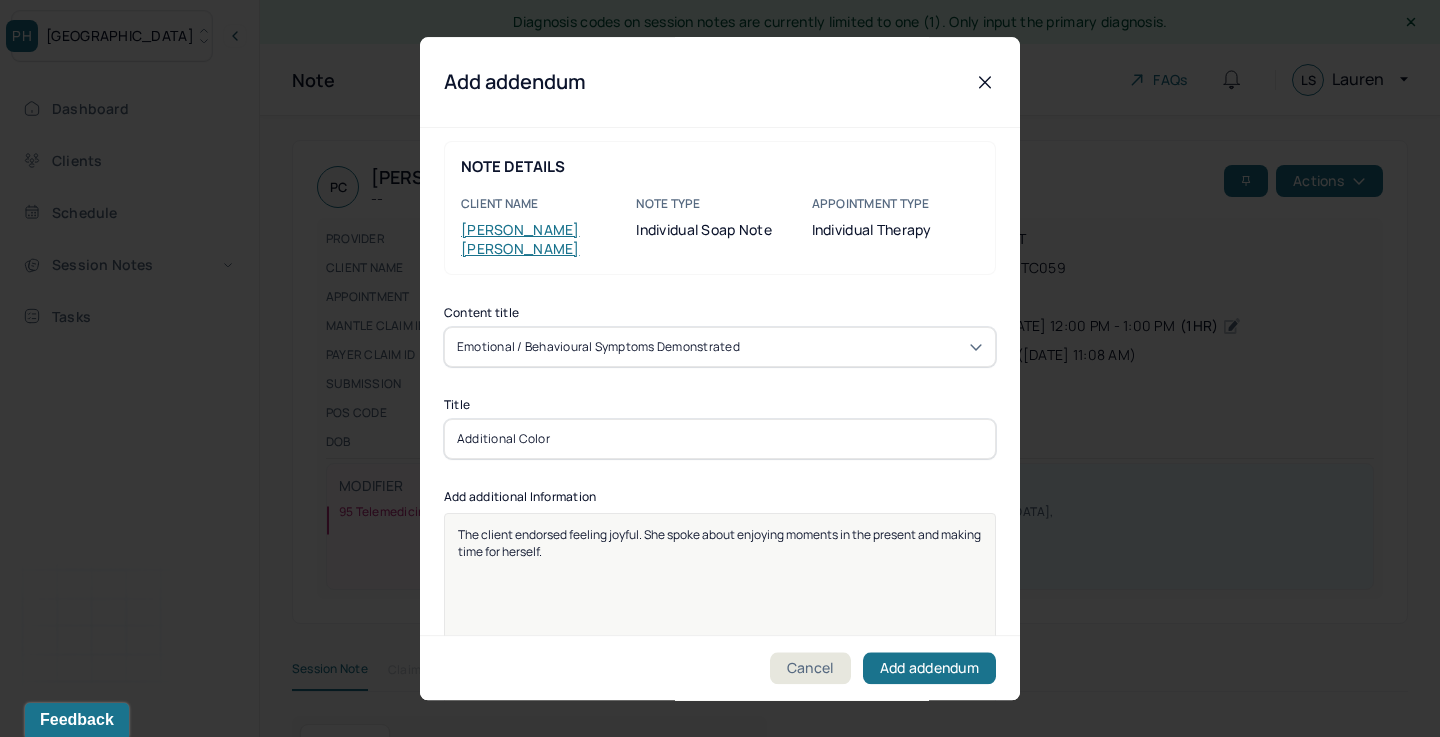 click on "The client endorsed feeling joyful. She spoke about enjoying moments in the present and making time for herself." at bounding box center (720, 543) 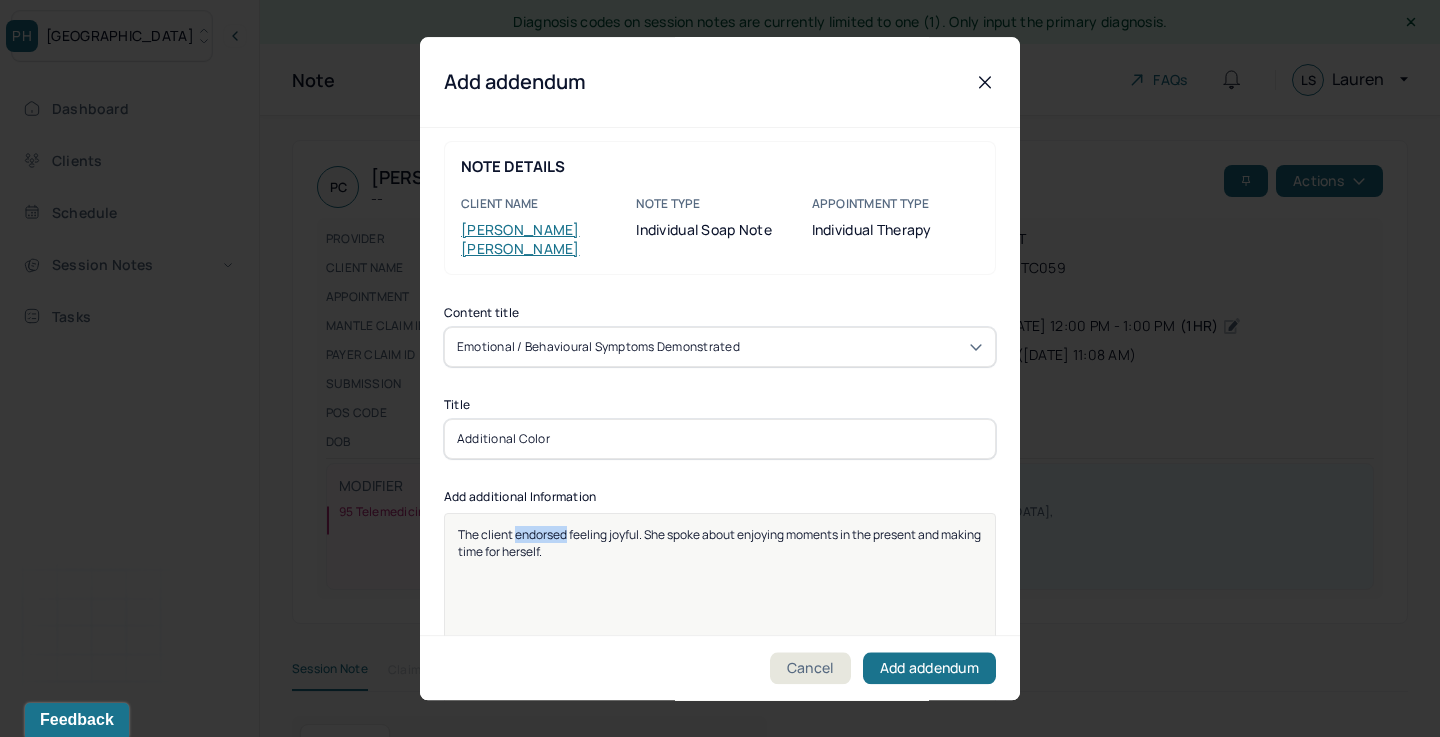 click on "The client endorsed feeling joyful. She spoke about enjoying moments in the present and making time for herself." at bounding box center [720, 543] 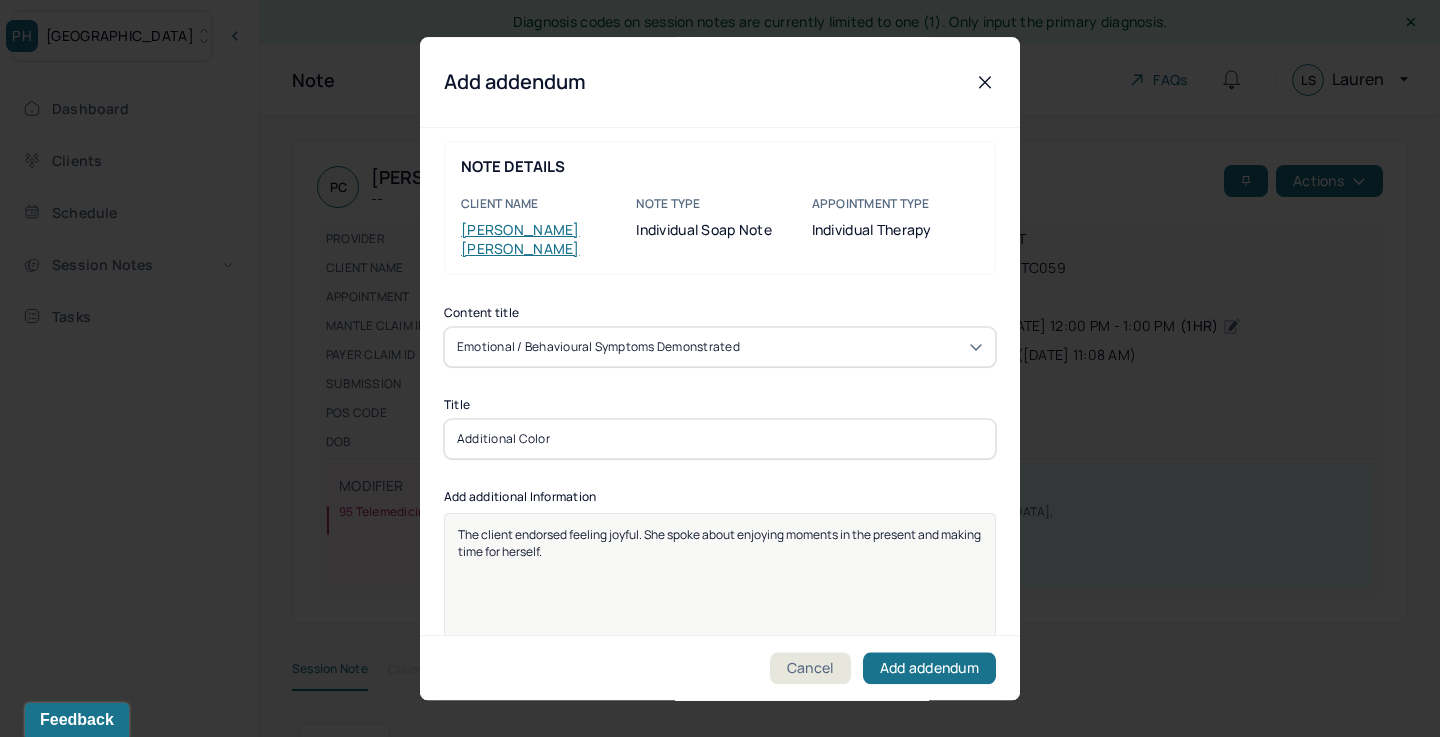 click on "The client endorsed feeling joyful. She spoke about enjoying moments in the present and making time for herself." at bounding box center [720, 626] 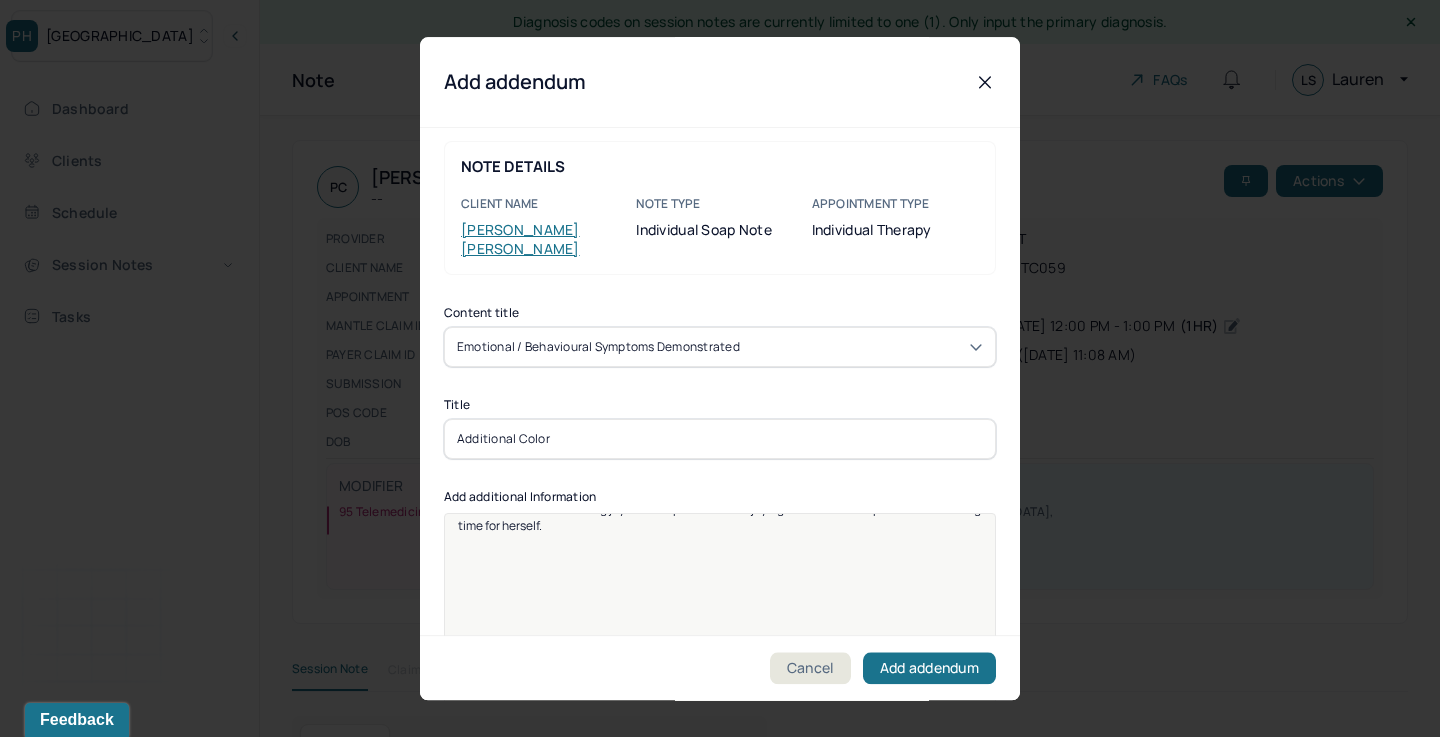 scroll, scrollTop: 25, scrollLeft: 0, axis: vertical 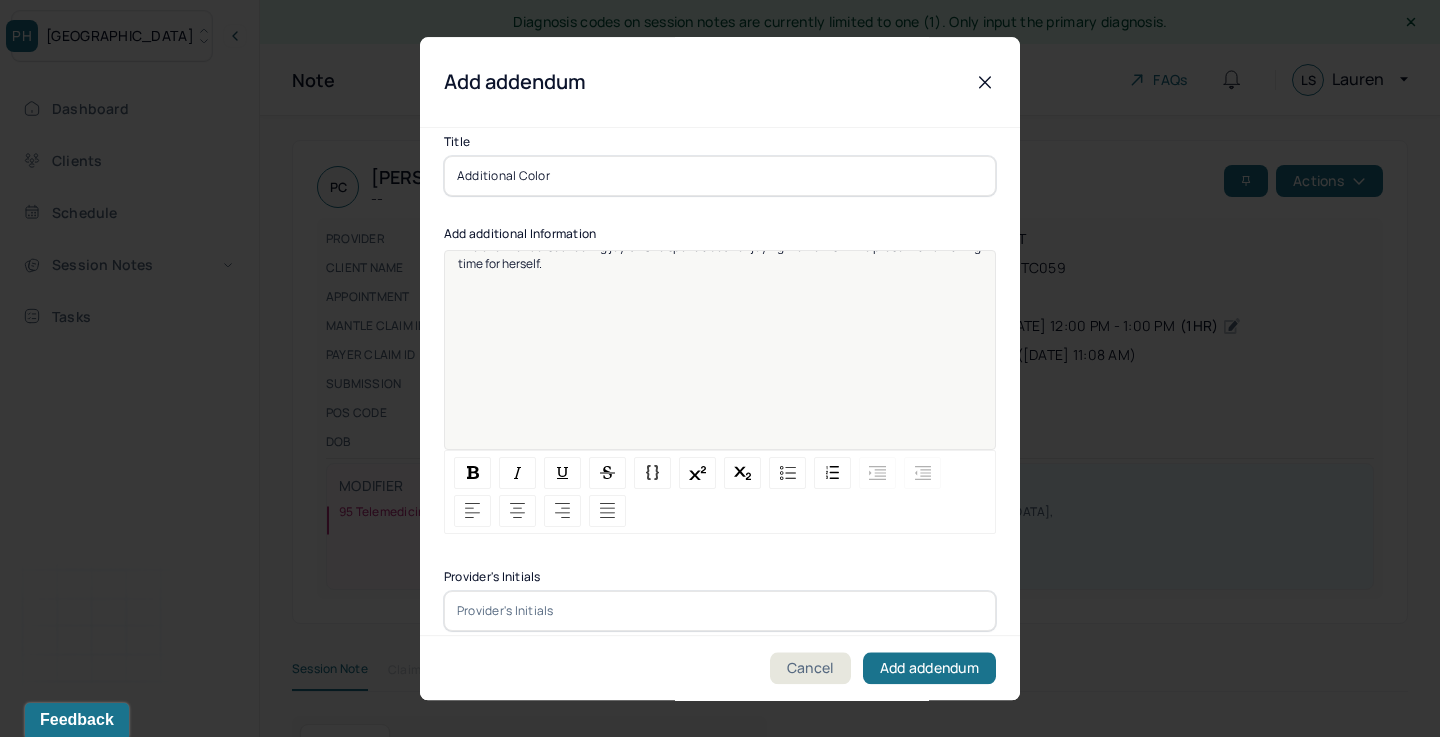 click at bounding box center (720, 611) 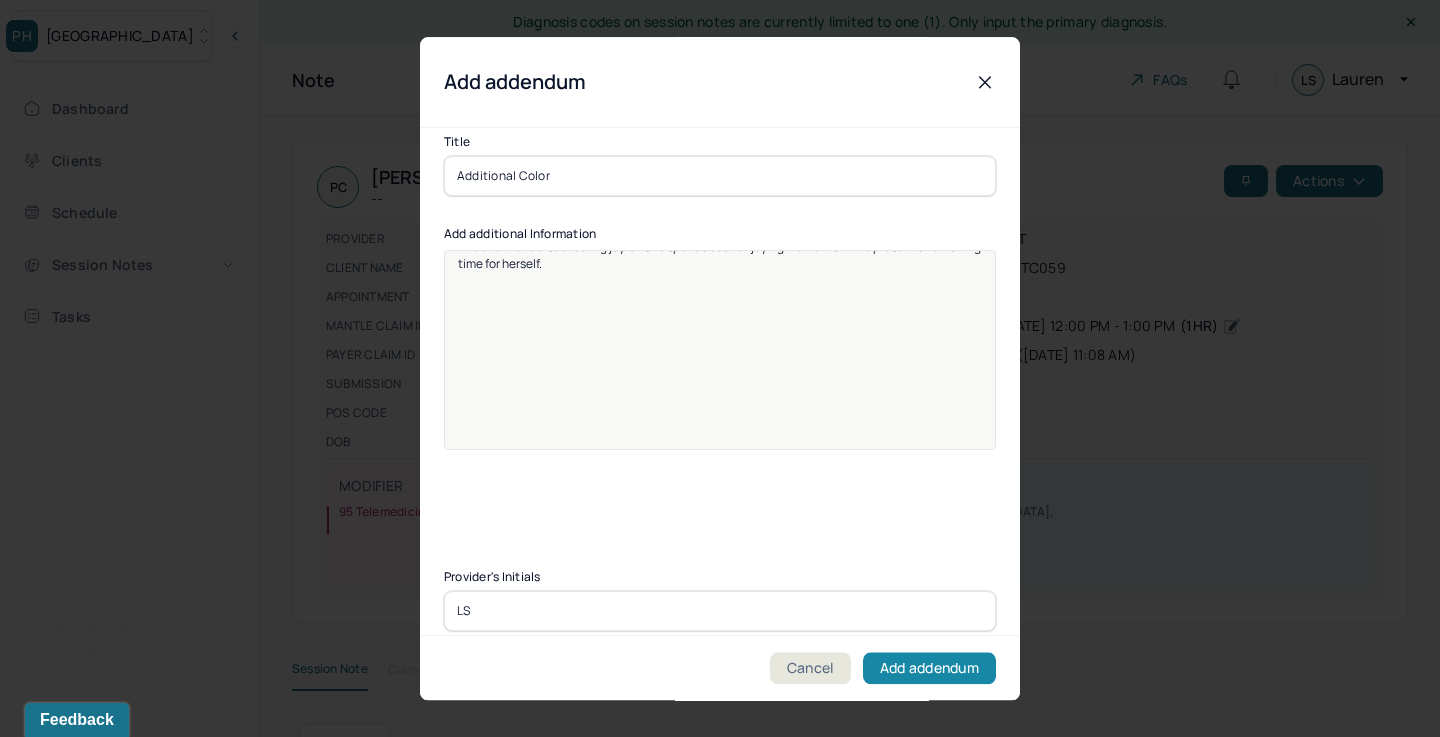 type on "LS" 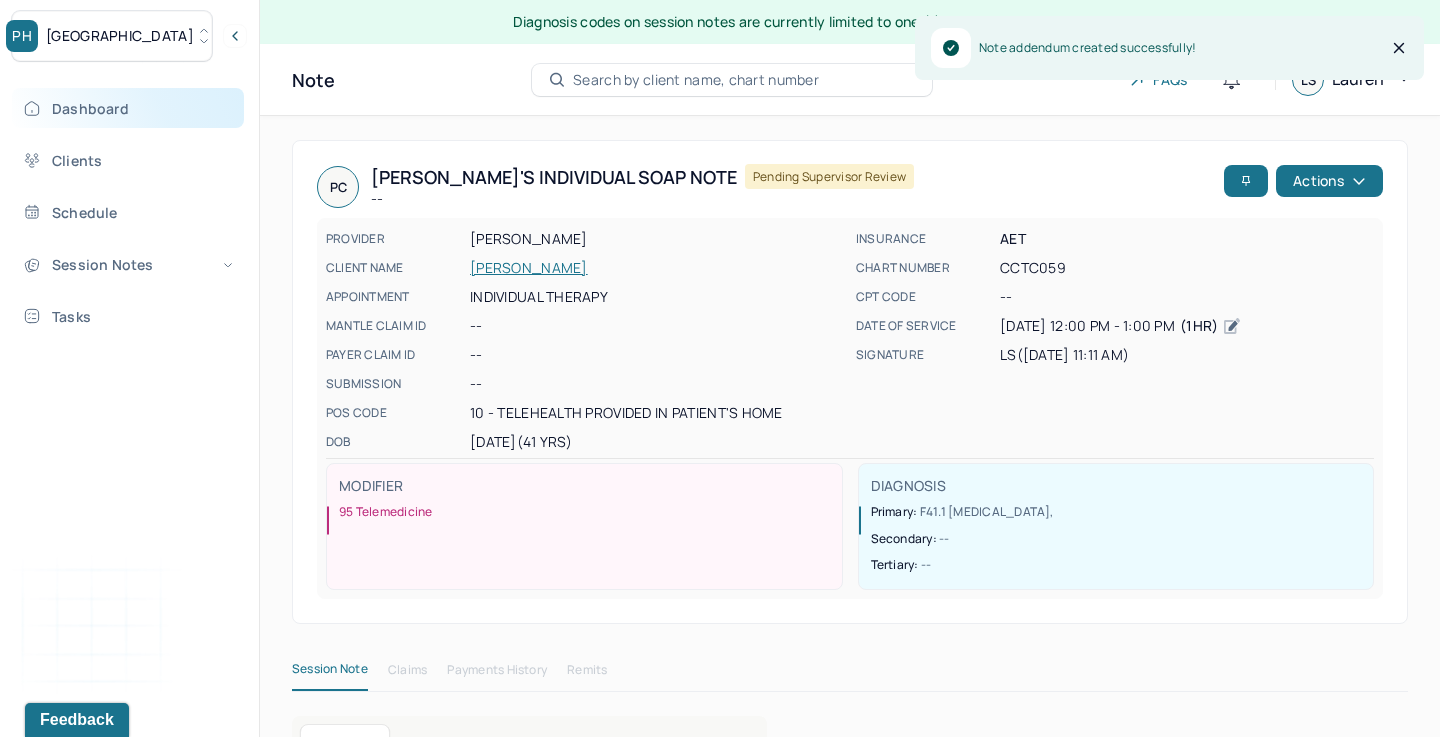 scroll, scrollTop: 0, scrollLeft: 0, axis: both 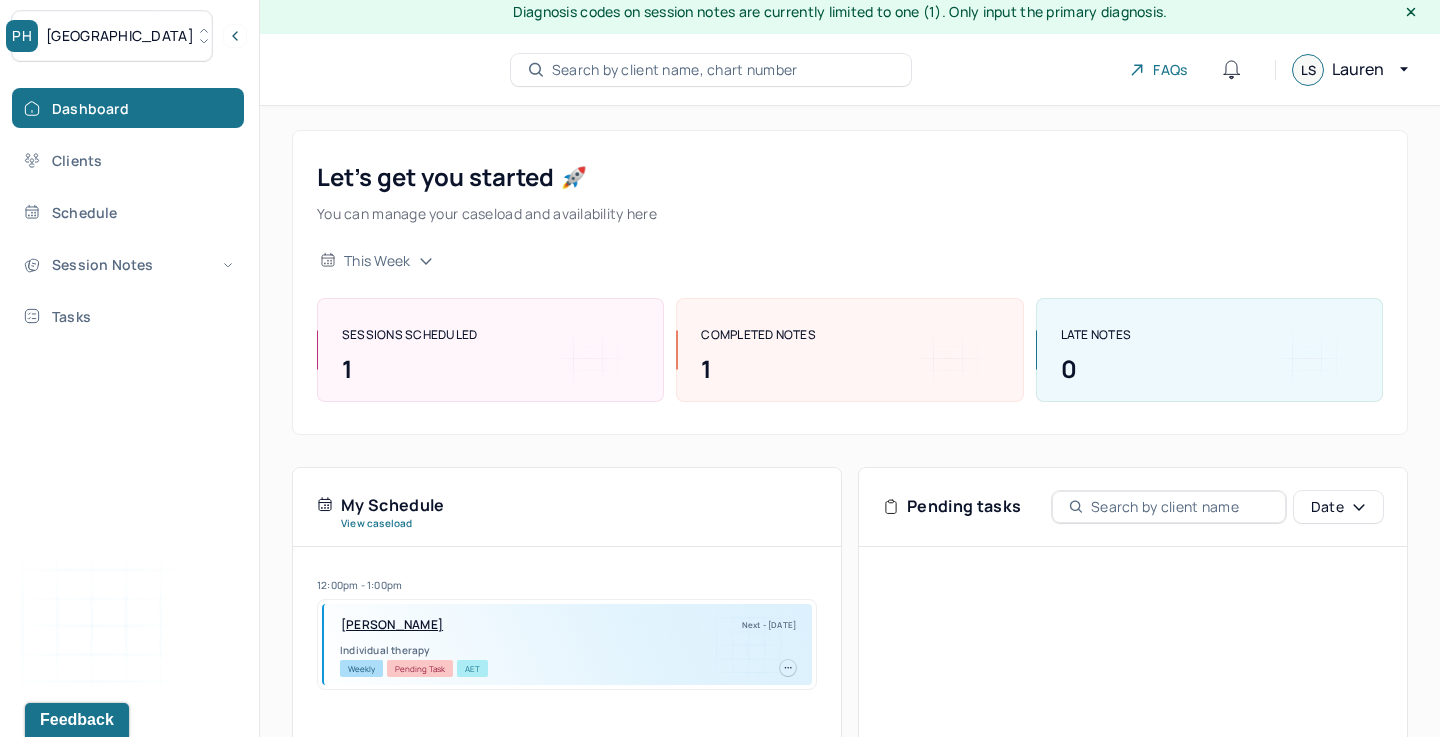 click on "CARDONA, PAULA" at bounding box center [392, 625] 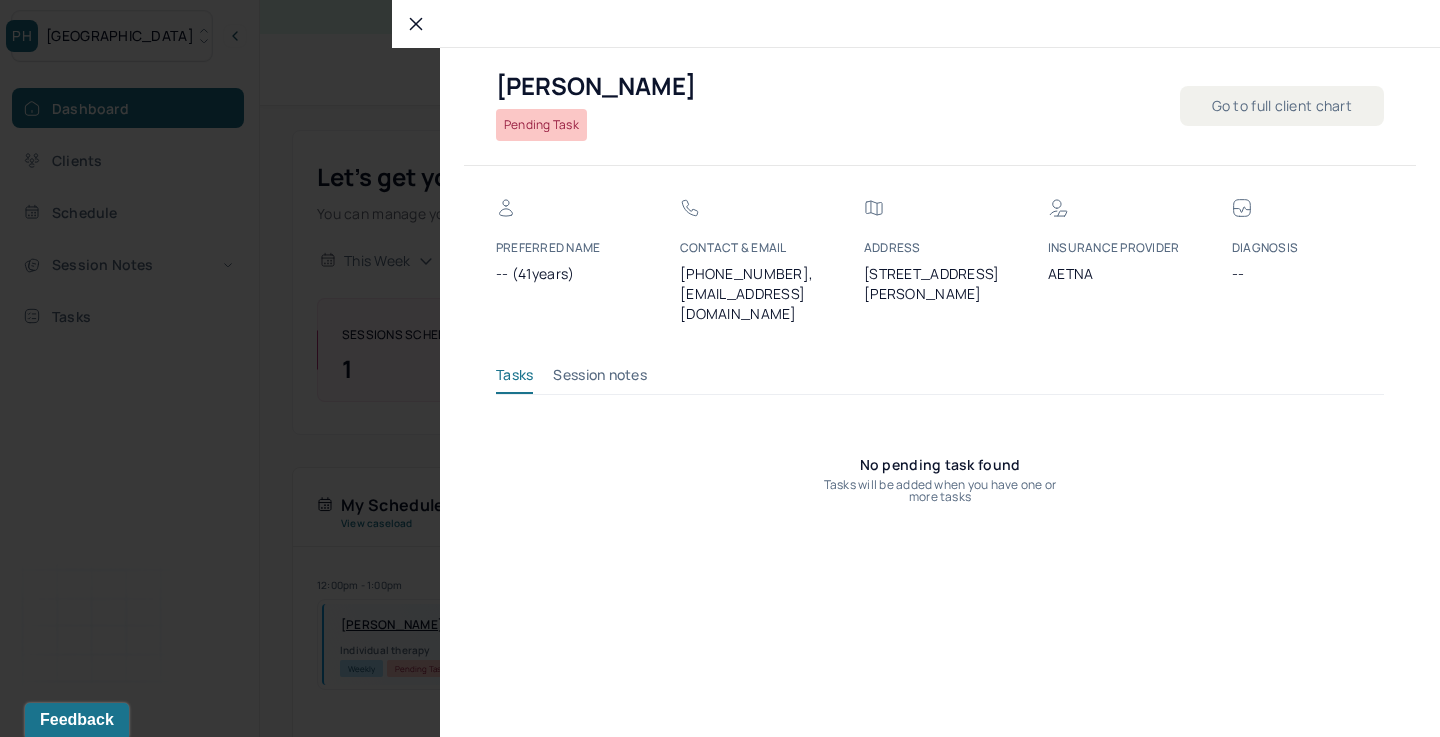 click on "Session notes" at bounding box center [600, 379] 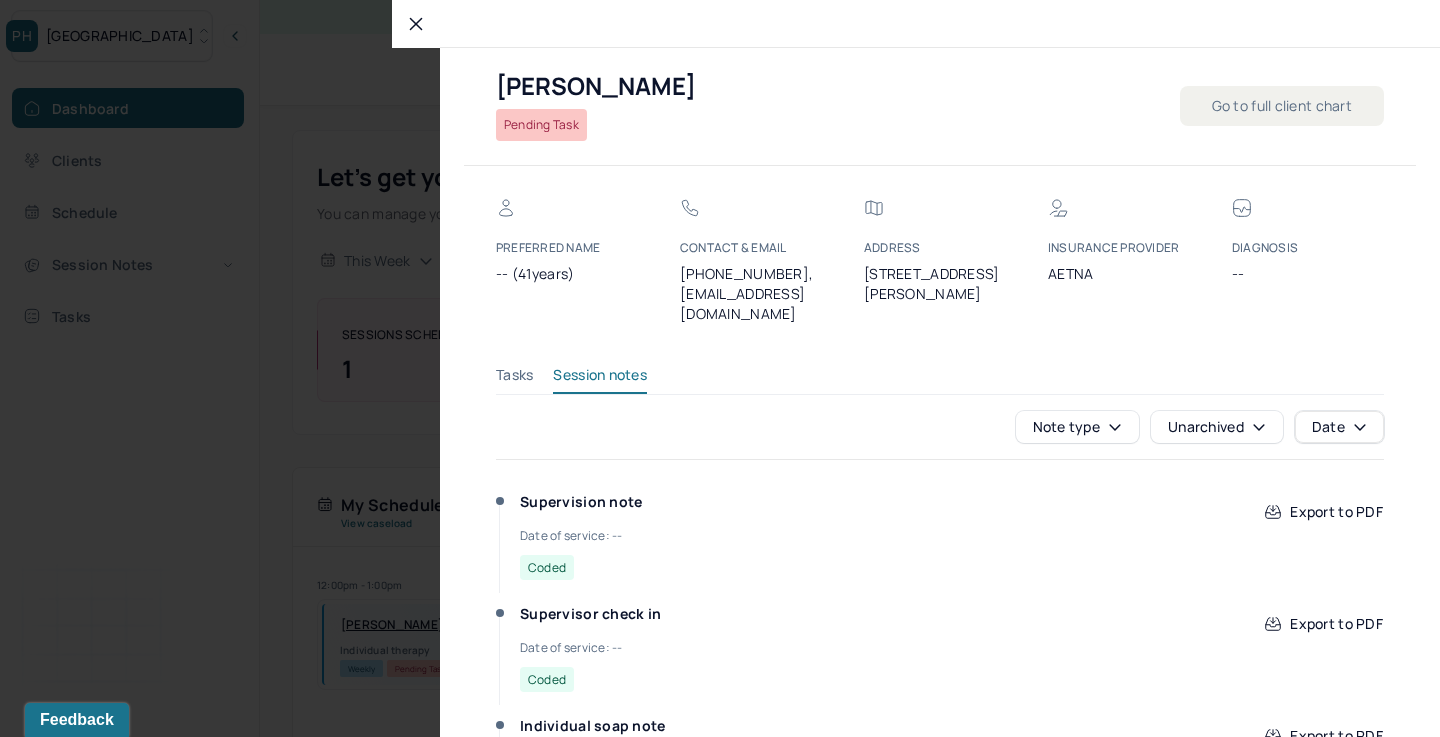 scroll, scrollTop: 0, scrollLeft: 0, axis: both 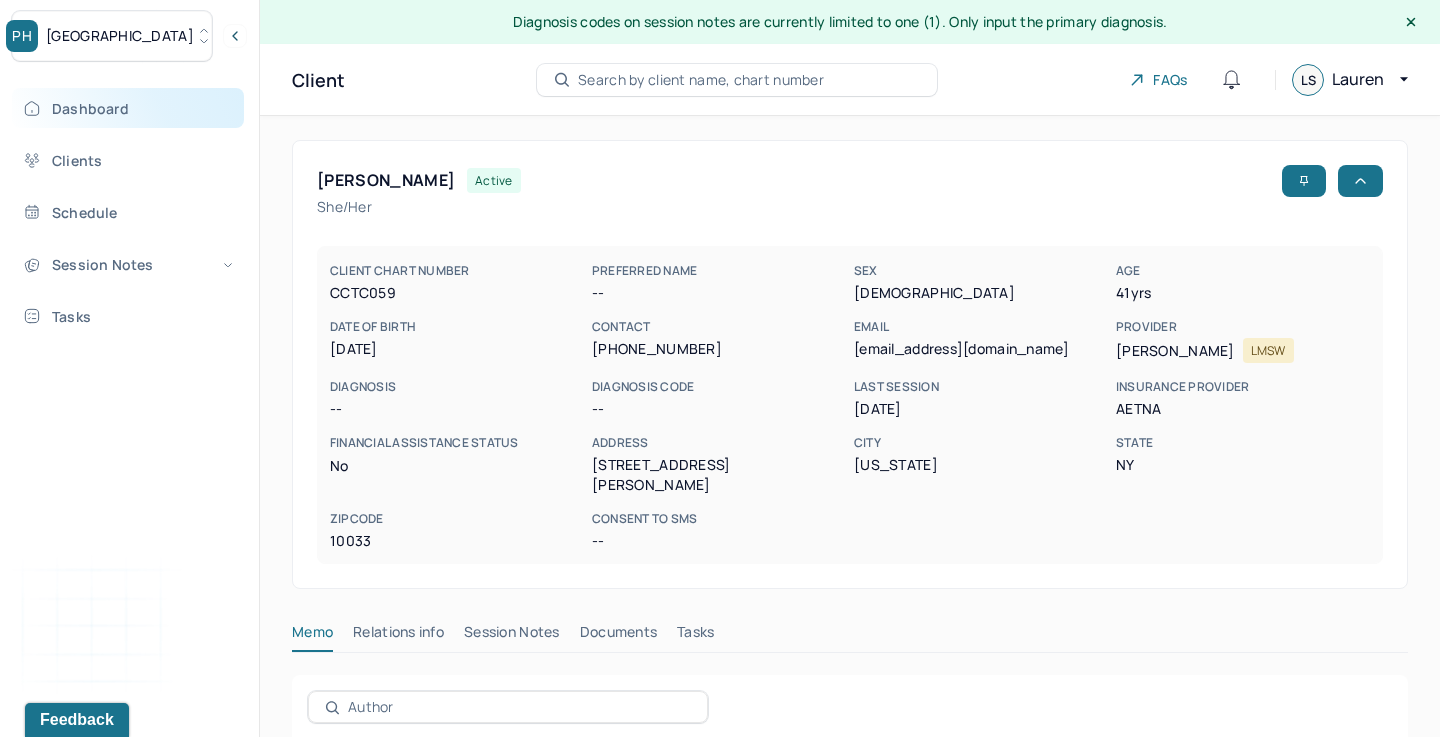 click on "Dashboard" at bounding box center [128, 108] 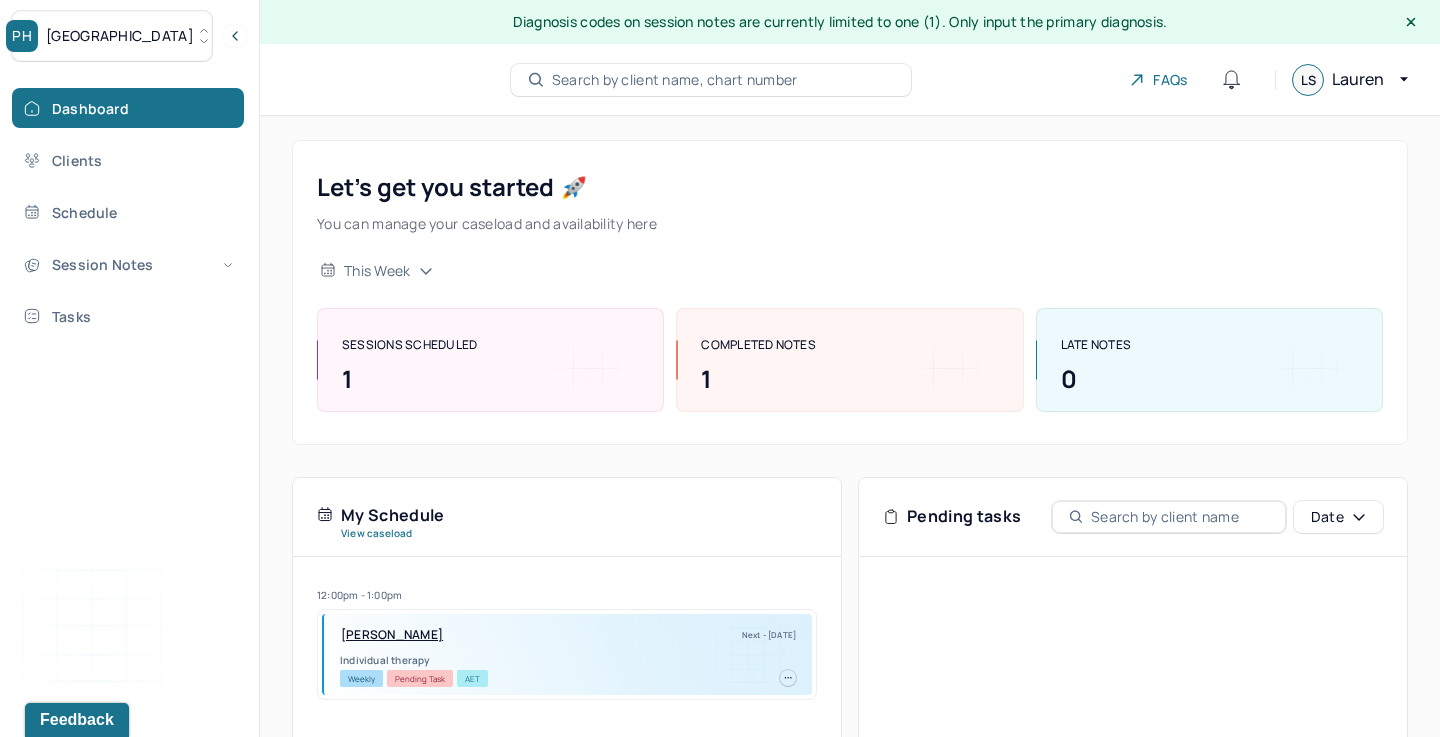 scroll, scrollTop: 0, scrollLeft: 0, axis: both 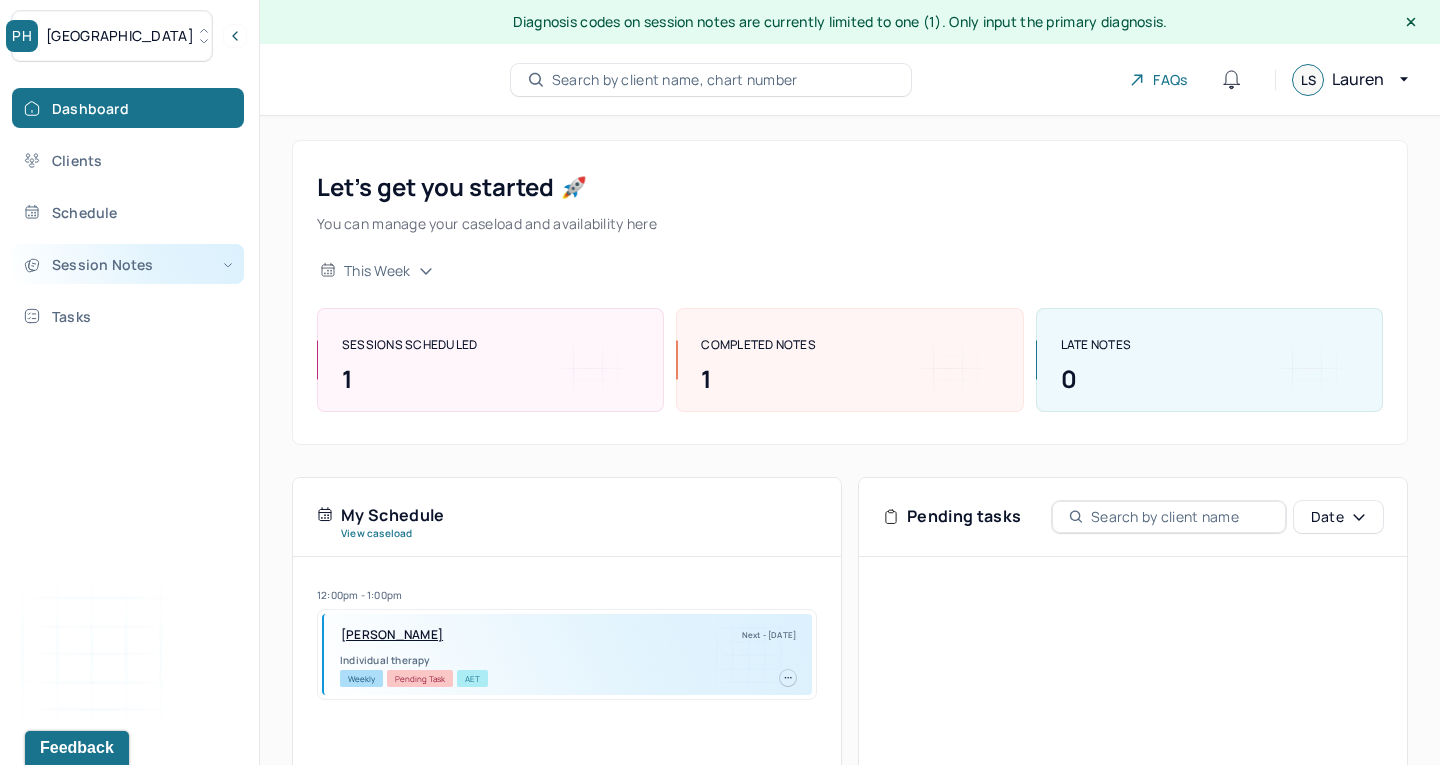 click on "Session Notes" at bounding box center [128, 264] 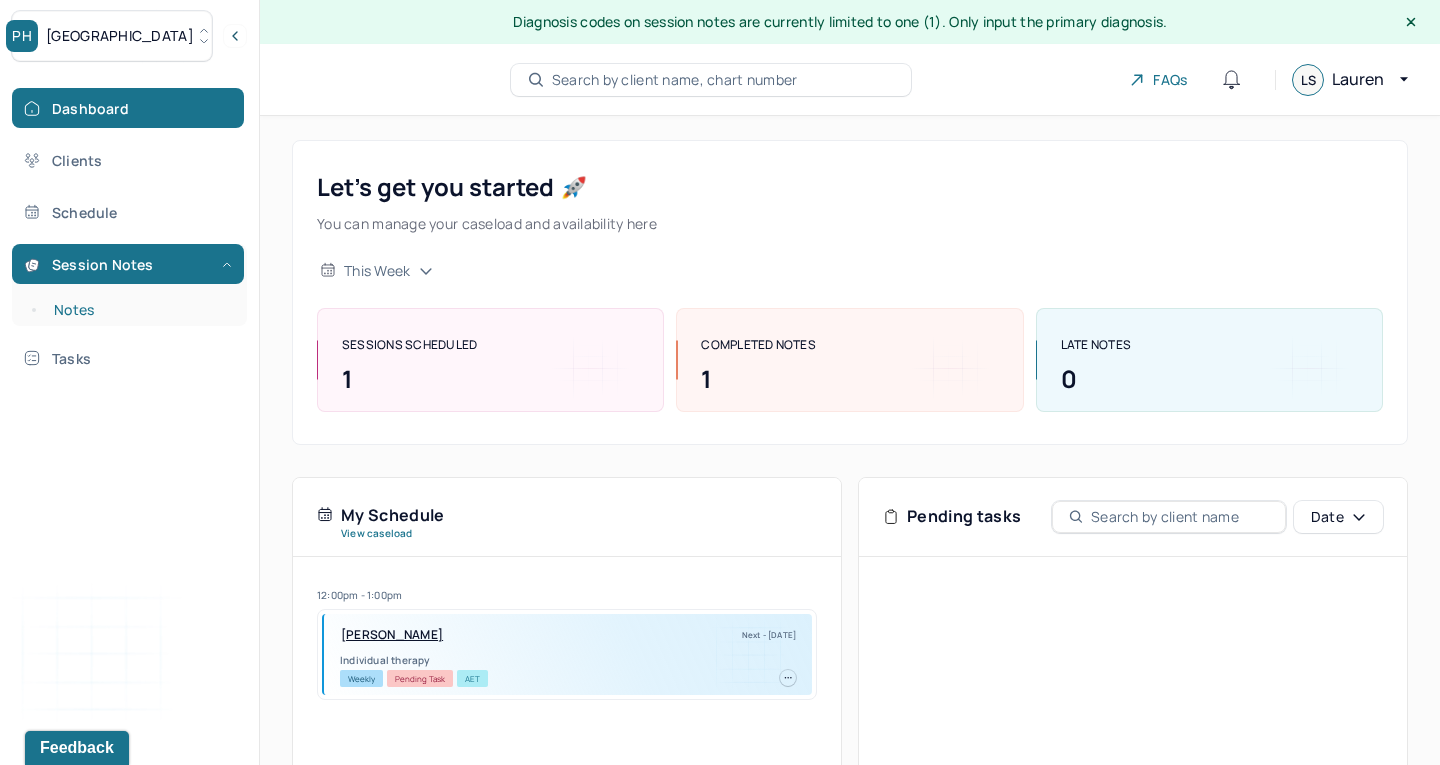 click on "Notes" at bounding box center (139, 310) 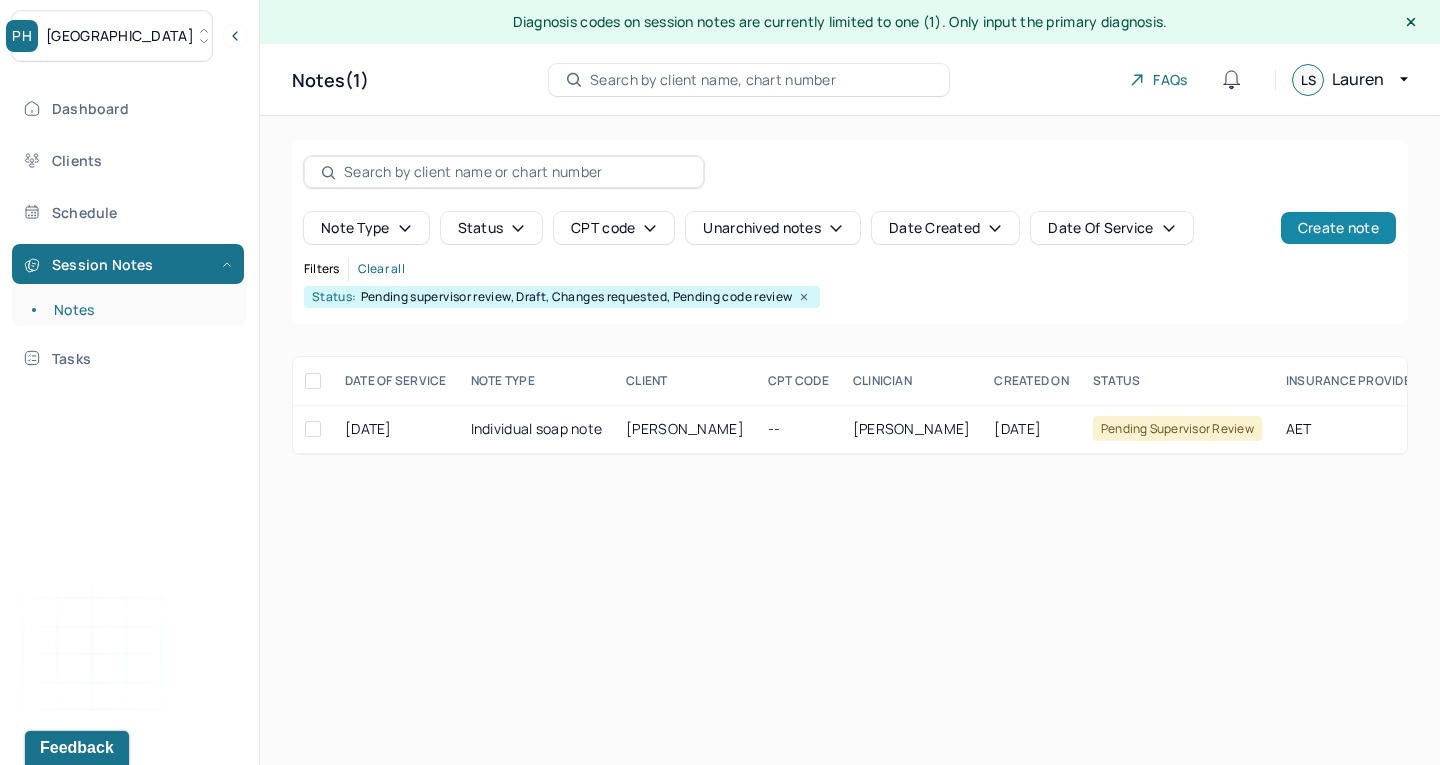 click on "Create note" at bounding box center (1338, 228) 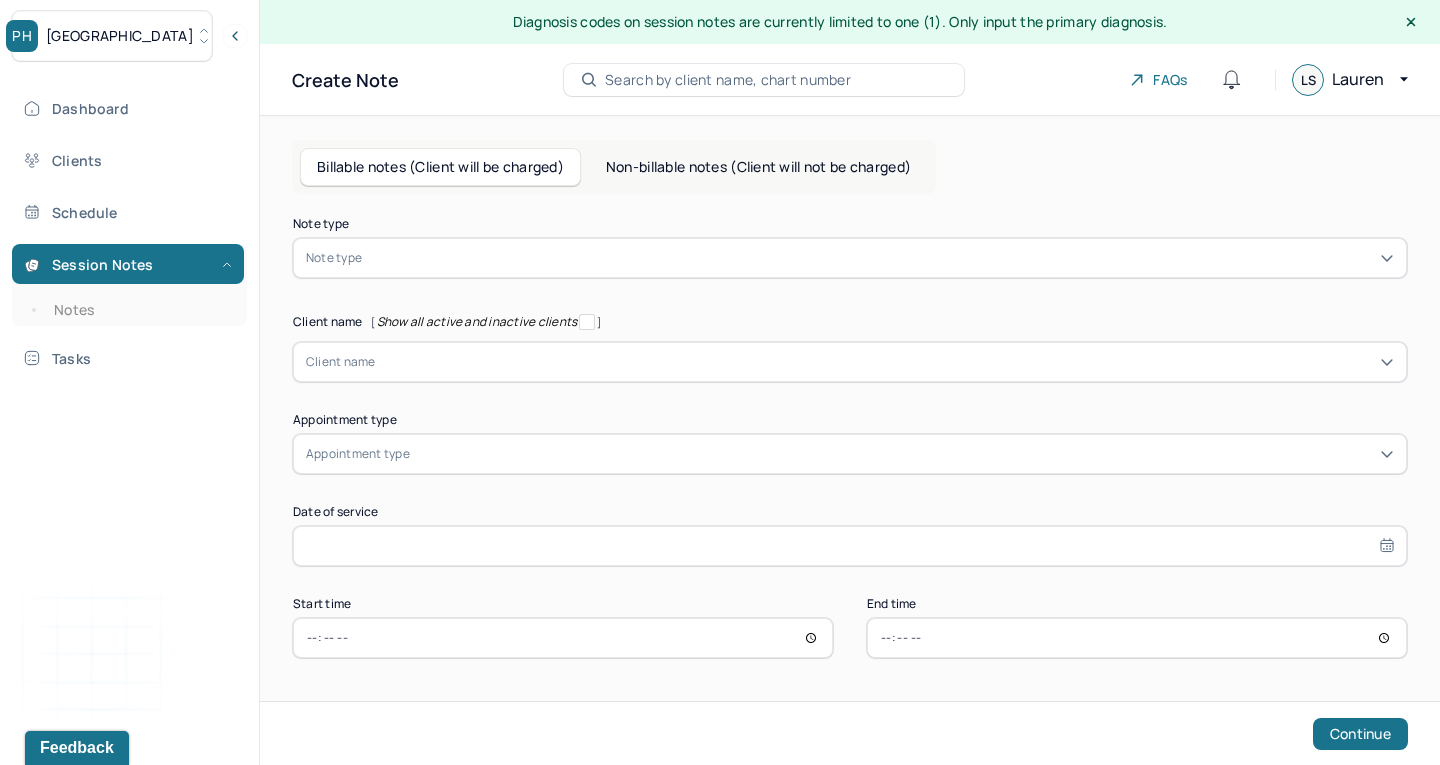 click at bounding box center [880, 258] 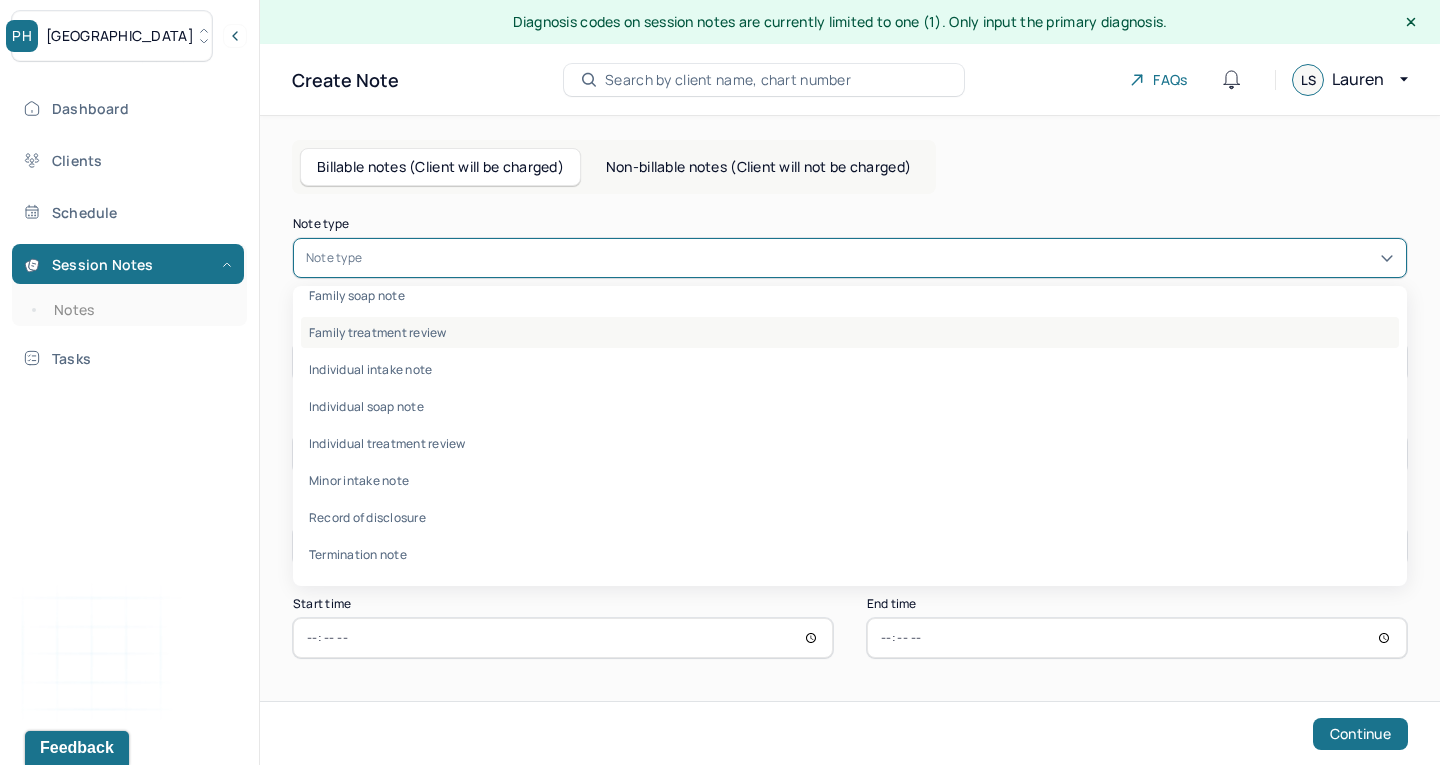 scroll, scrollTop: 100, scrollLeft: 0, axis: vertical 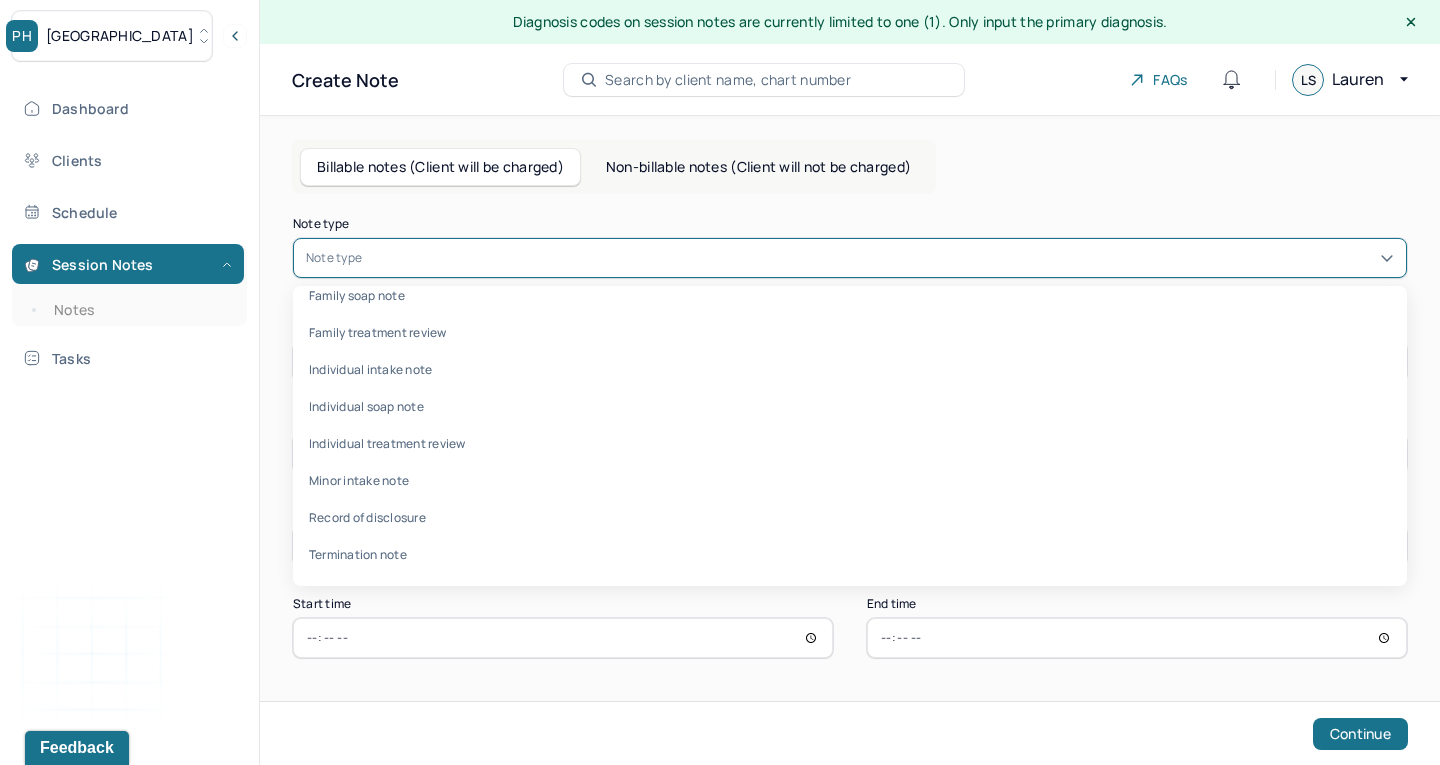 click on "Non-billable notes (Client will not be charged)" at bounding box center [758, 167] 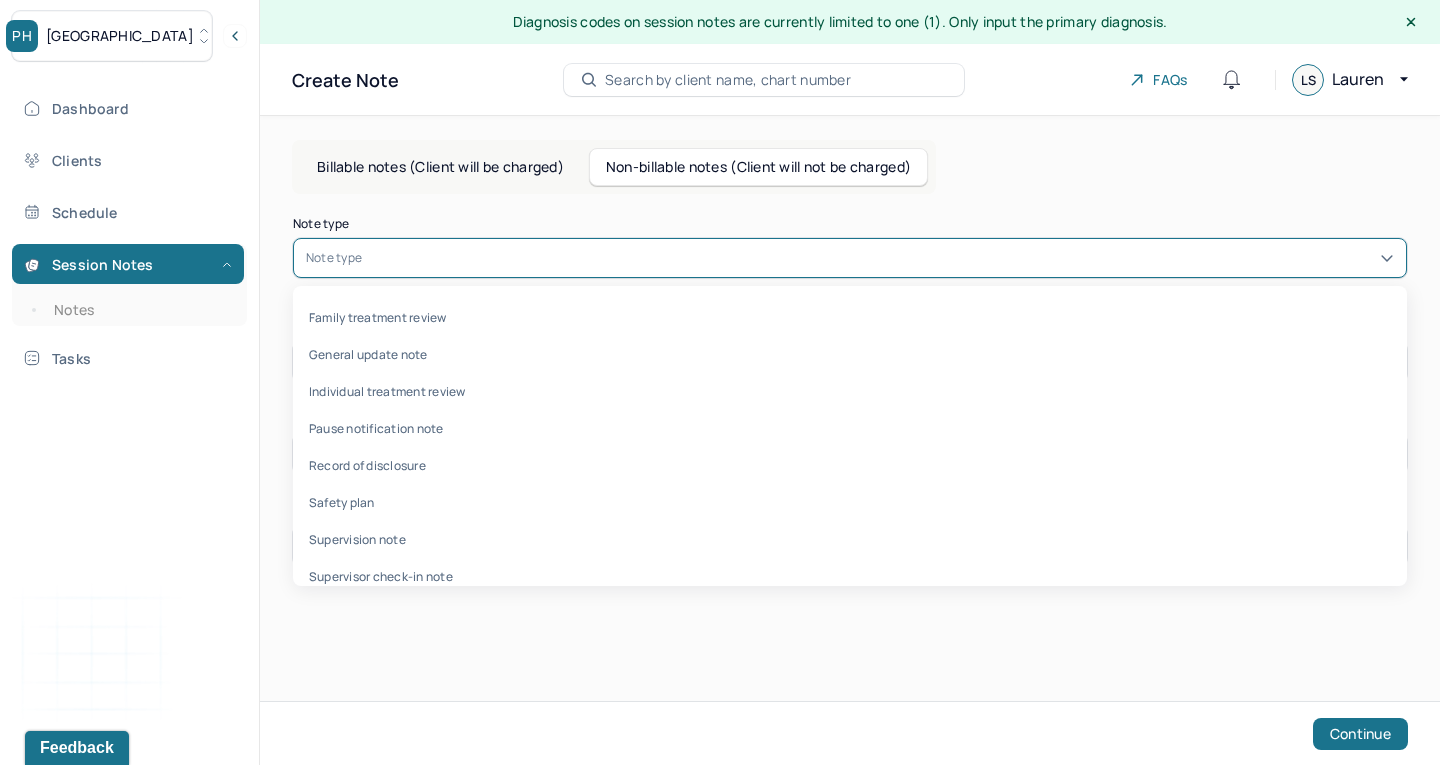 click at bounding box center (880, 258) 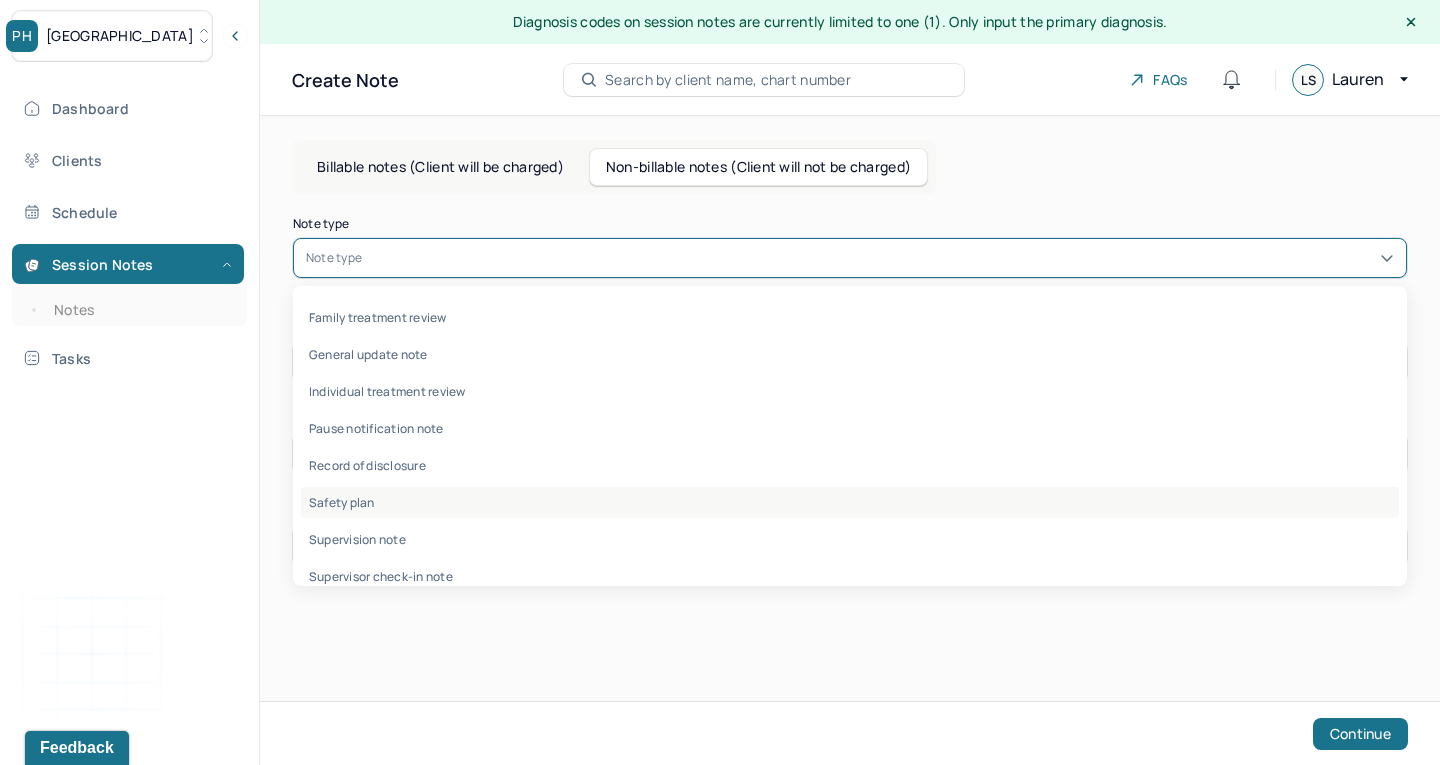 click on "Safety plan" at bounding box center (850, 502) 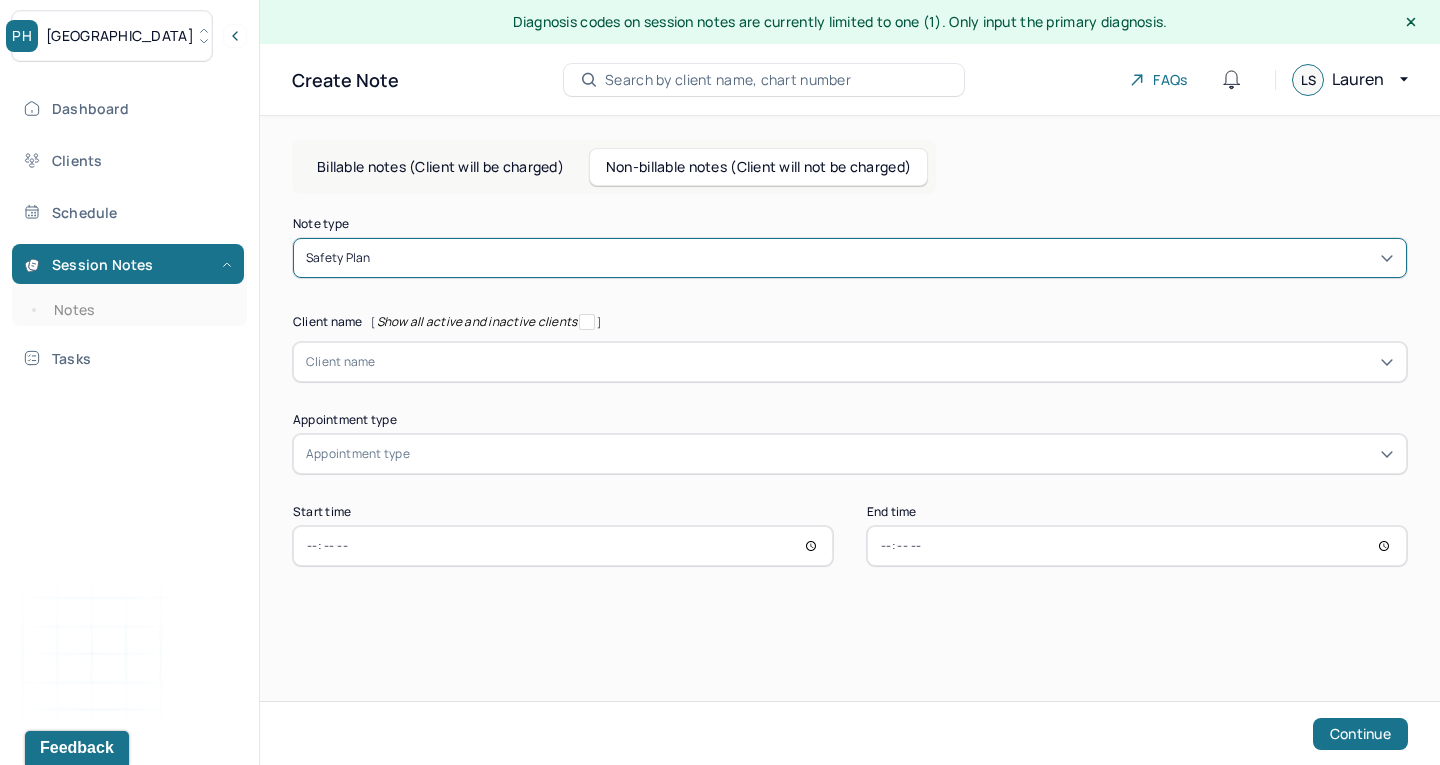 click at bounding box center [885, 362] 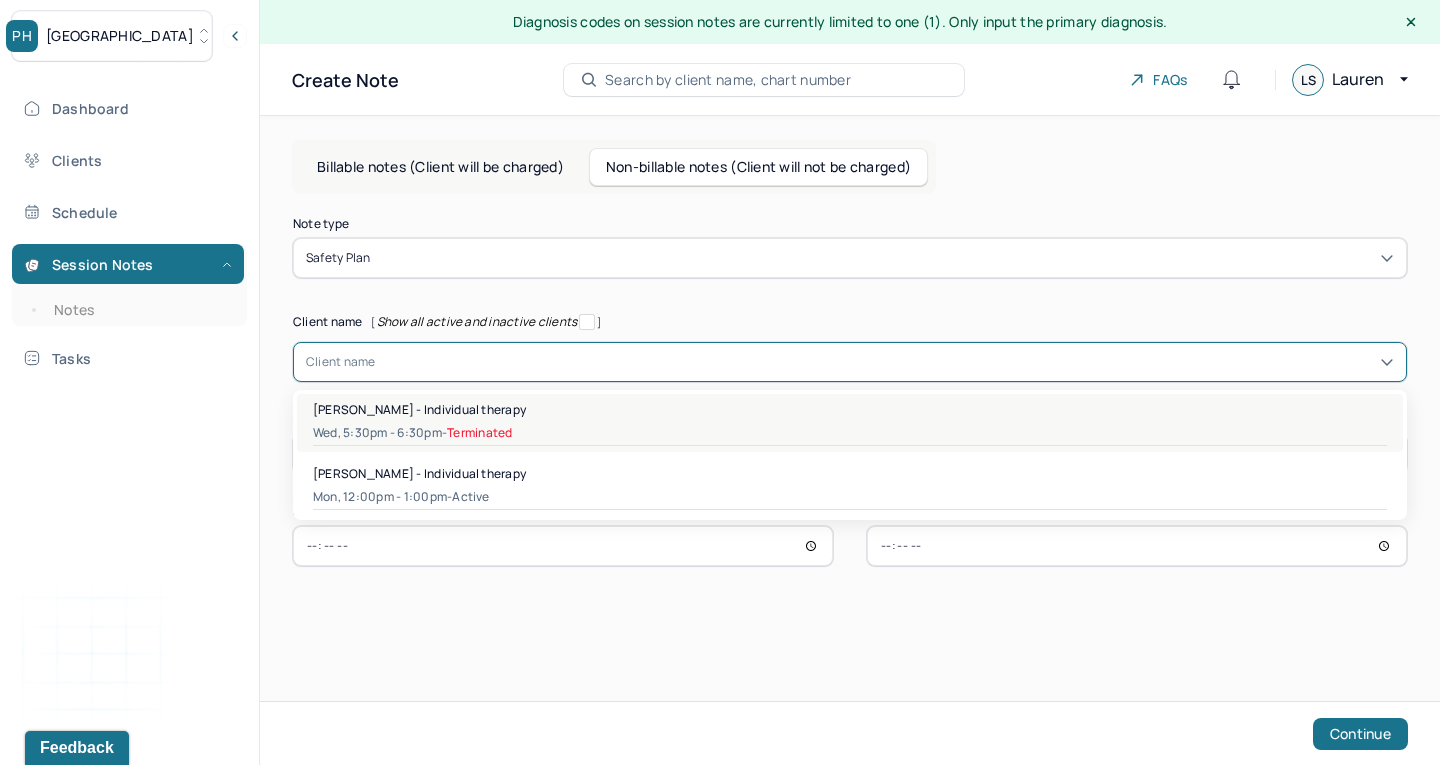 click on "Maricela Alvarez - Individual therapy" at bounding box center (850, 409) 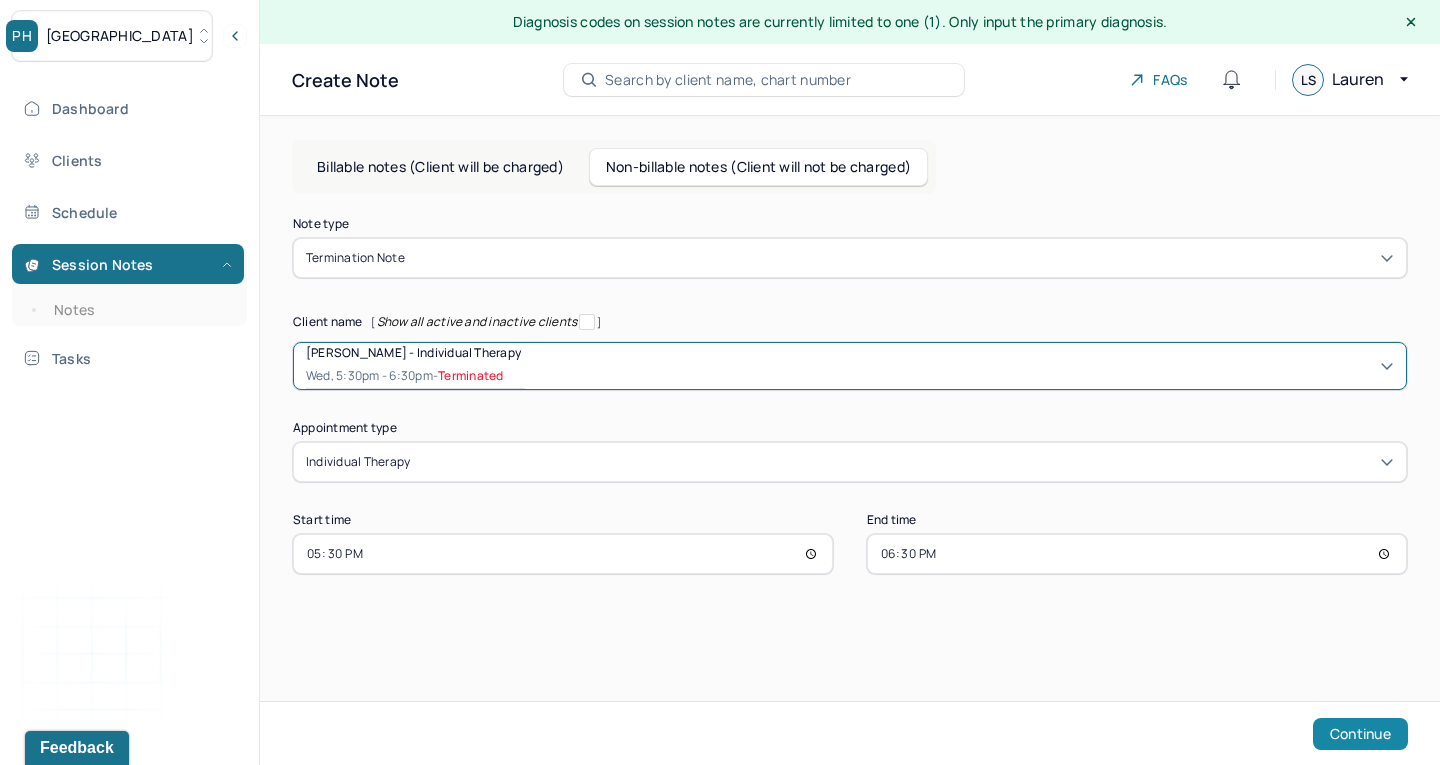 click on "Continue" at bounding box center (1360, 734) 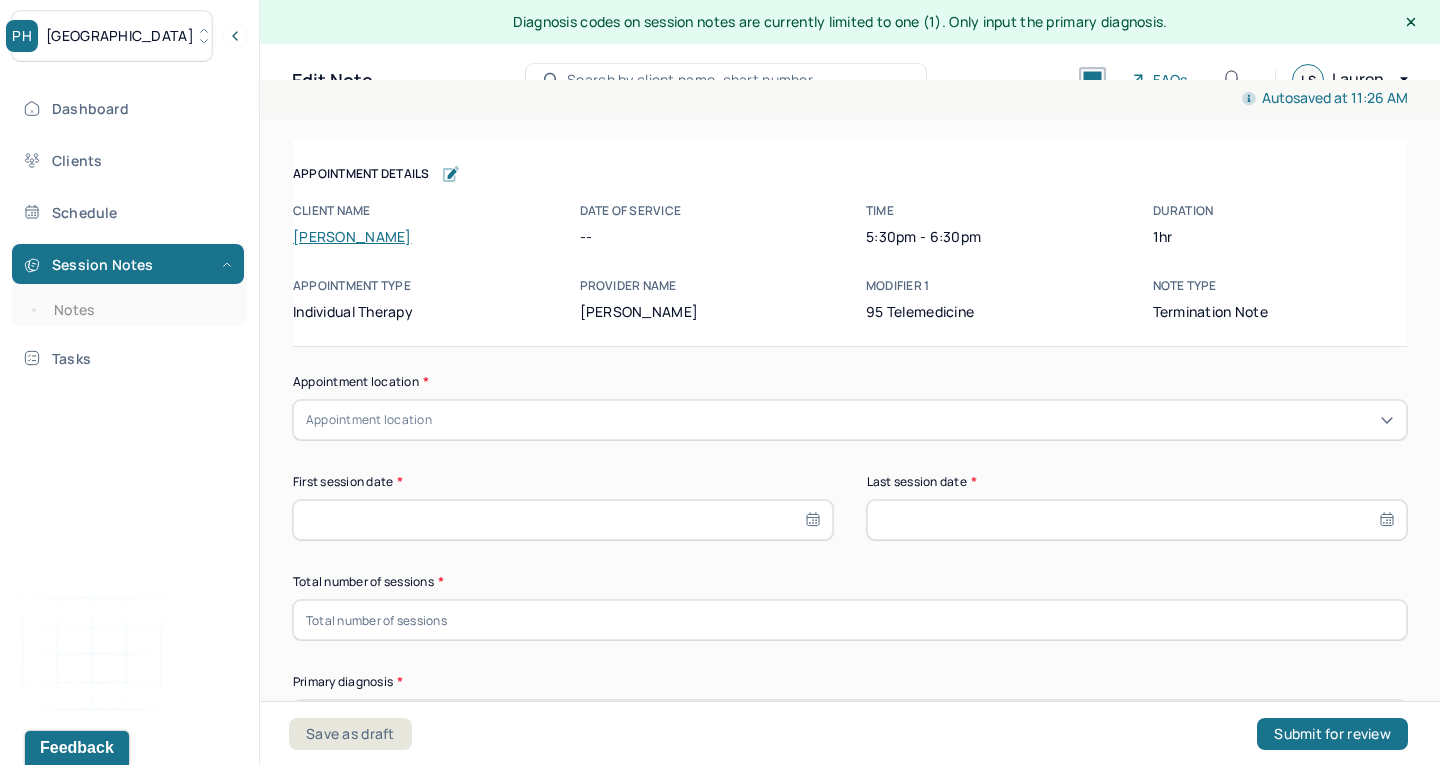 scroll, scrollTop: 0, scrollLeft: 0, axis: both 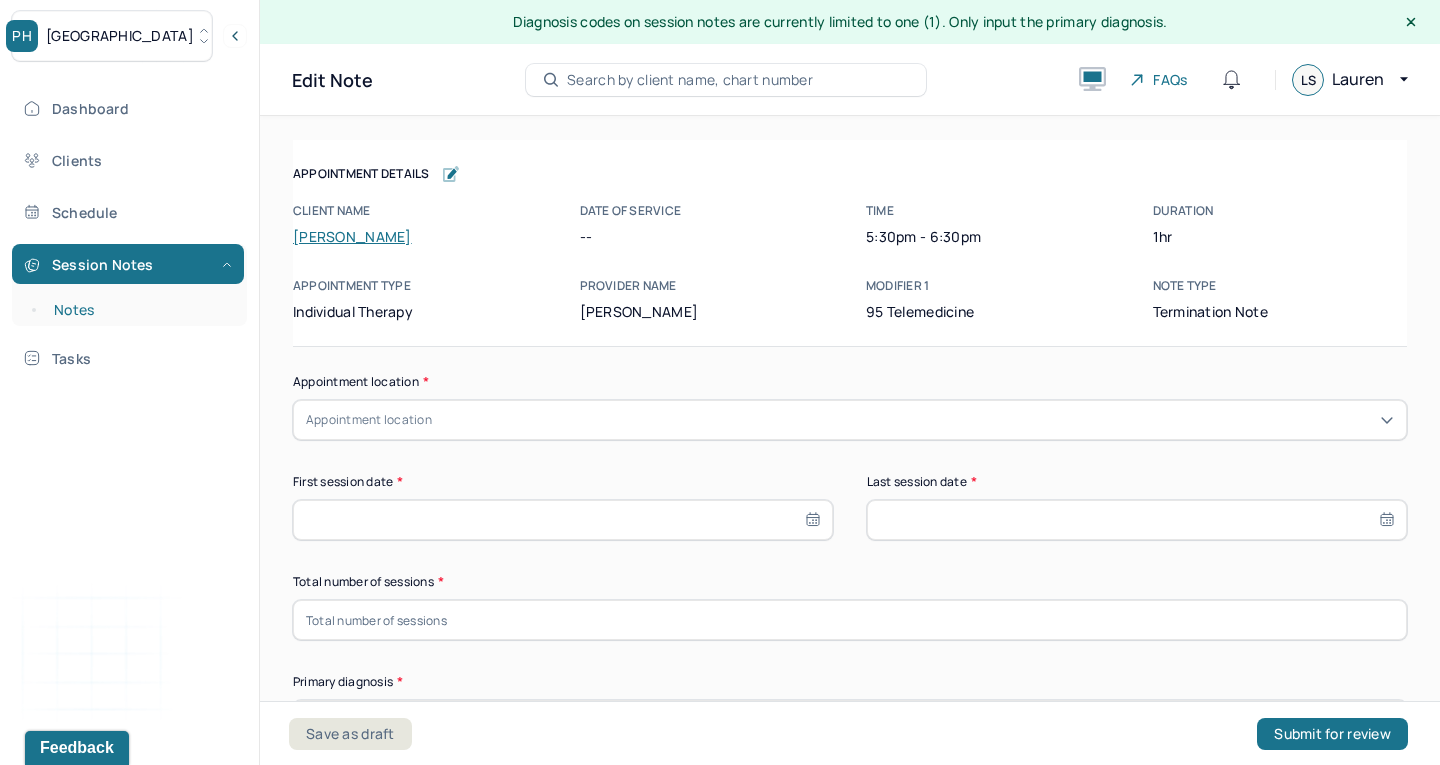 click on "Notes" at bounding box center (139, 310) 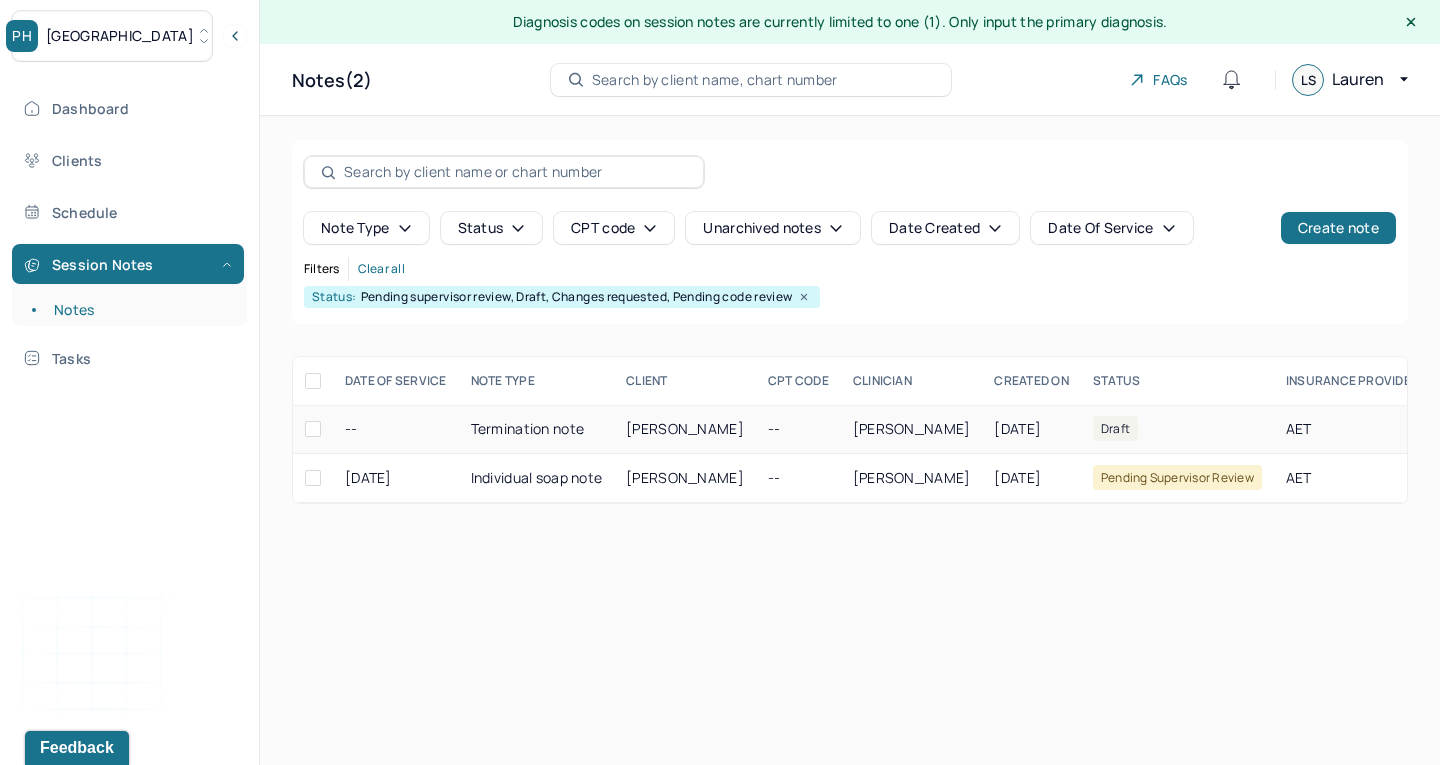 click on "--" at bounding box center [396, 429] 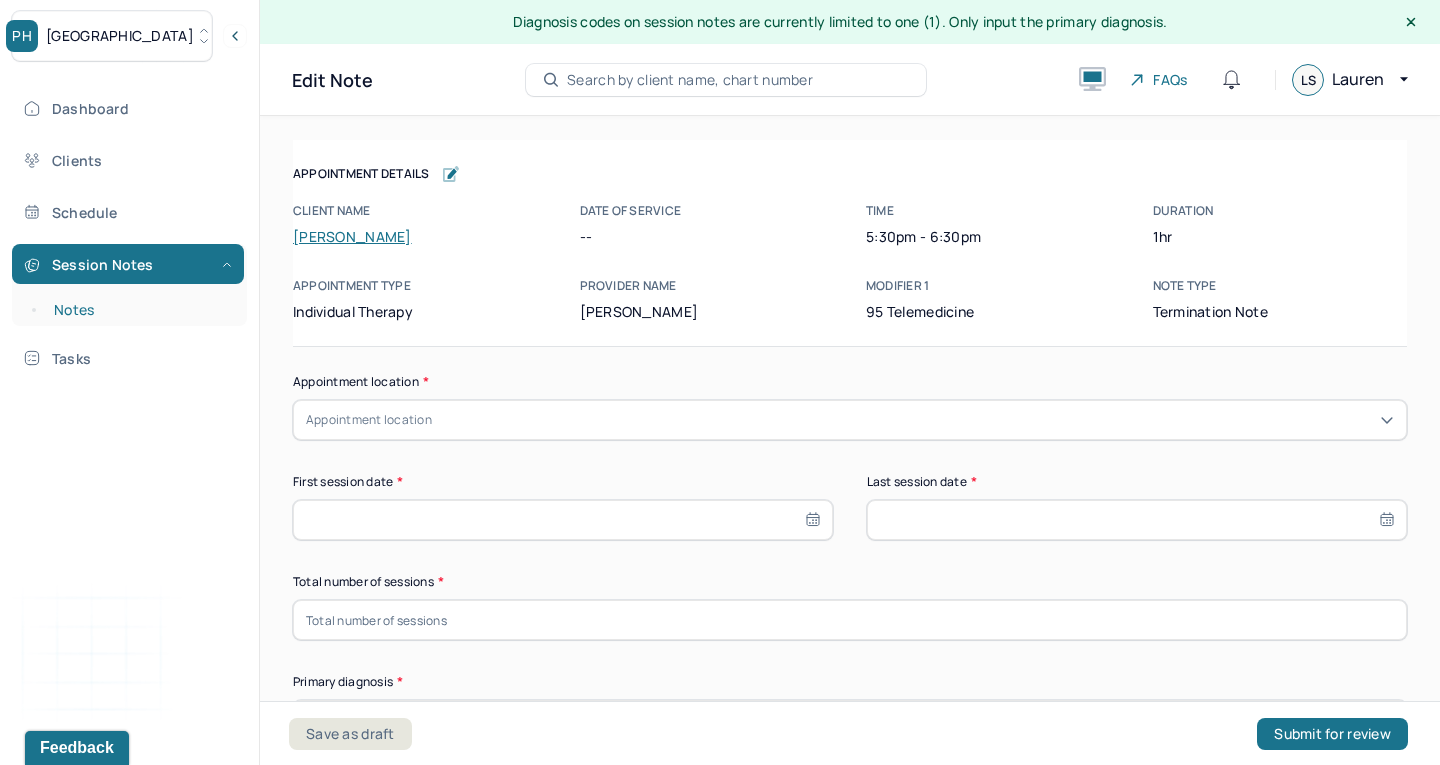 click on "Notes" at bounding box center [139, 310] 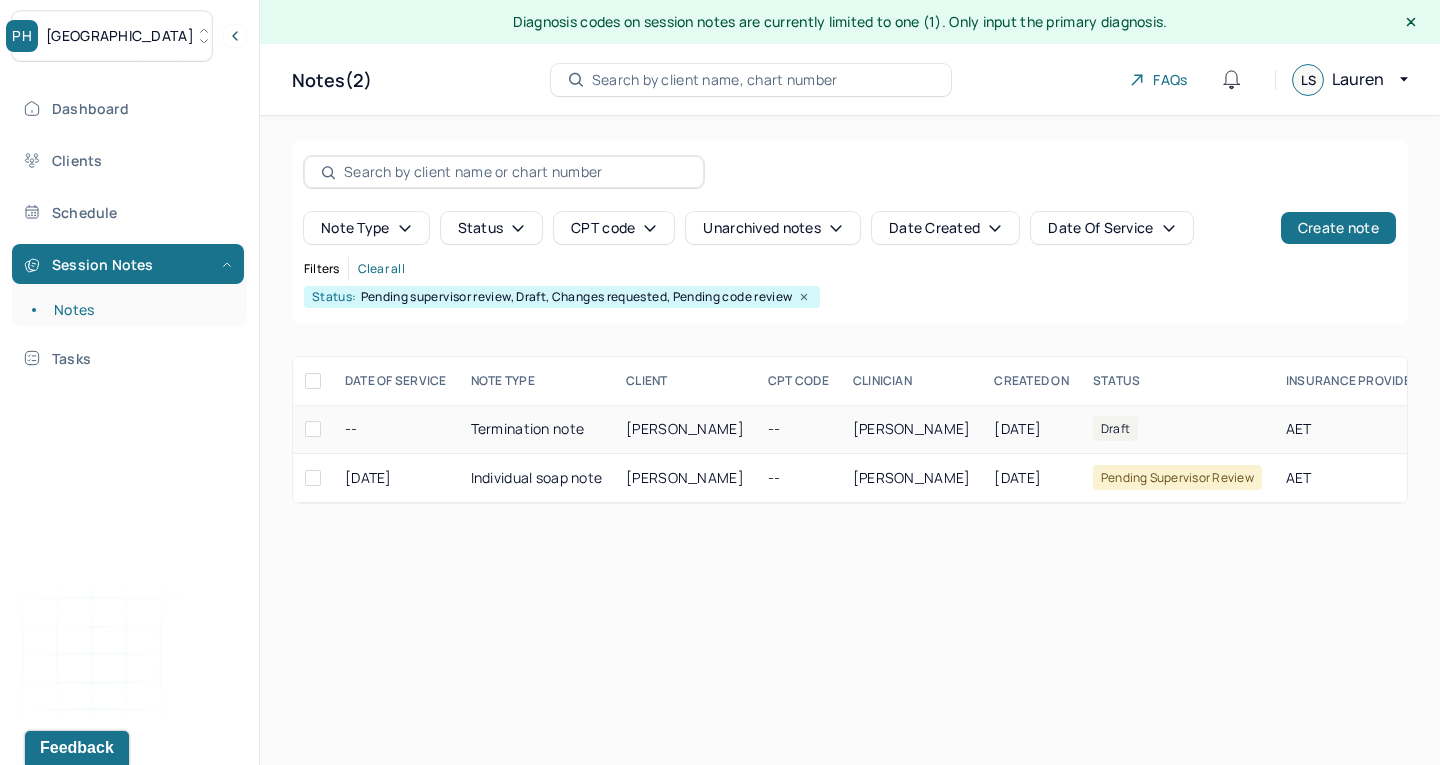 click at bounding box center (313, 429) 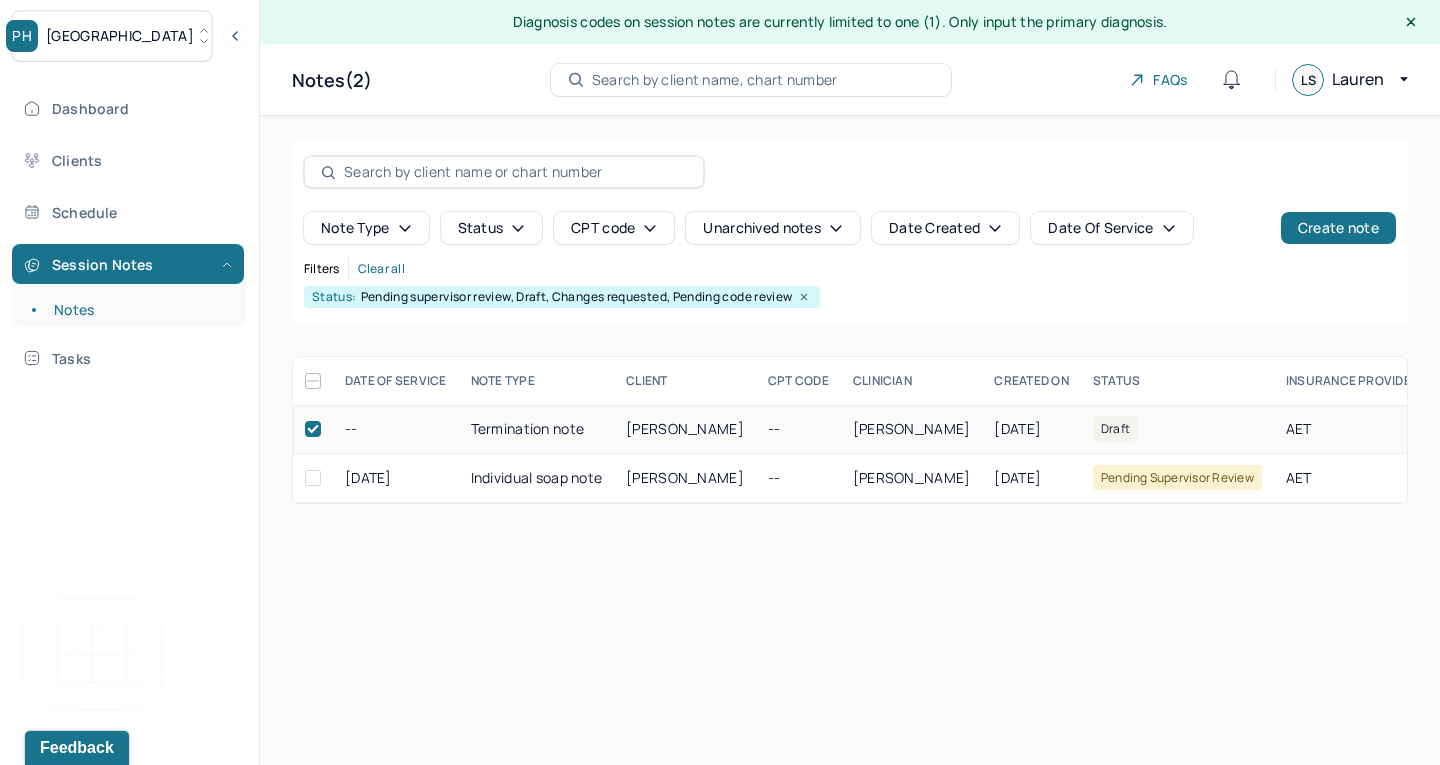 checkbox on "true" 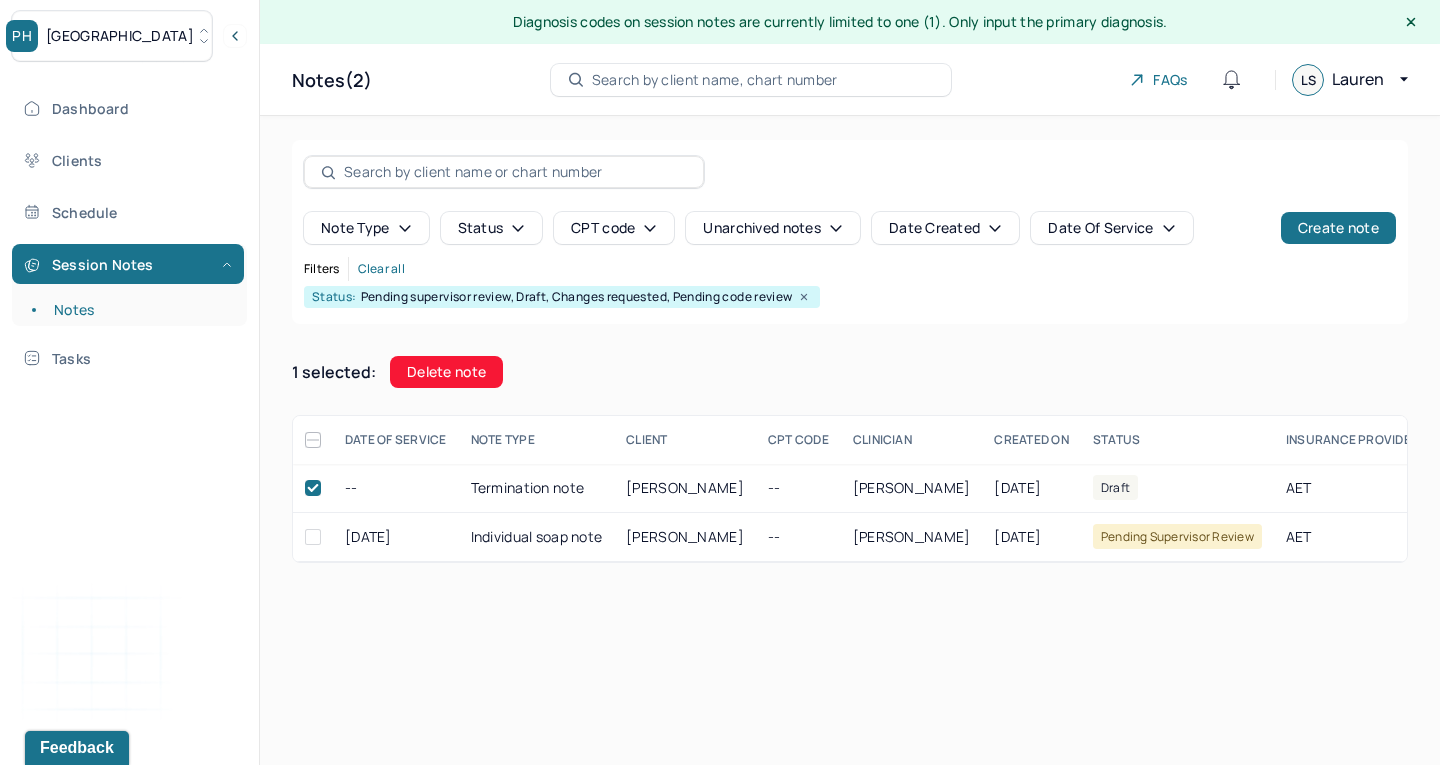 click on "Delete note" at bounding box center [446, 372] 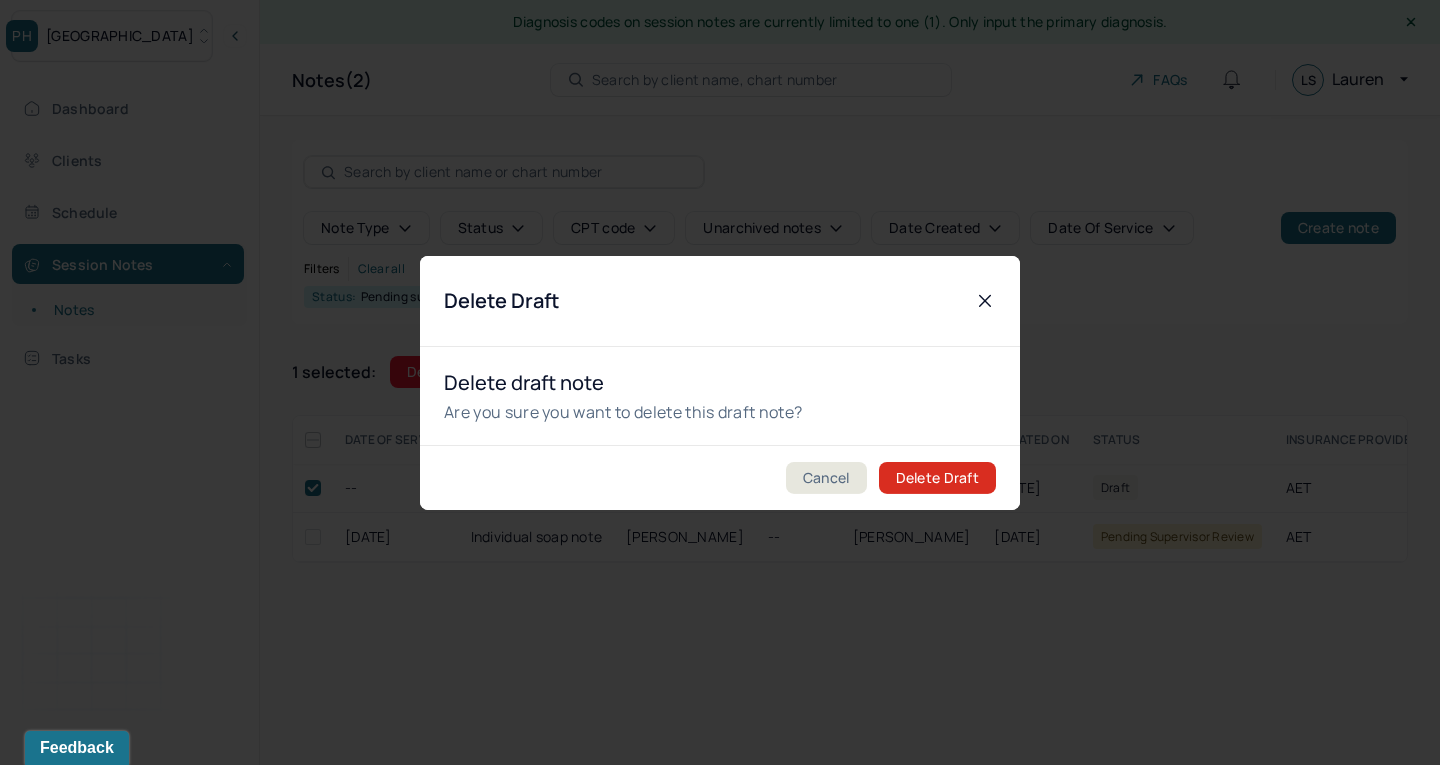 click on "Delete Draft" at bounding box center (937, 478) 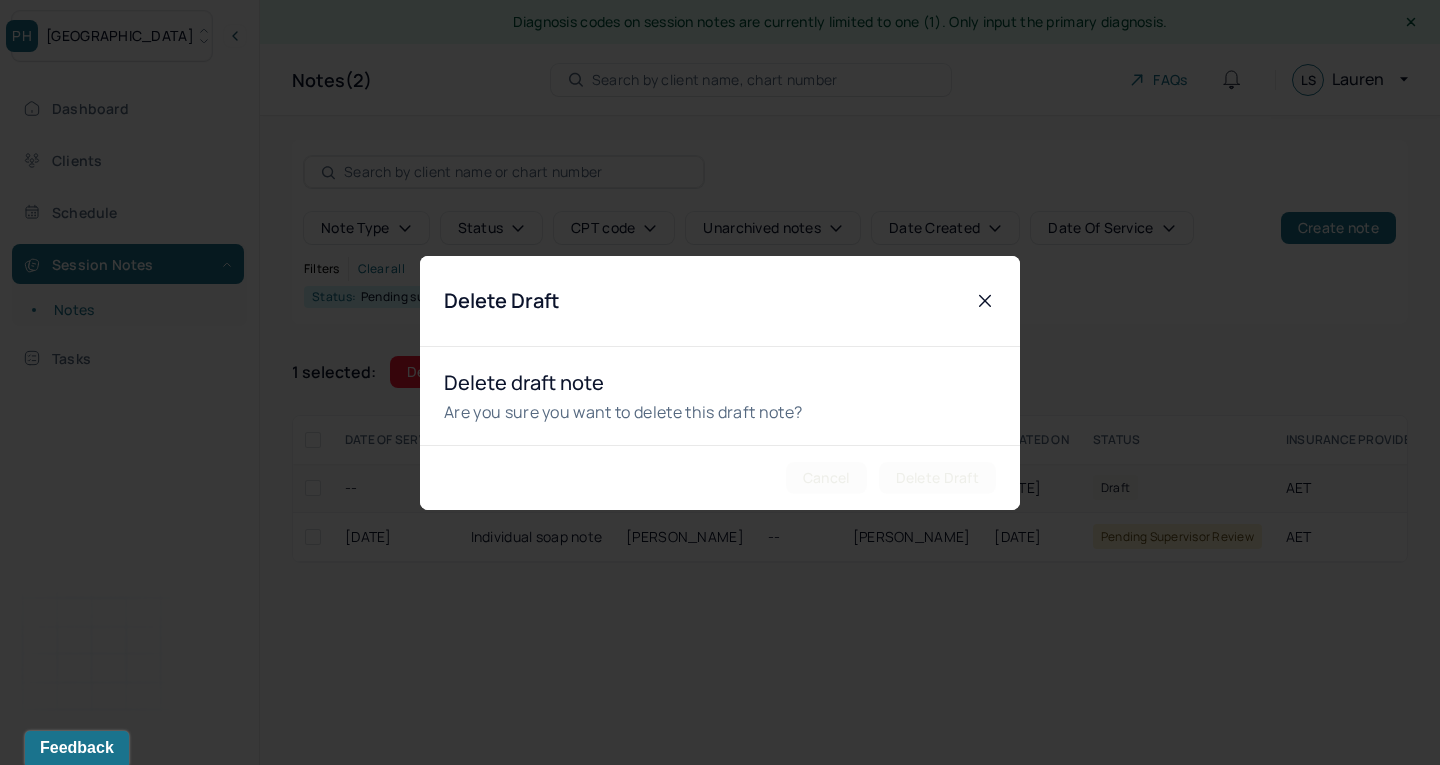 checkbox on "false" 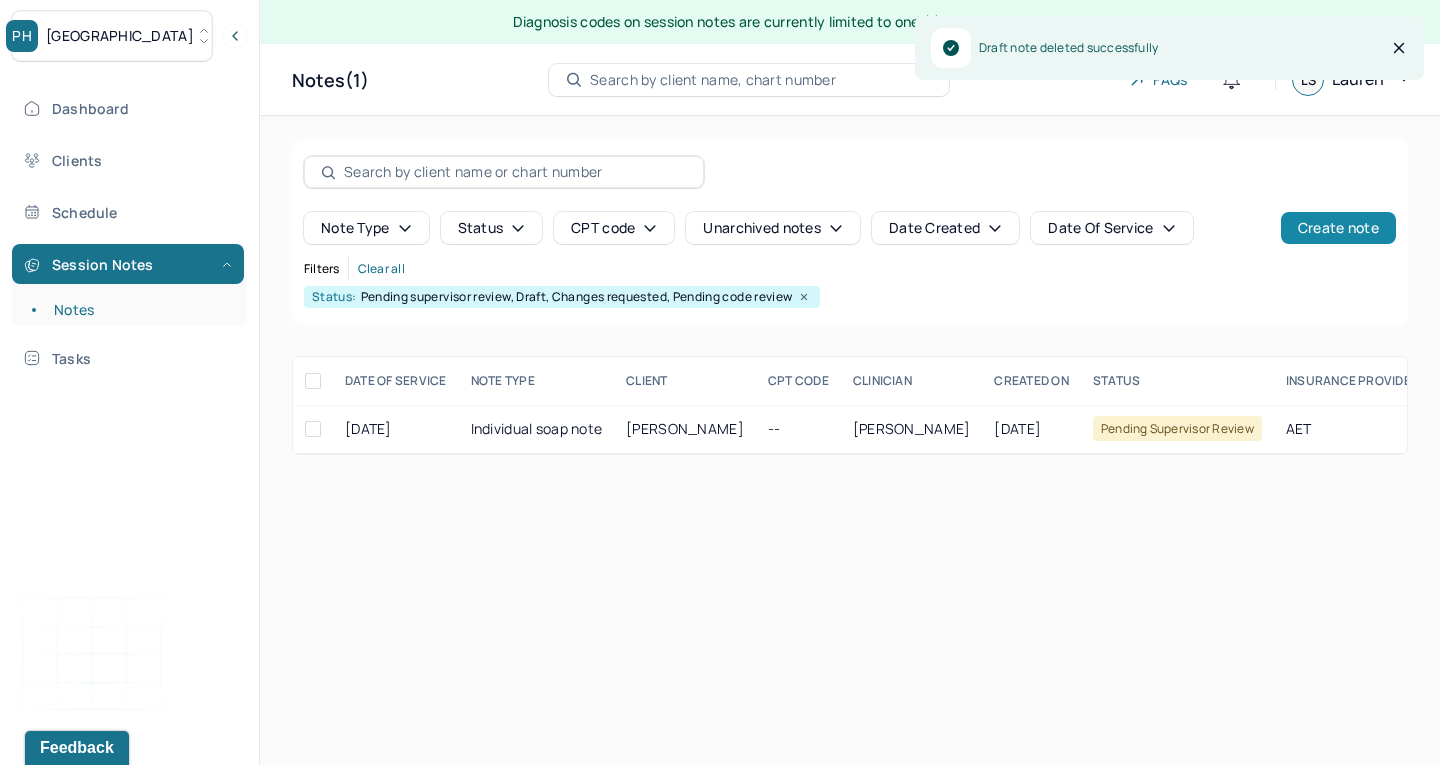 click on "Create note" at bounding box center [1338, 228] 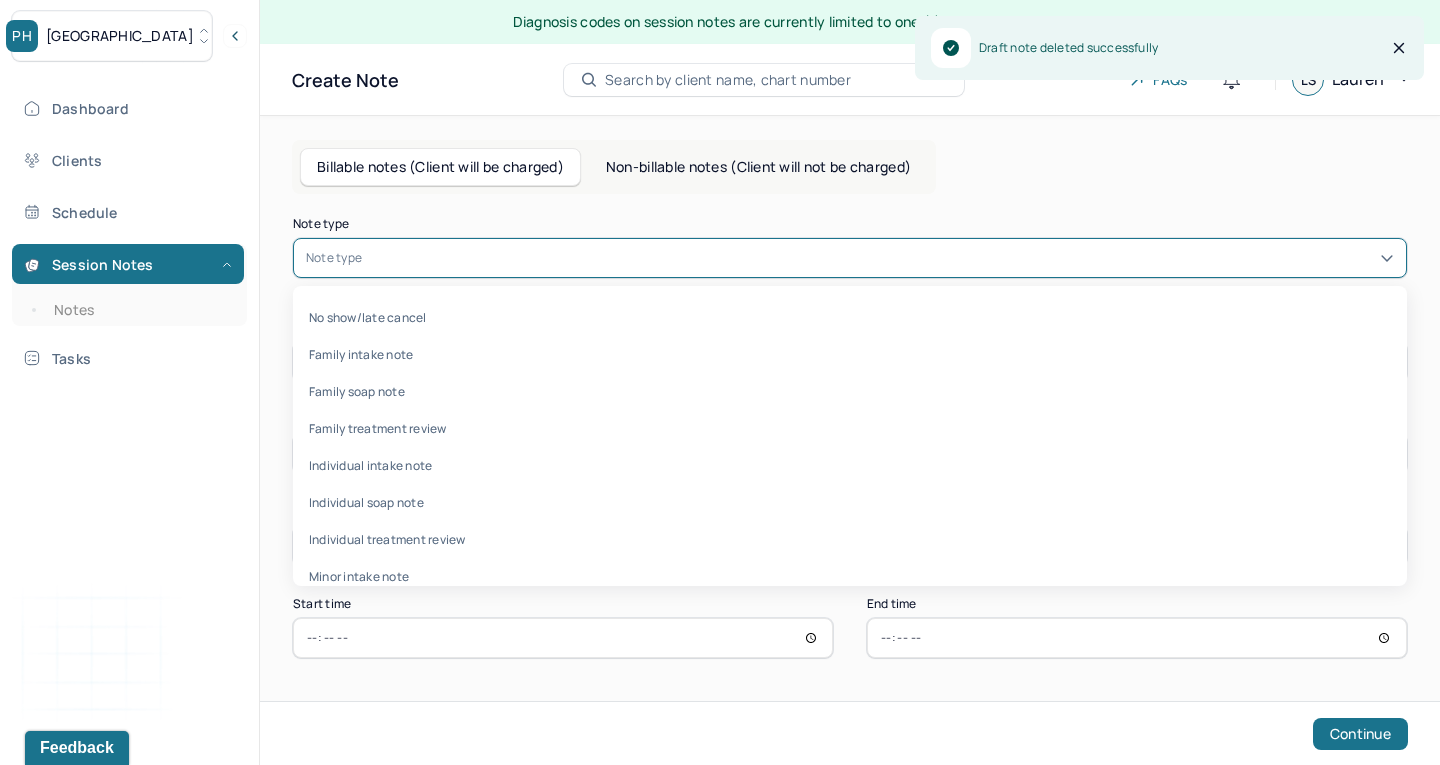 click on "Note type" at bounding box center [334, 258] 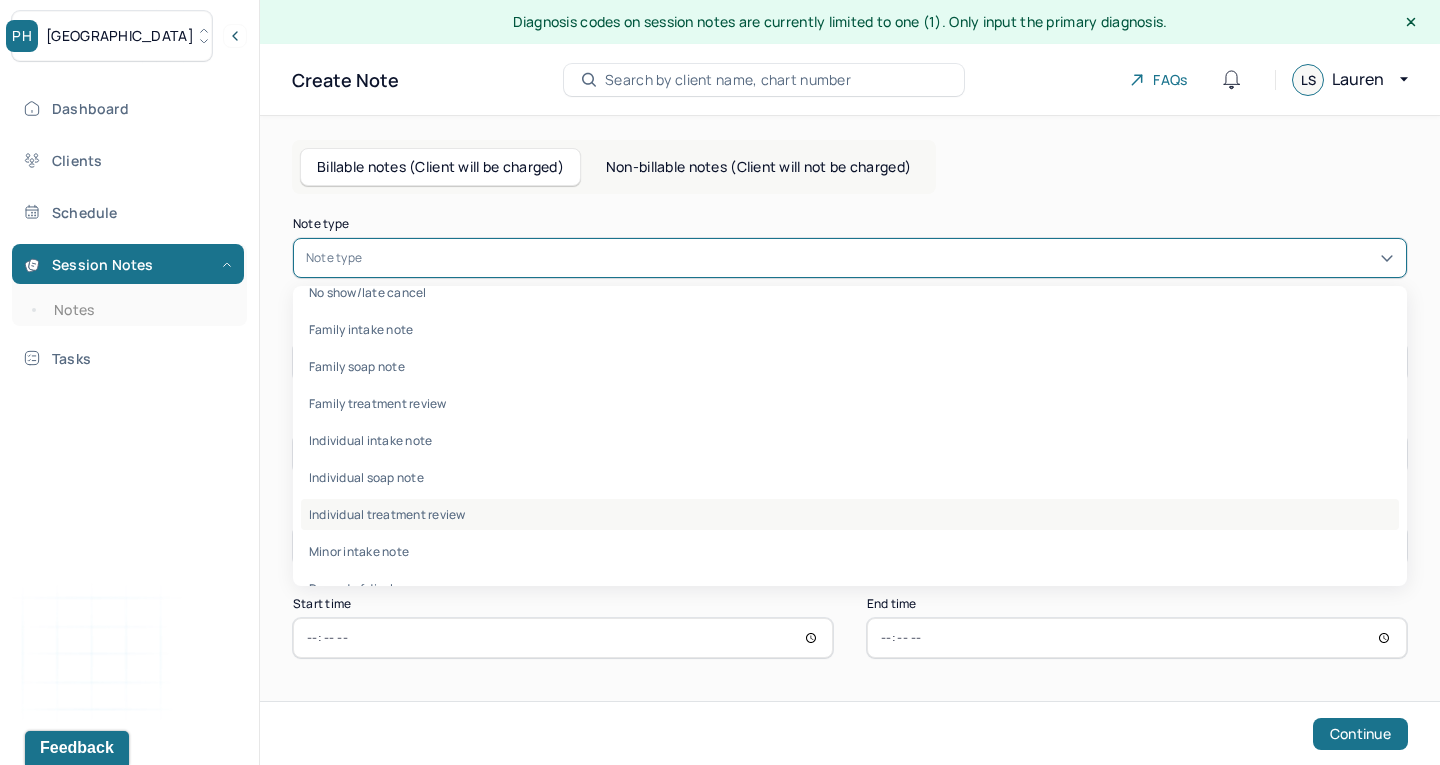 scroll, scrollTop: 59, scrollLeft: 0, axis: vertical 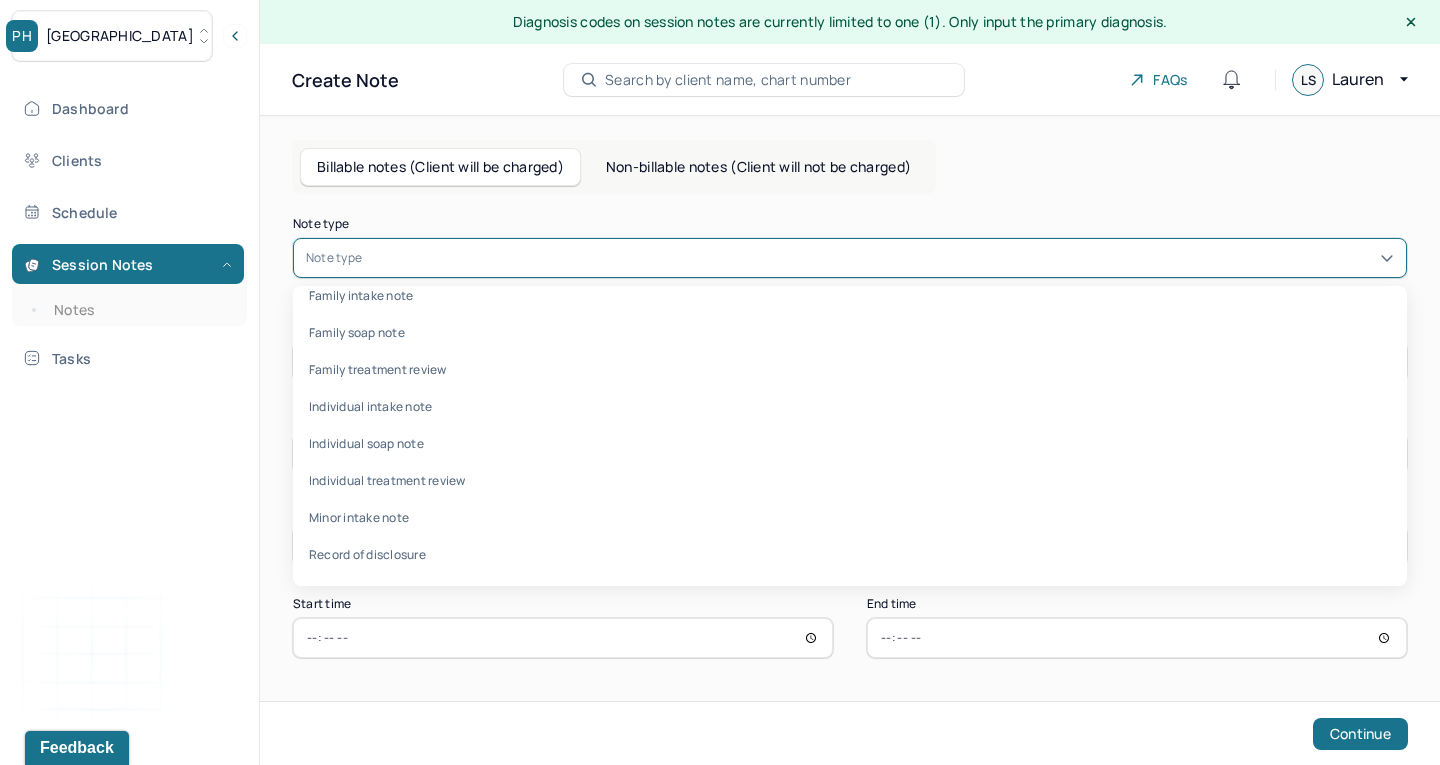 click on "Non-billable notes (Client will not be charged)" at bounding box center (758, 167) 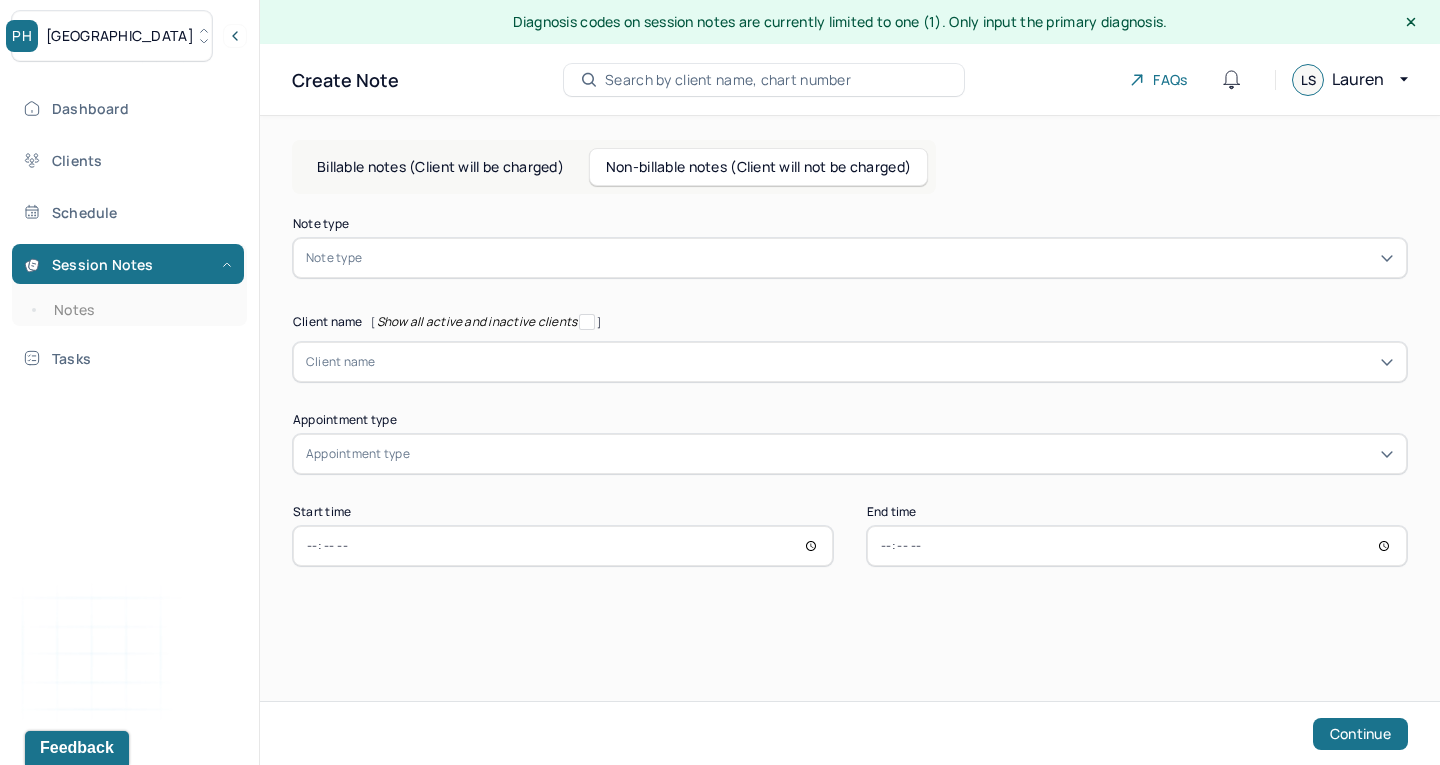 click on "Note type" at bounding box center (334, 258) 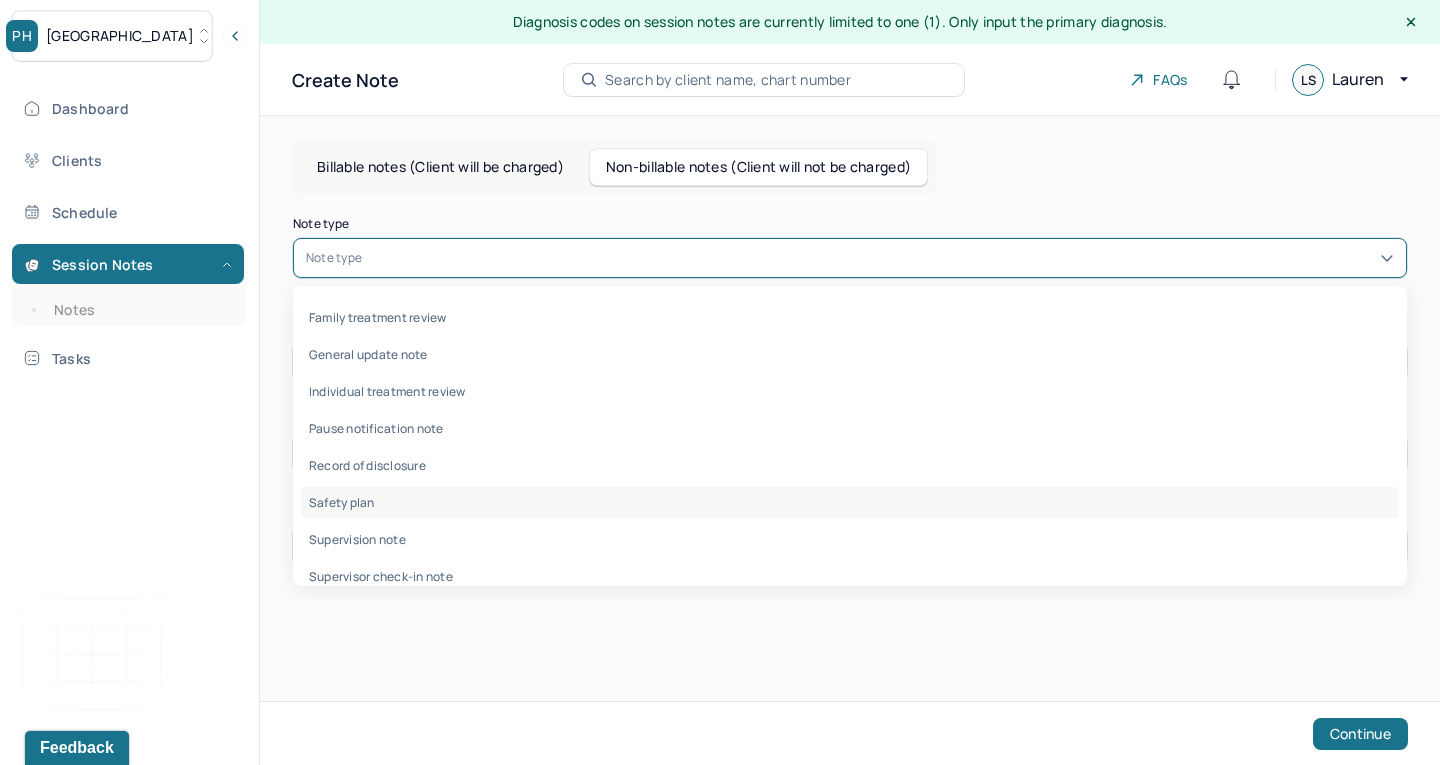 scroll, scrollTop: 21, scrollLeft: 0, axis: vertical 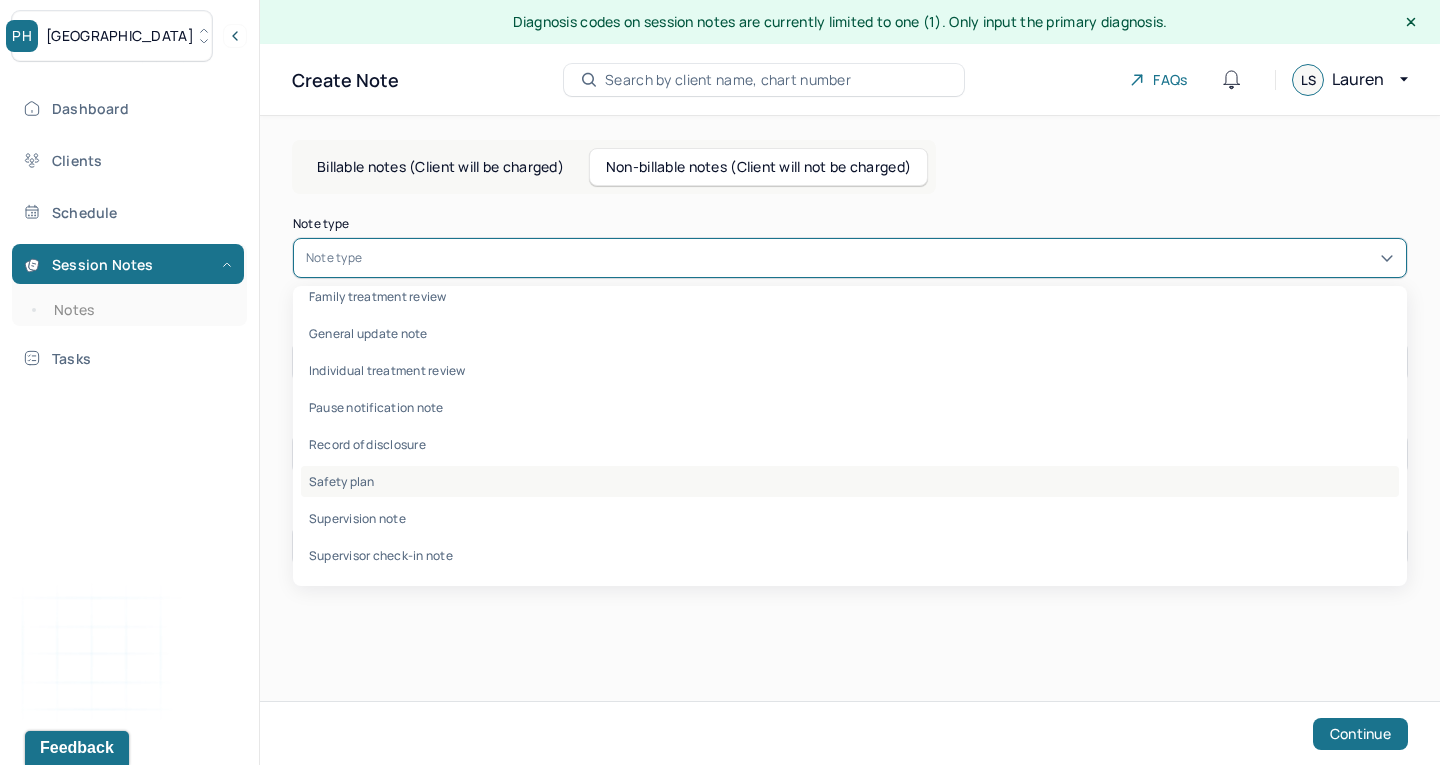 click on "Safety plan" at bounding box center (850, 481) 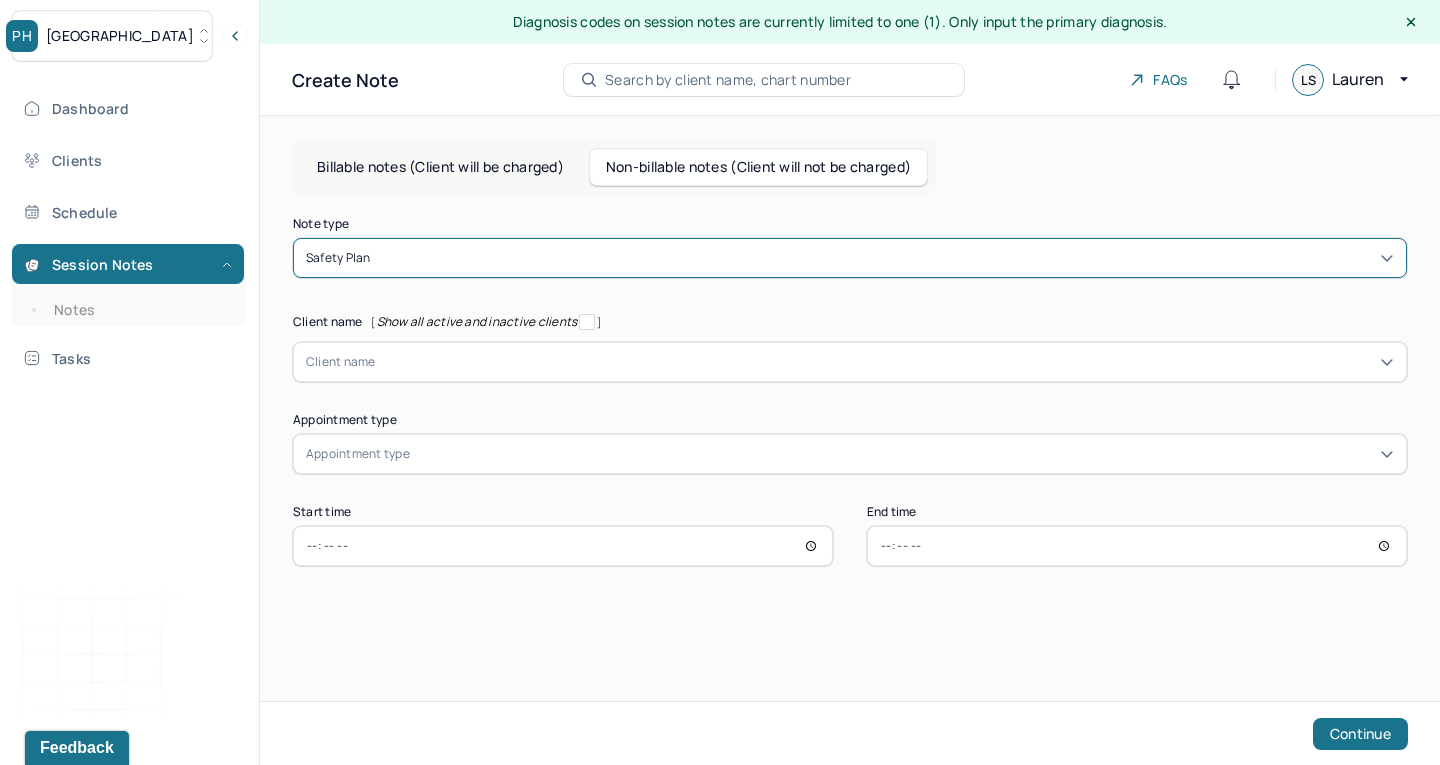 click on "Client name" at bounding box center (341, 362) 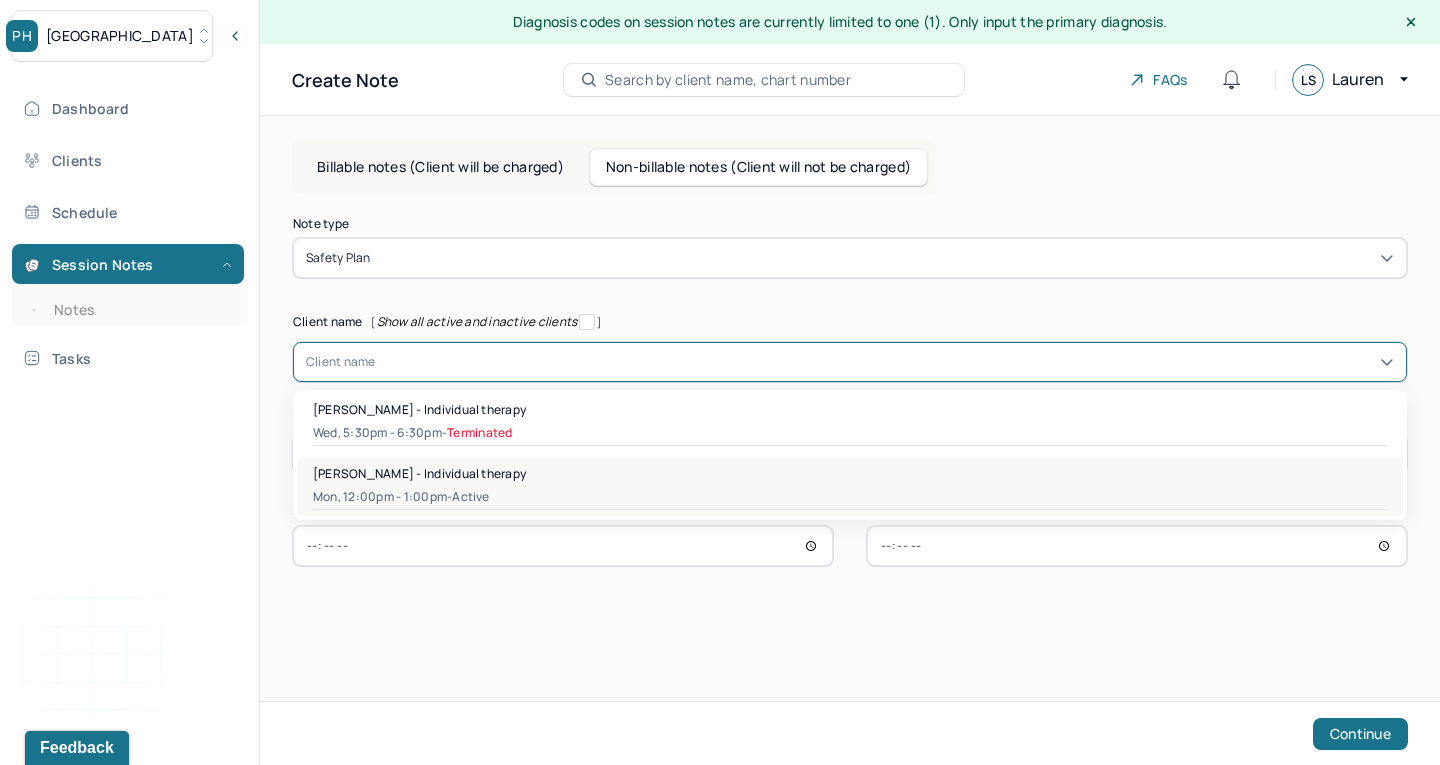 click on "Paula Cardona - Individual therapy" at bounding box center [419, 473] 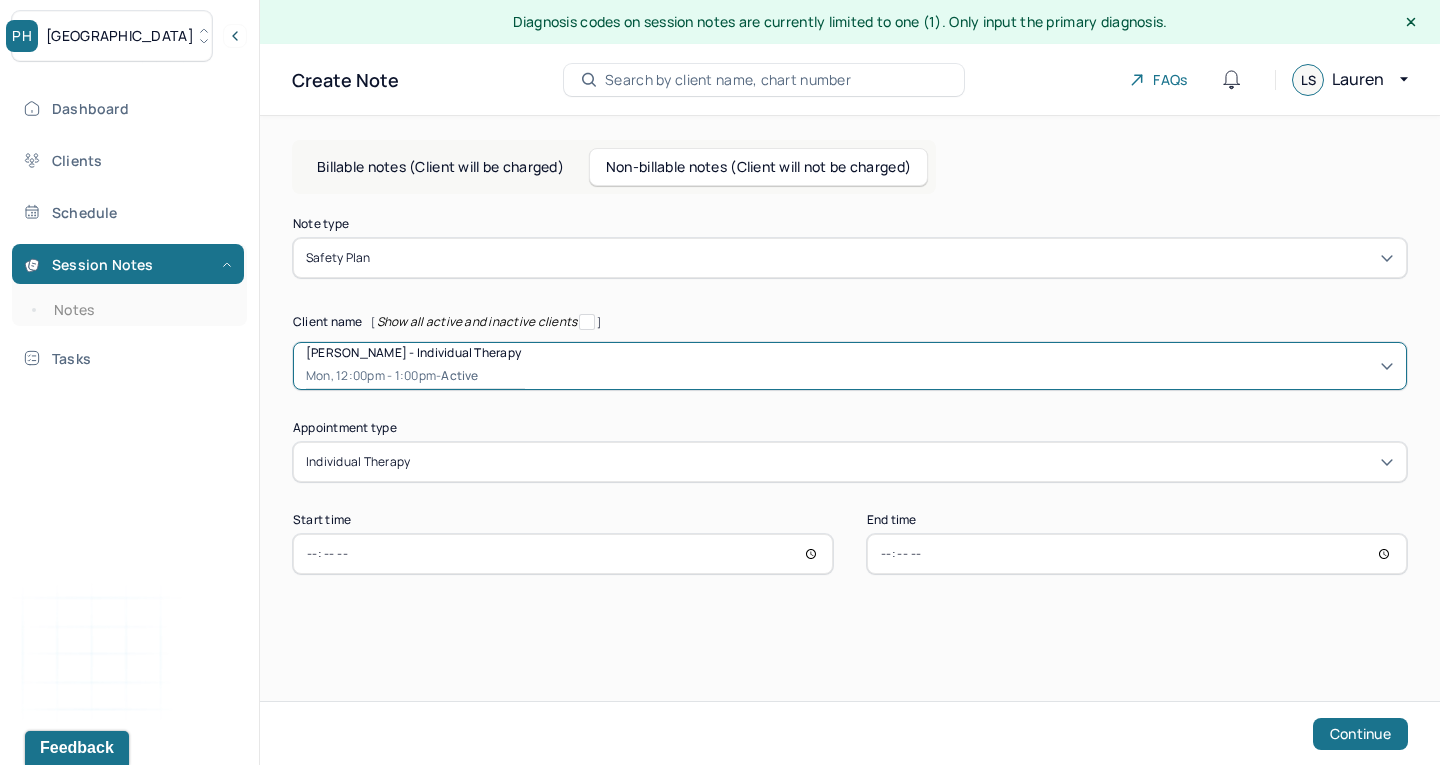 type on "12:00" 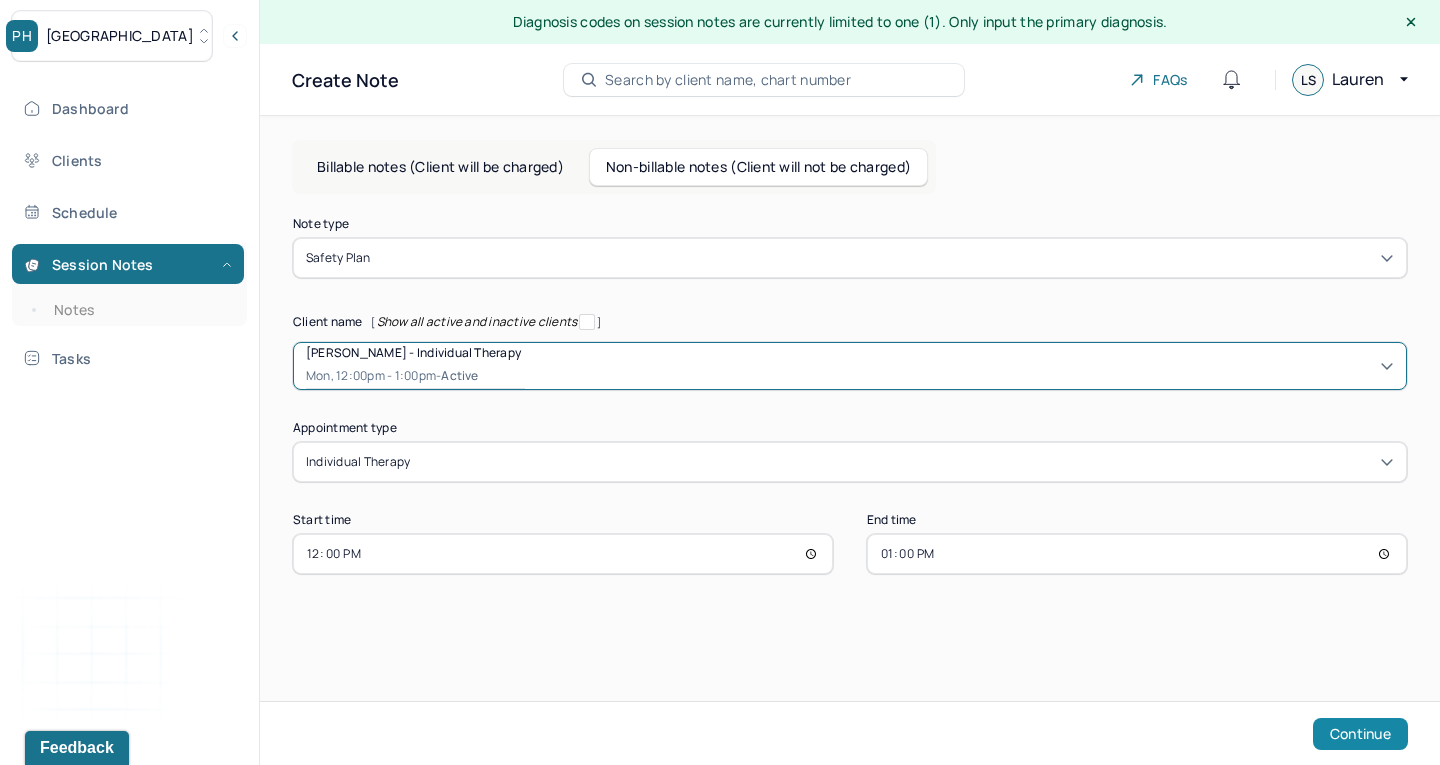 click on "Continue" at bounding box center [1360, 734] 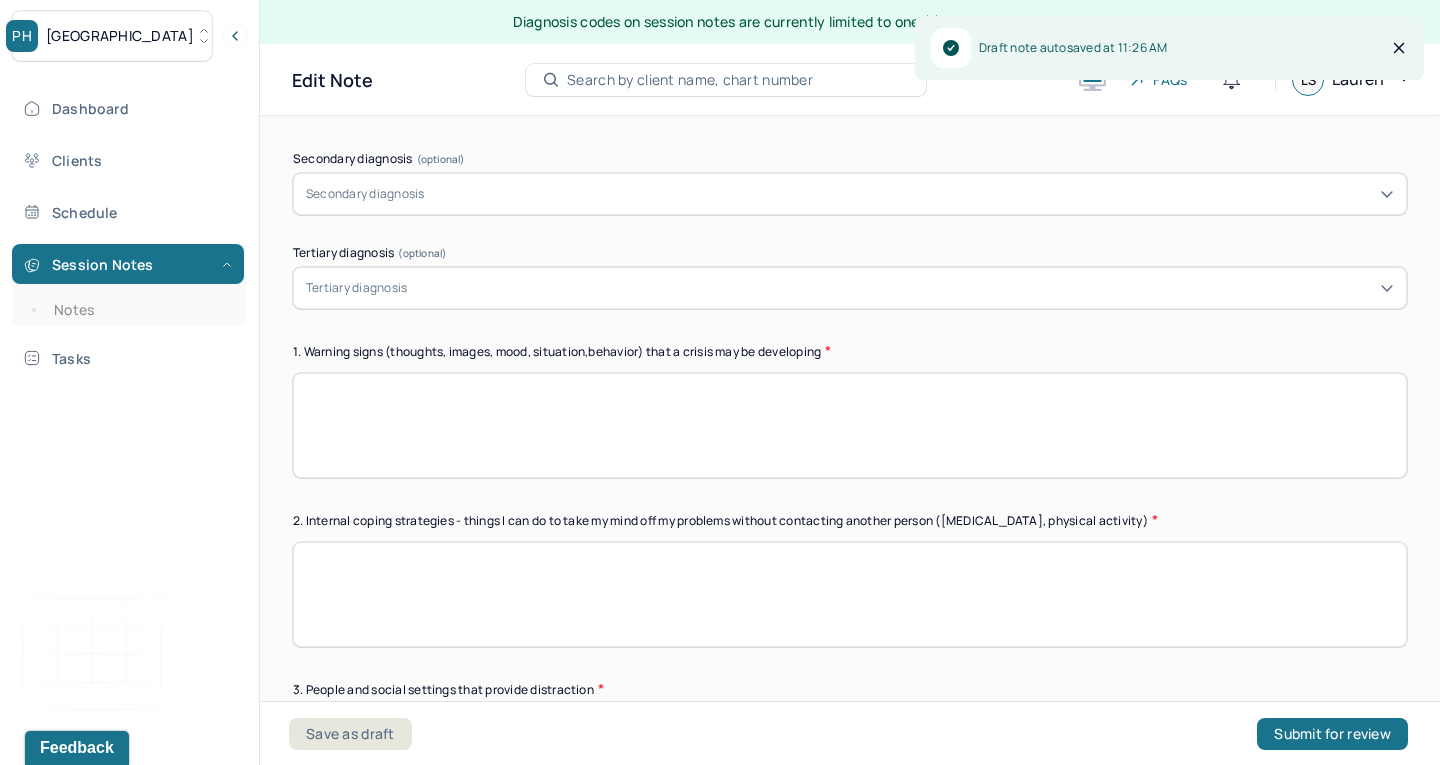 scroll, scrollTop: 446, scrollLeft: 0, axis: vertical 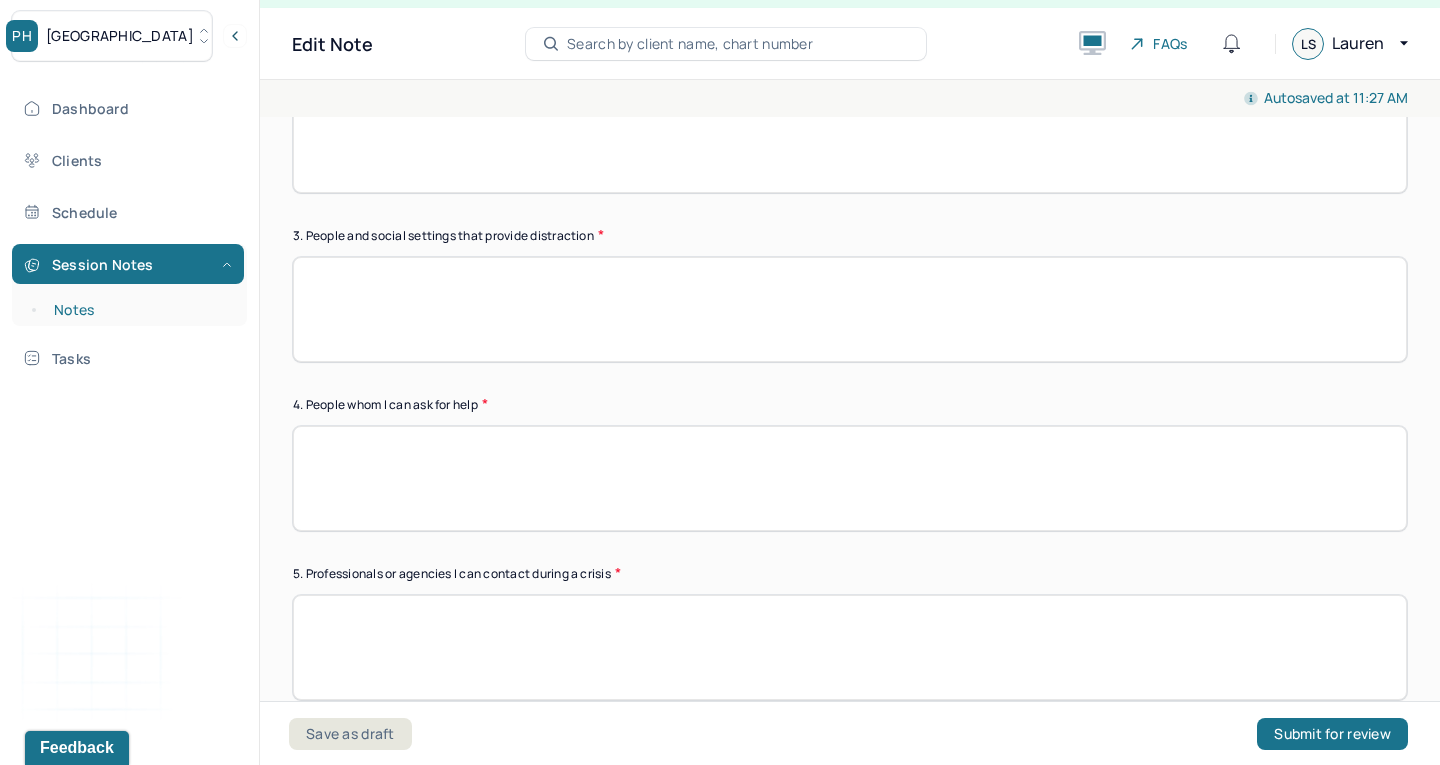 click on "Notes" at bounding box center [139, 310] 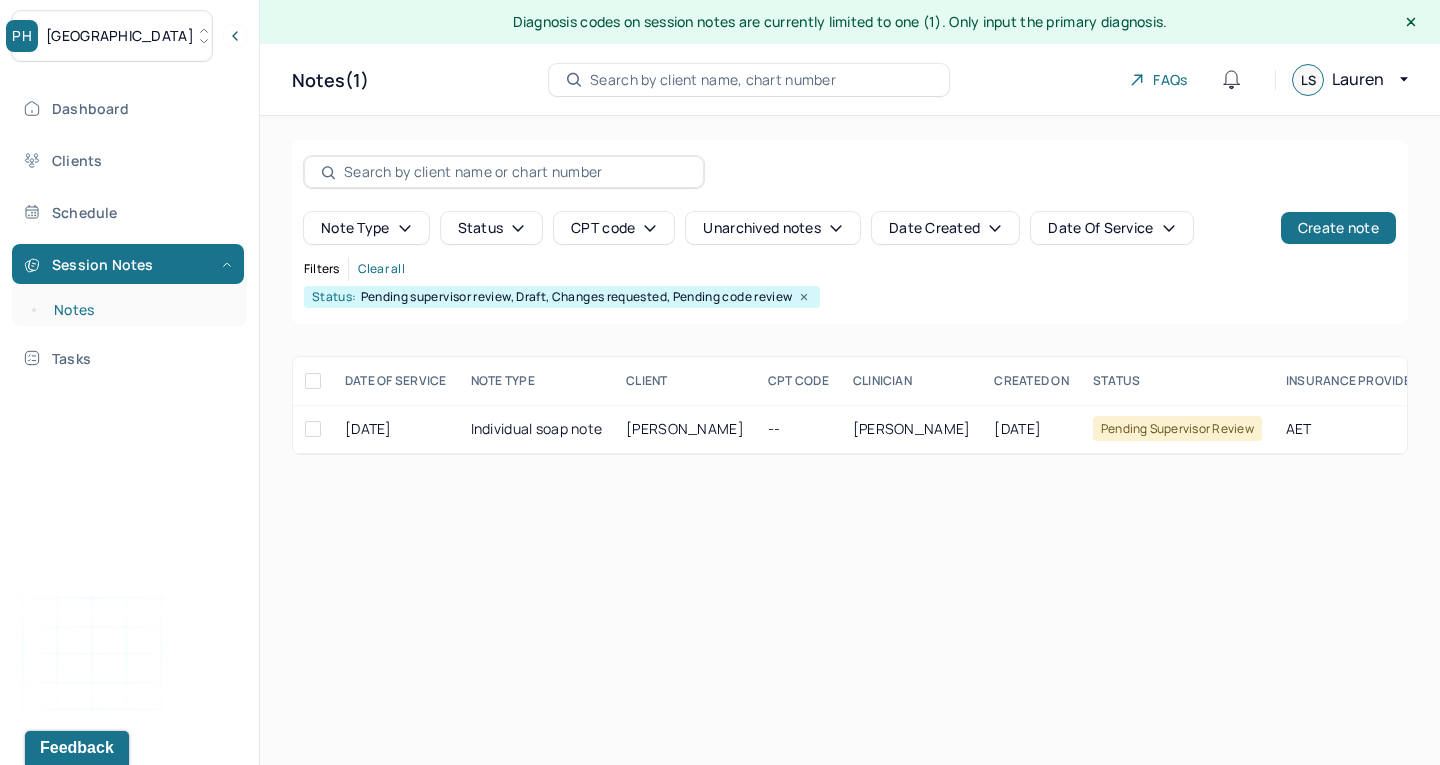 scroll, scrollTop: 0, scrollLeft: 0, axis: both 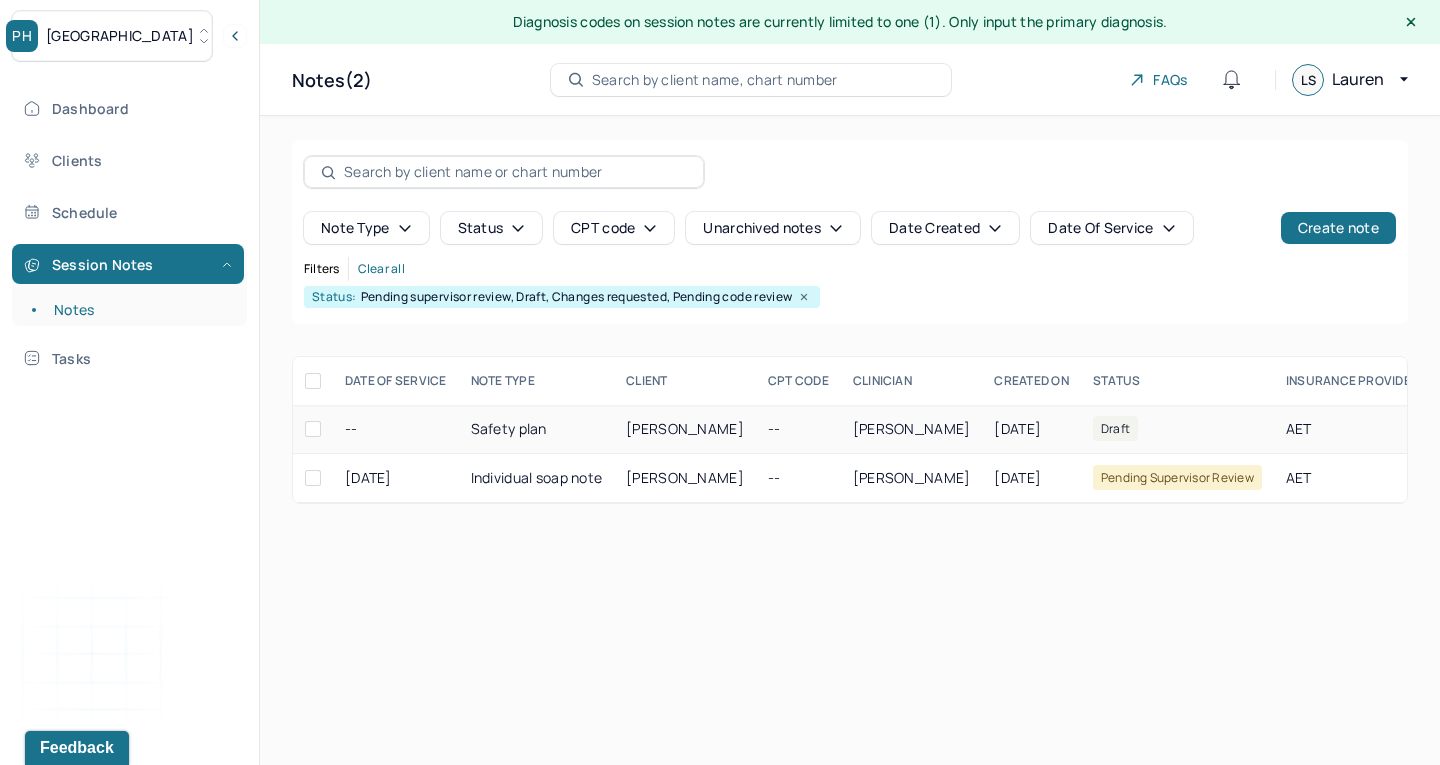 click at bounding box center [313, 429] 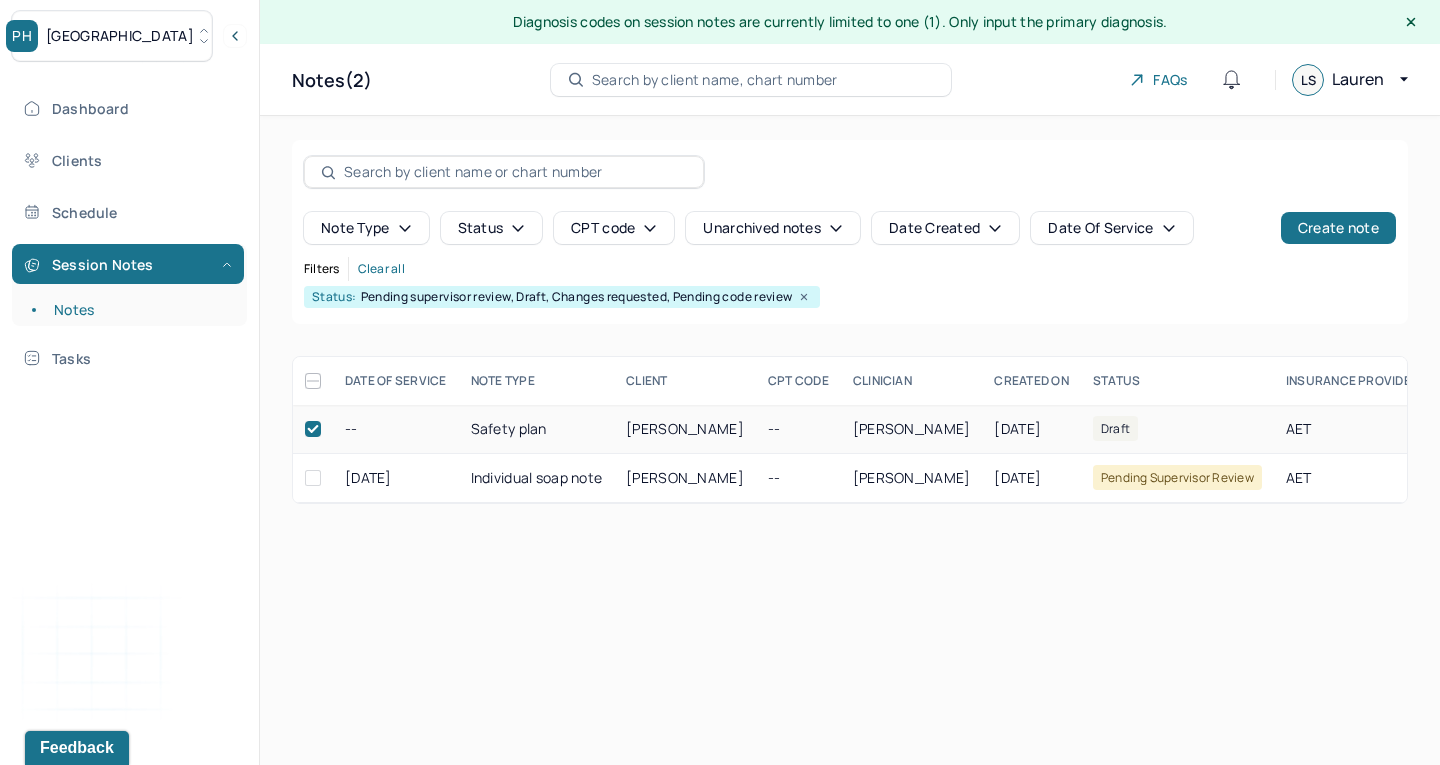 checkbox on "true" 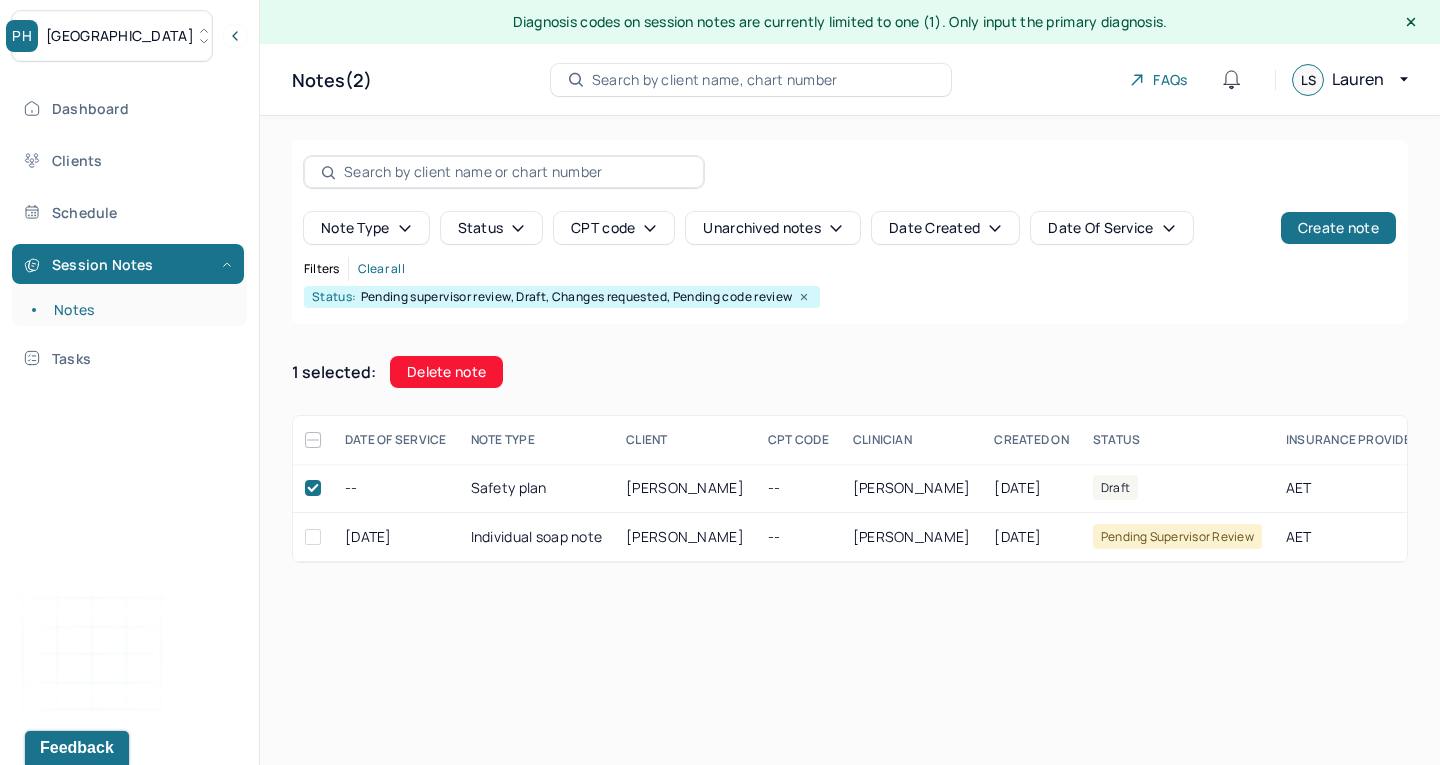 click on "Delete note" at bounding box center [446, 372] 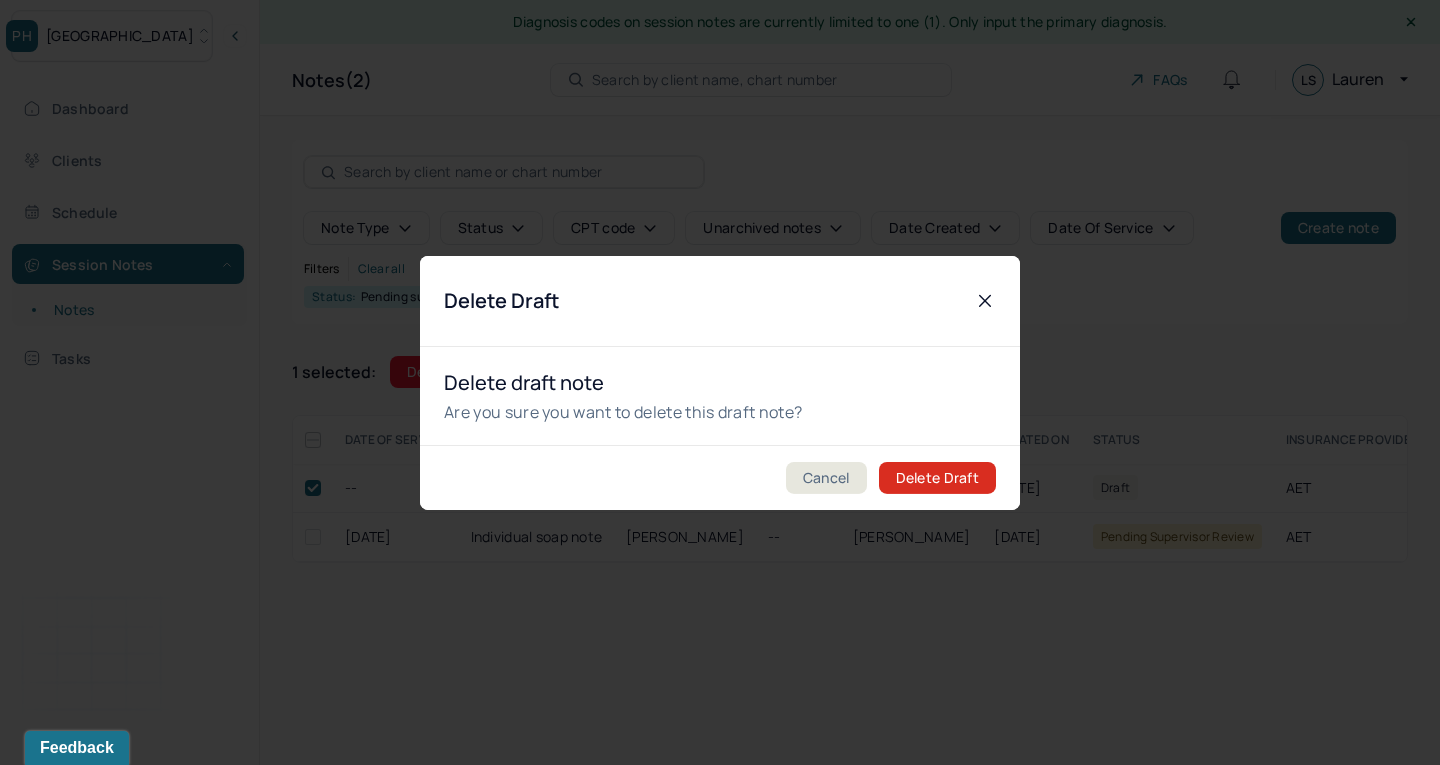 click on "Delete Draft" at bounding box center [937, 478] 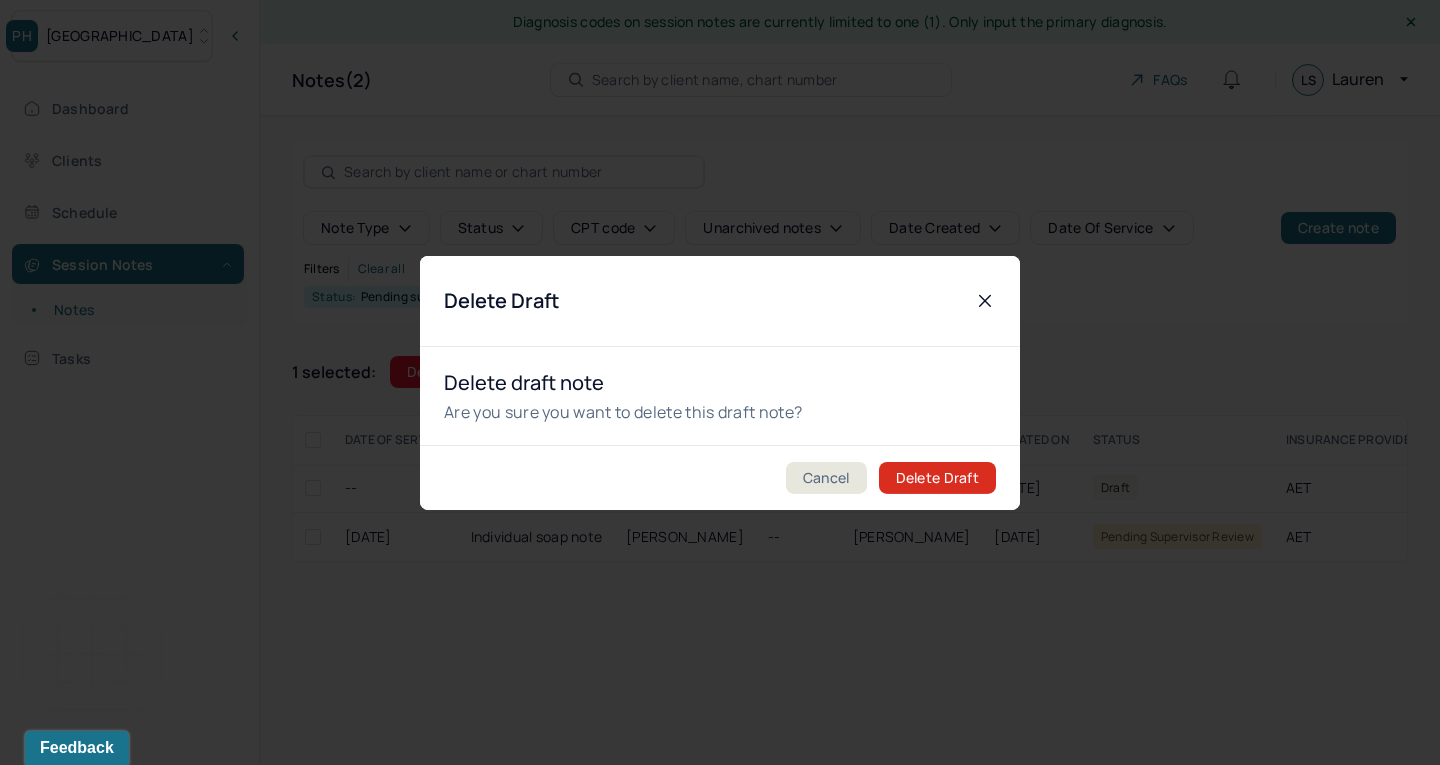 checkbox on "false" 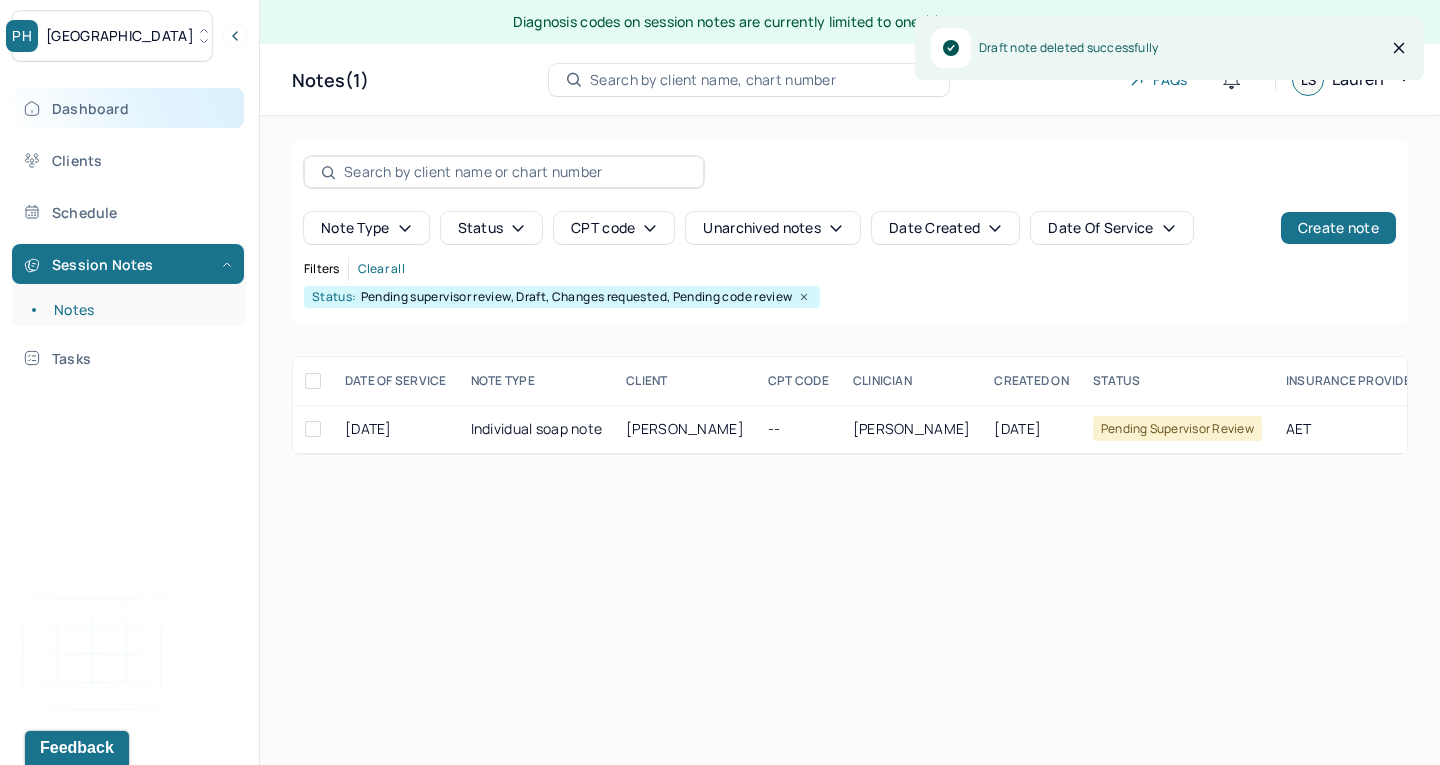 click on "Dashboard" at bounding box center [128, 108] 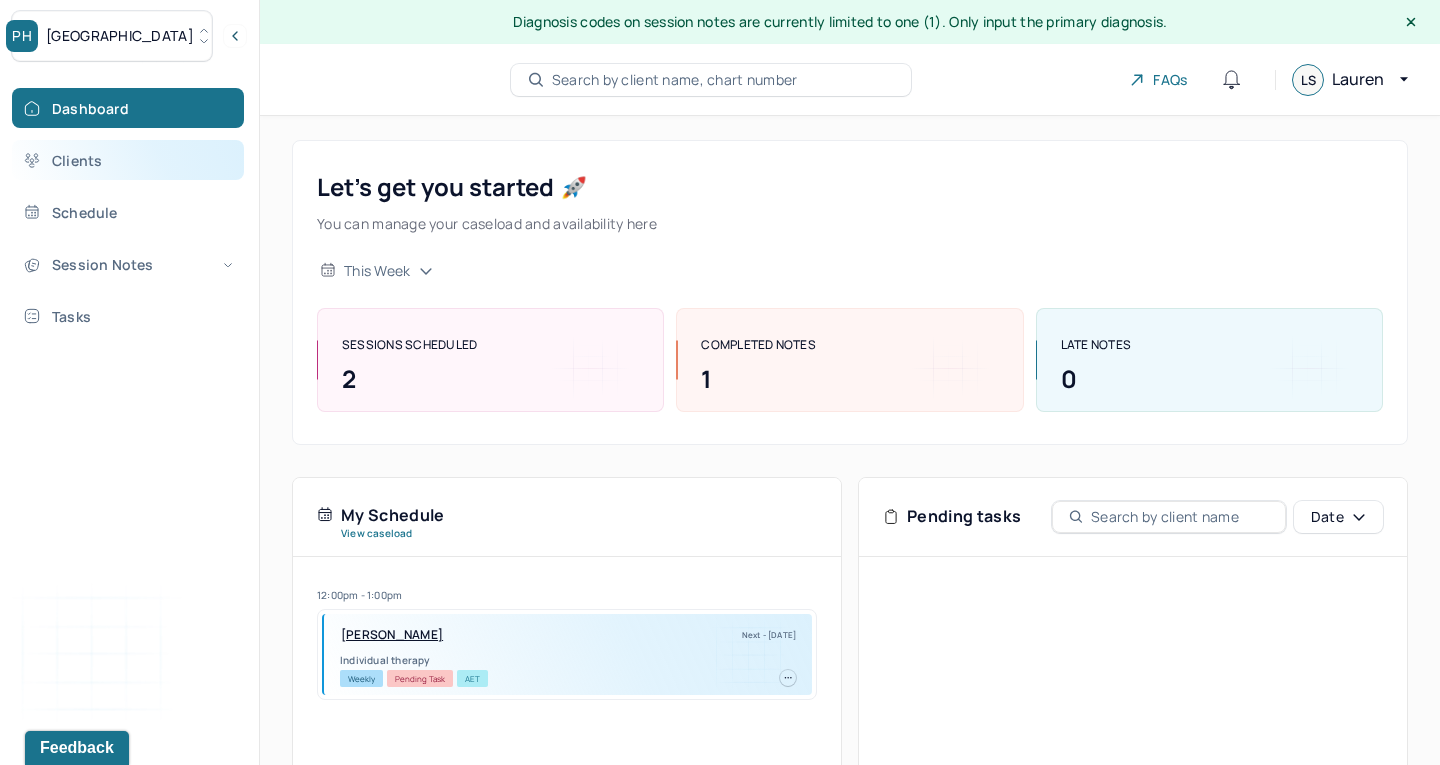 scroll, scrollTop: 0, scrollLeft: 0, axis: both 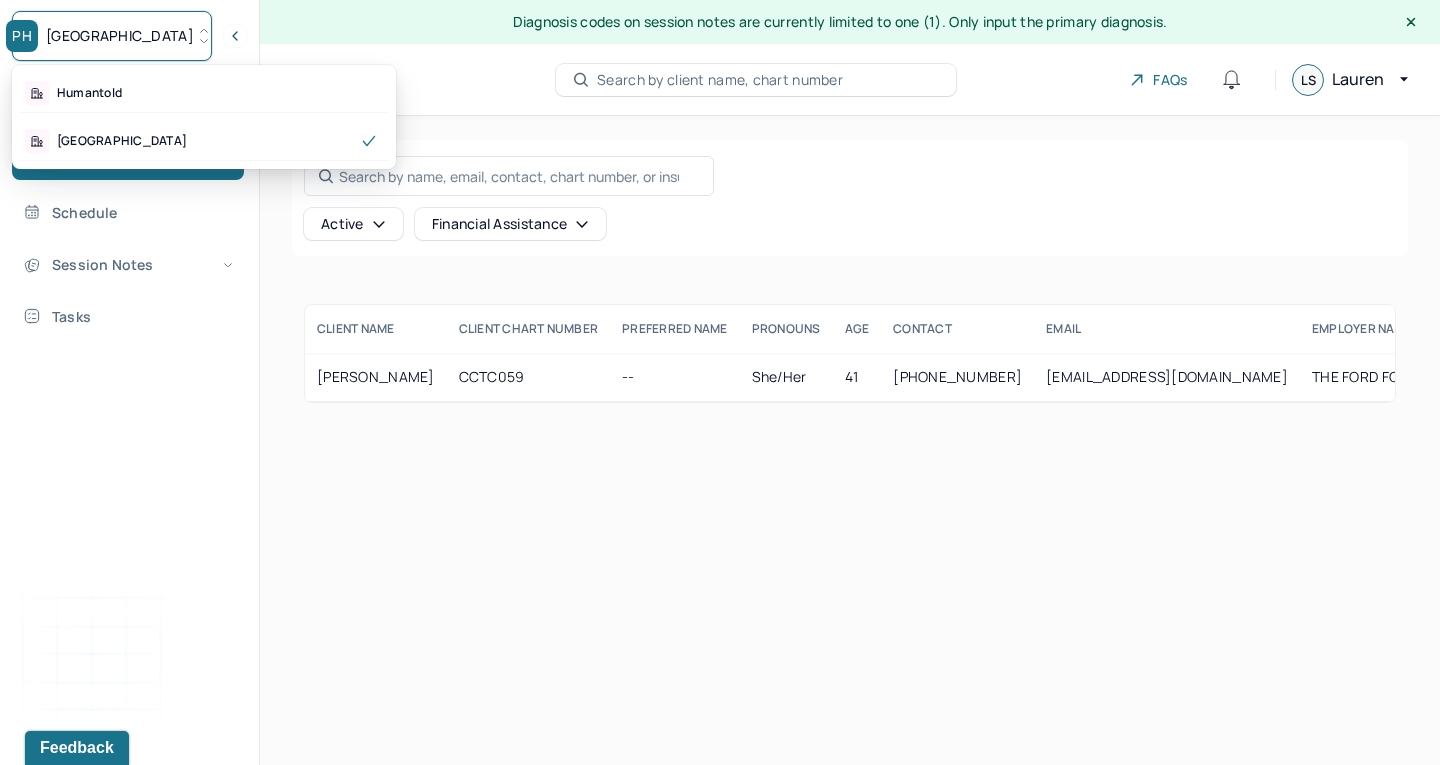 click on "PH Park Hill" at bounding box center (112, 36) 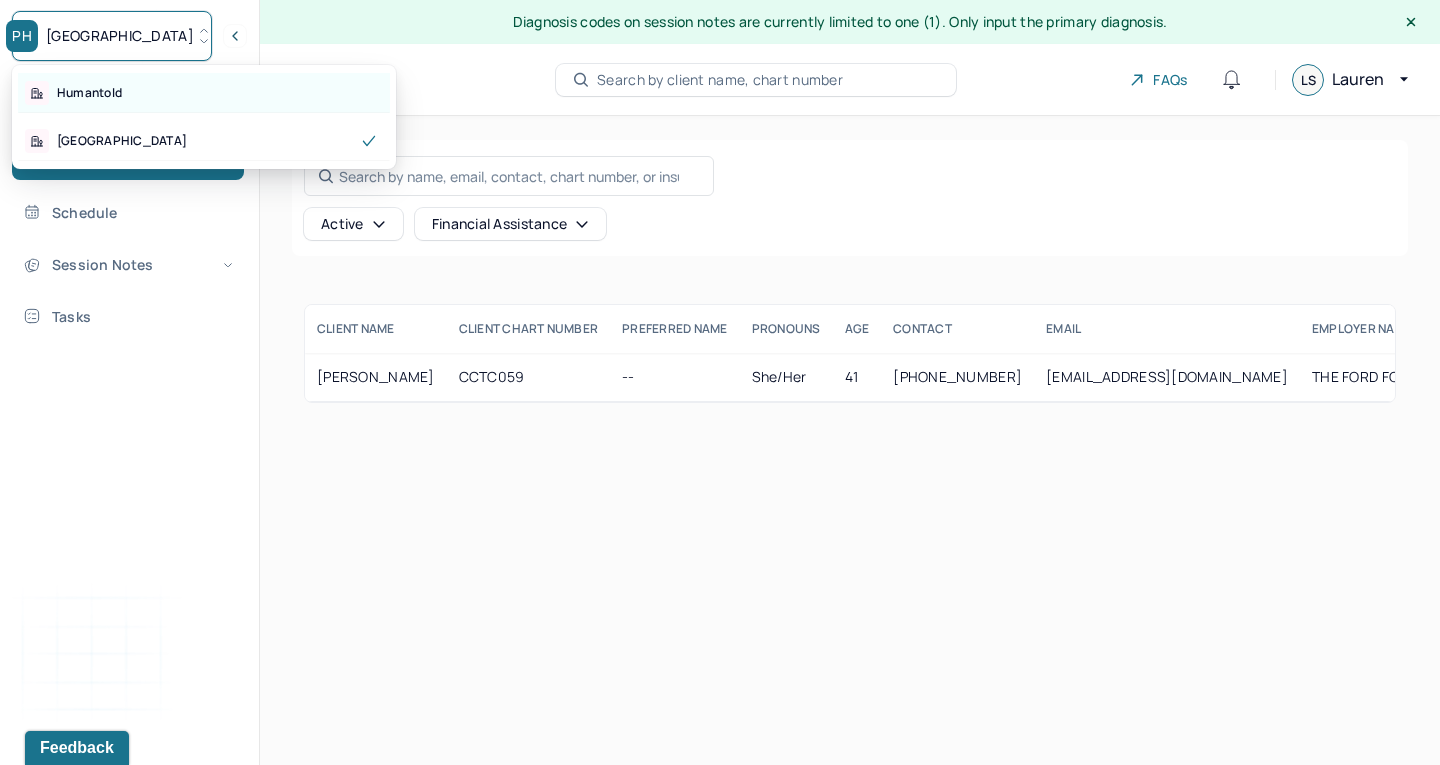 click on "Humantold" at bounding box center (204, 93) 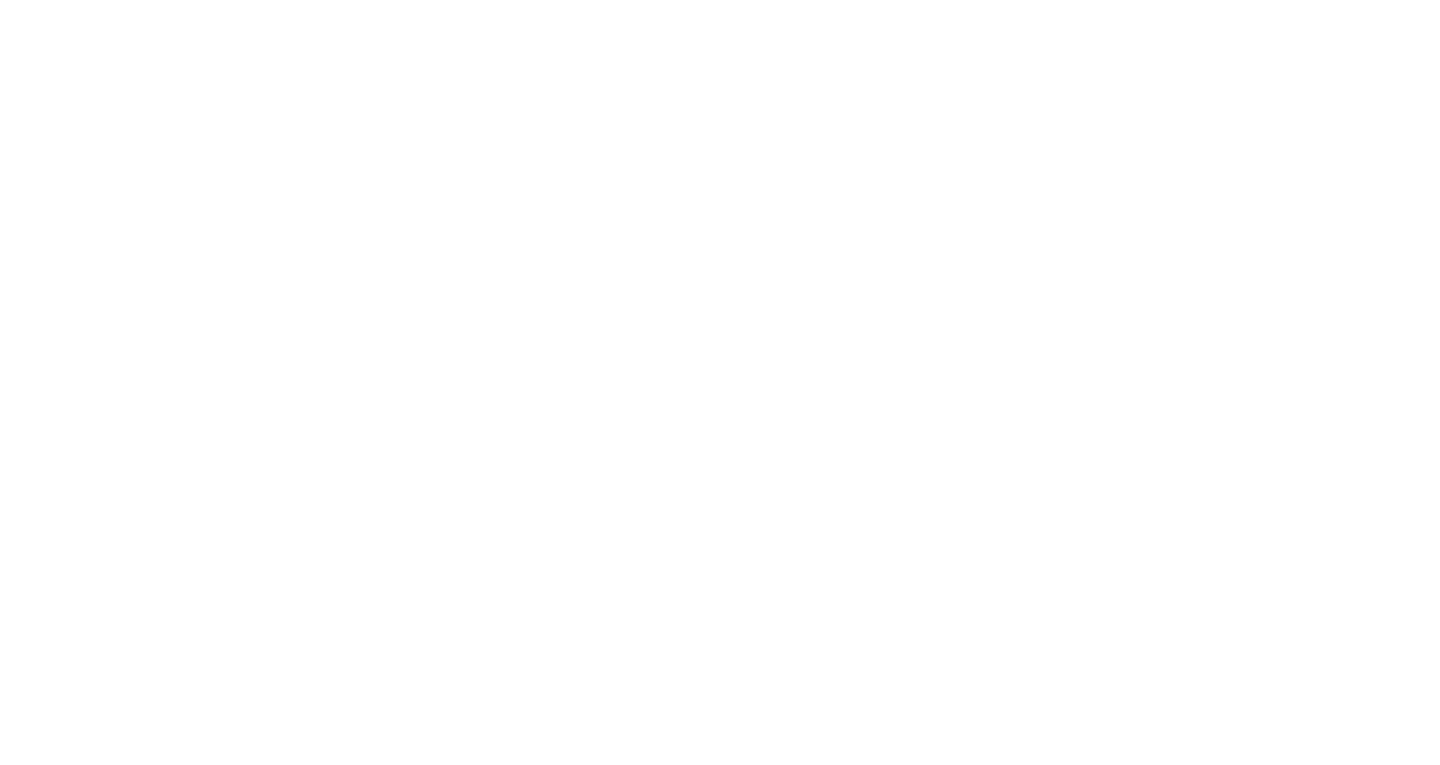 scroll, scrollTop: 0, scrollLeft: 0, axis: both 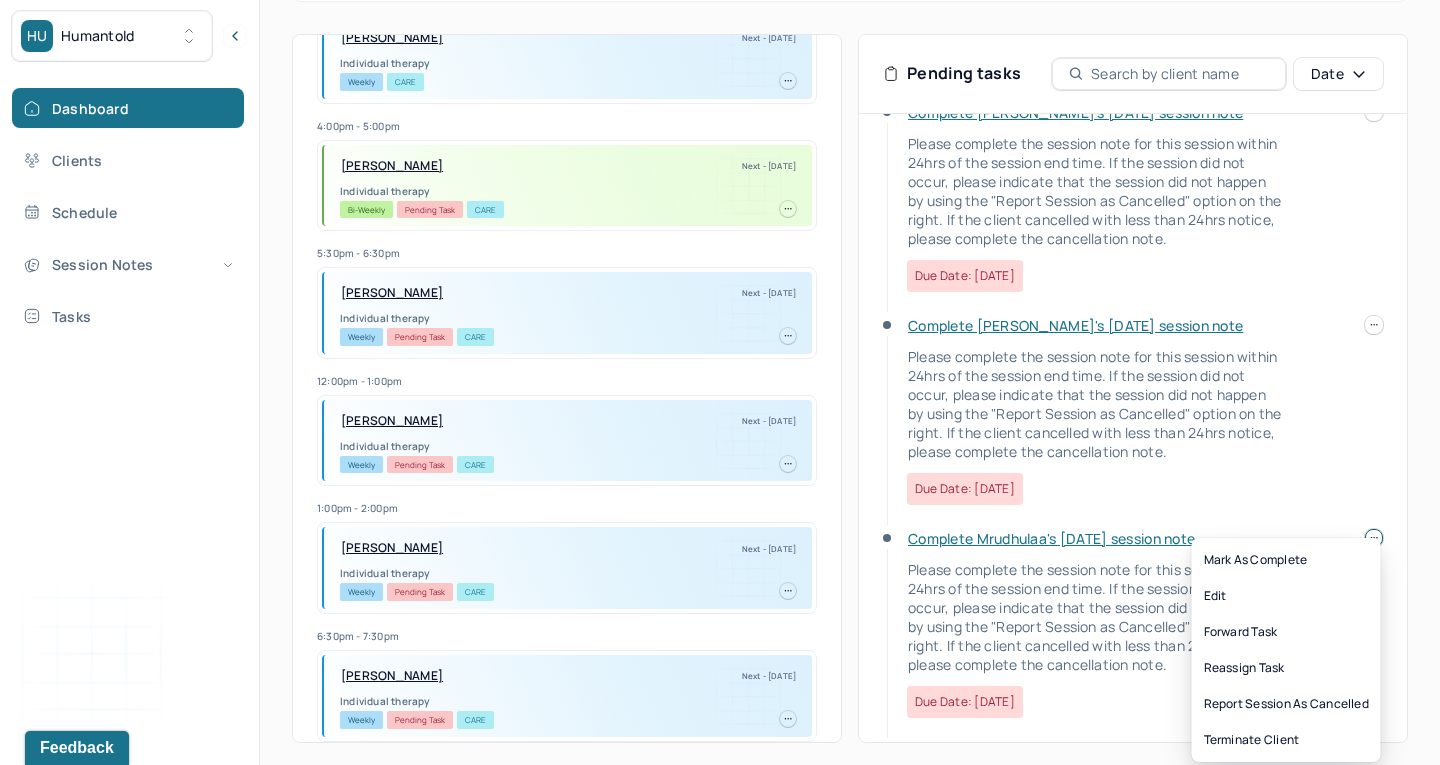 click 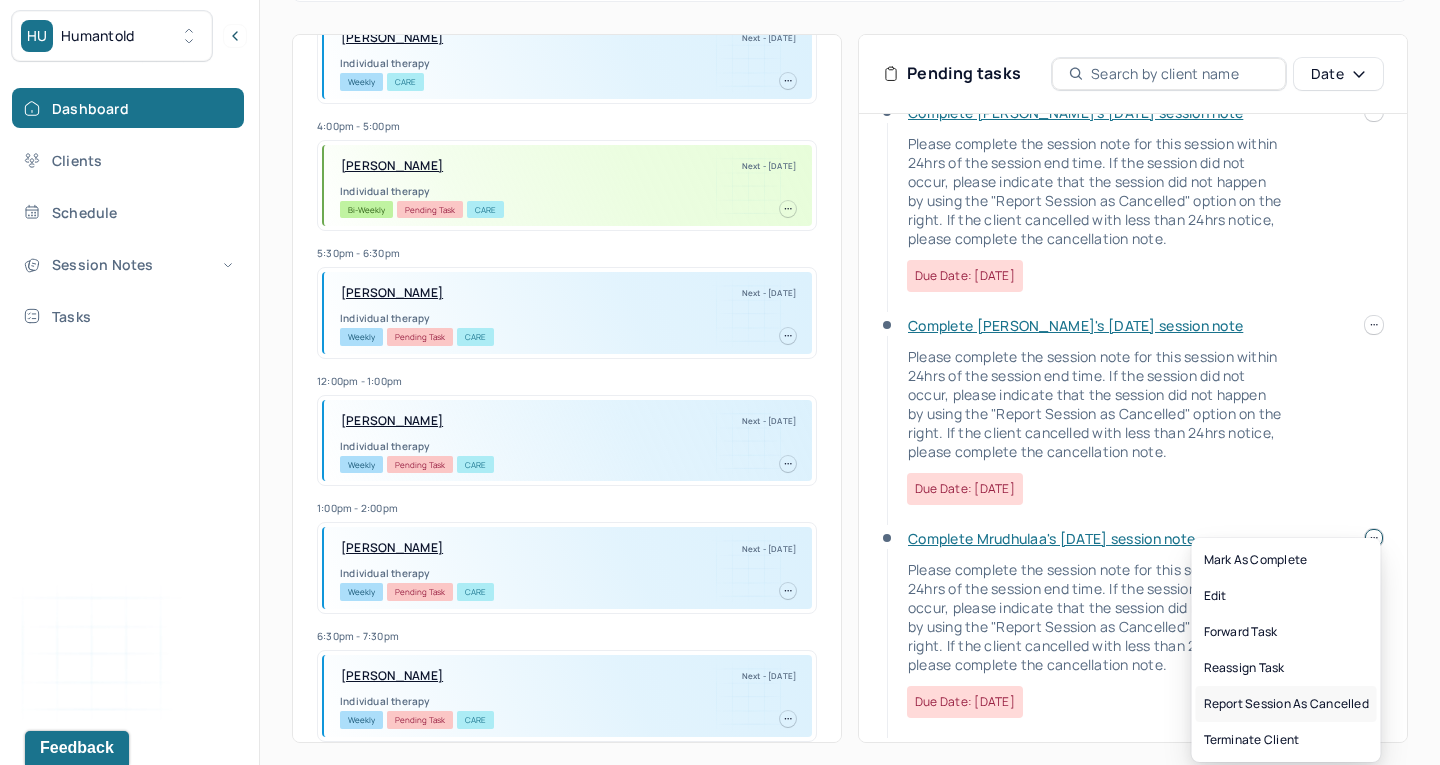 click on "Report session as cancelled" at bounding box center [1286, 704] 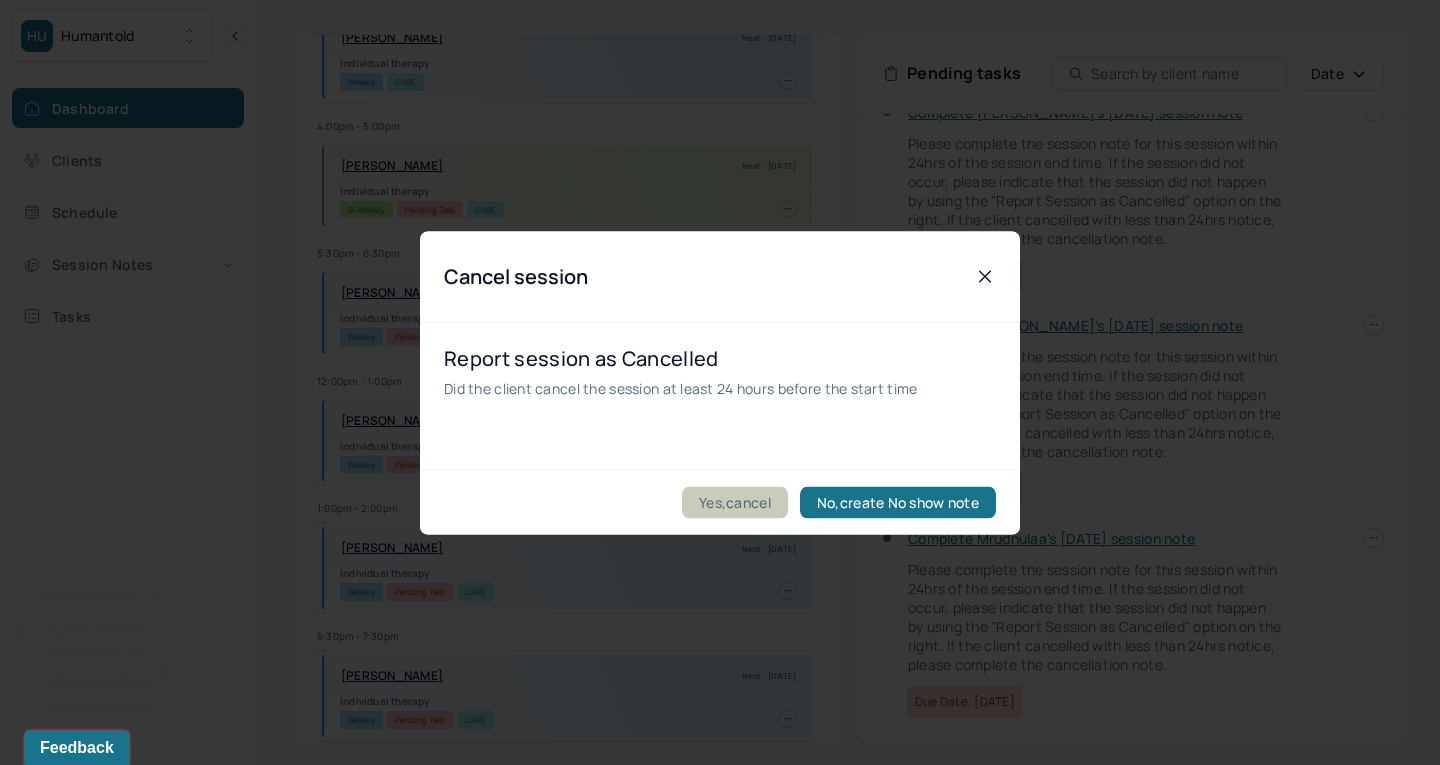 click on "Yes,cancel" at bounding box center [735, 502] 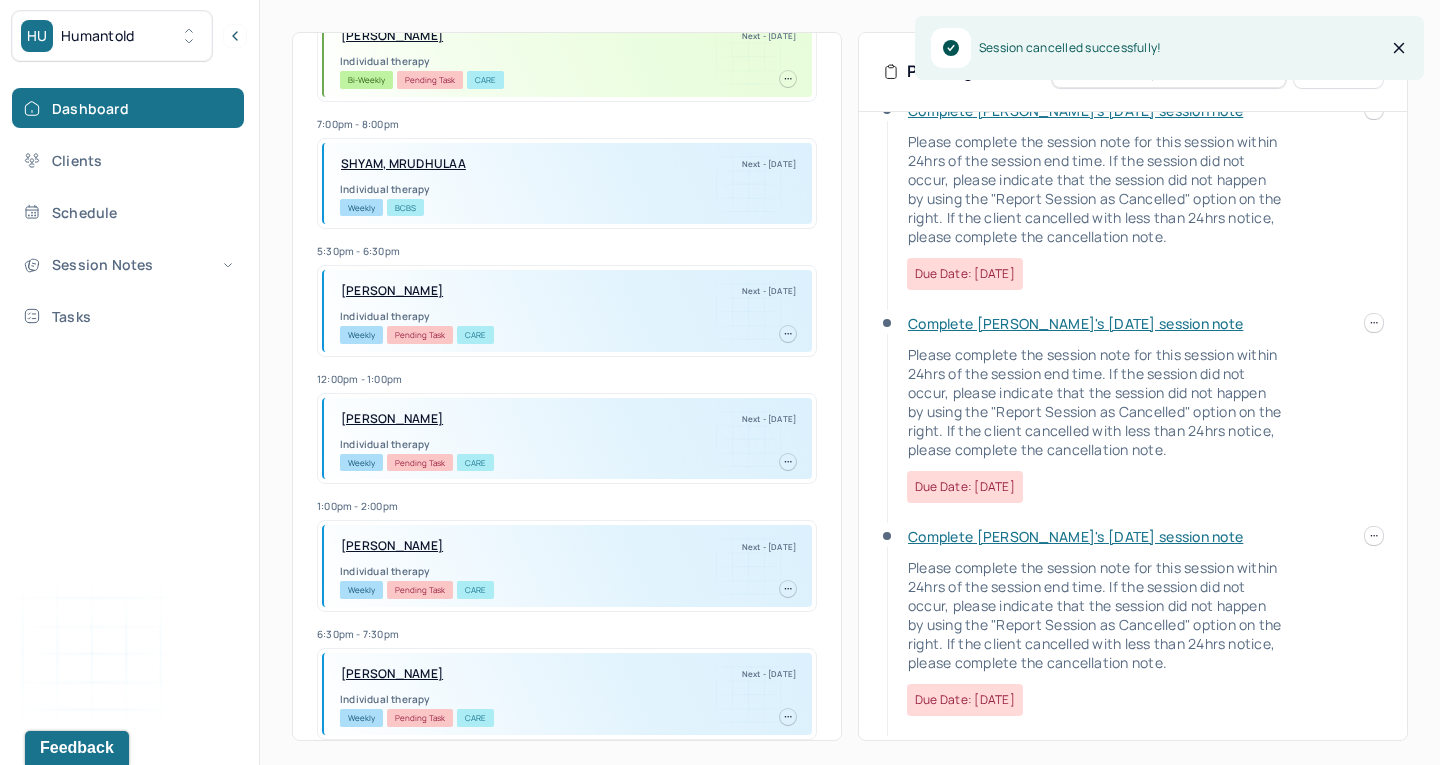 scroll, scrollTop: 452, scrollLeft: 0, axis: vertical 